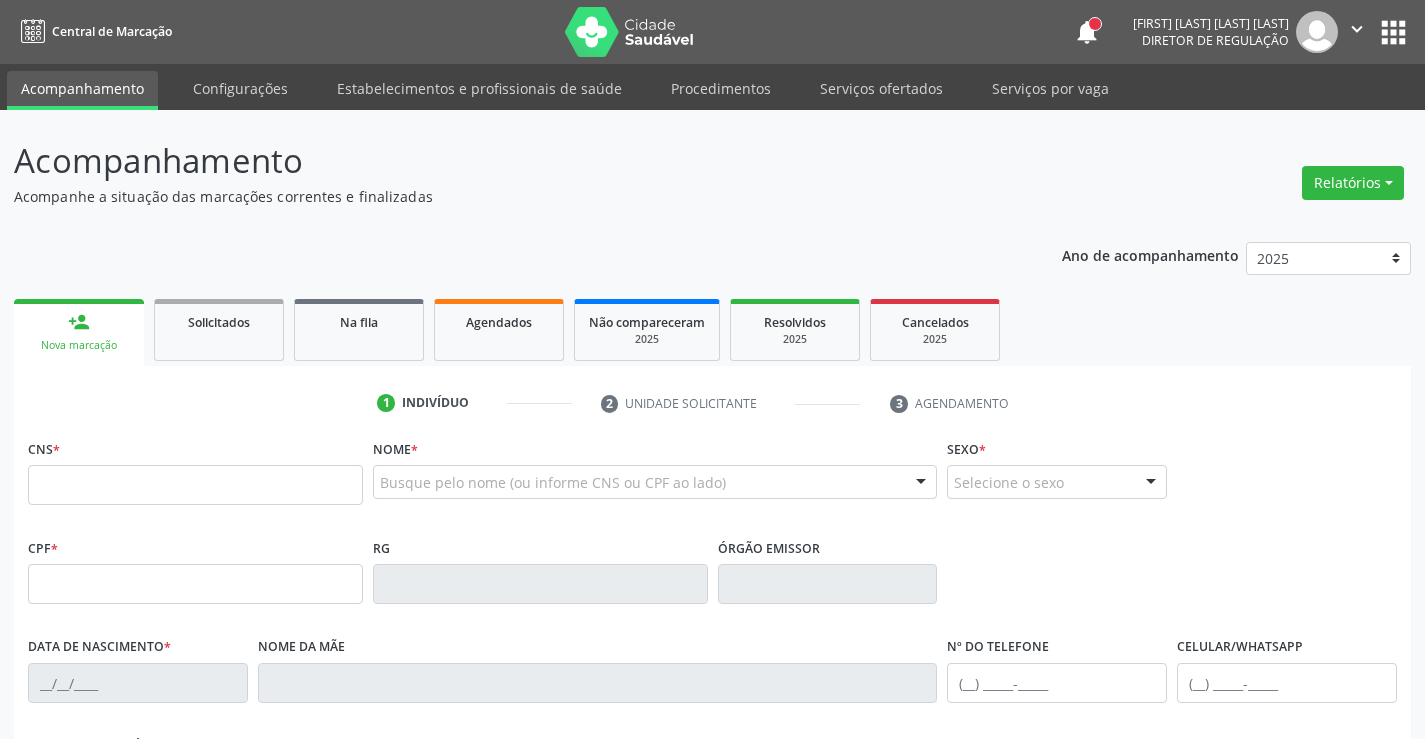 scroll, scrollTop: 0, scrollLeft: 0, axis: both 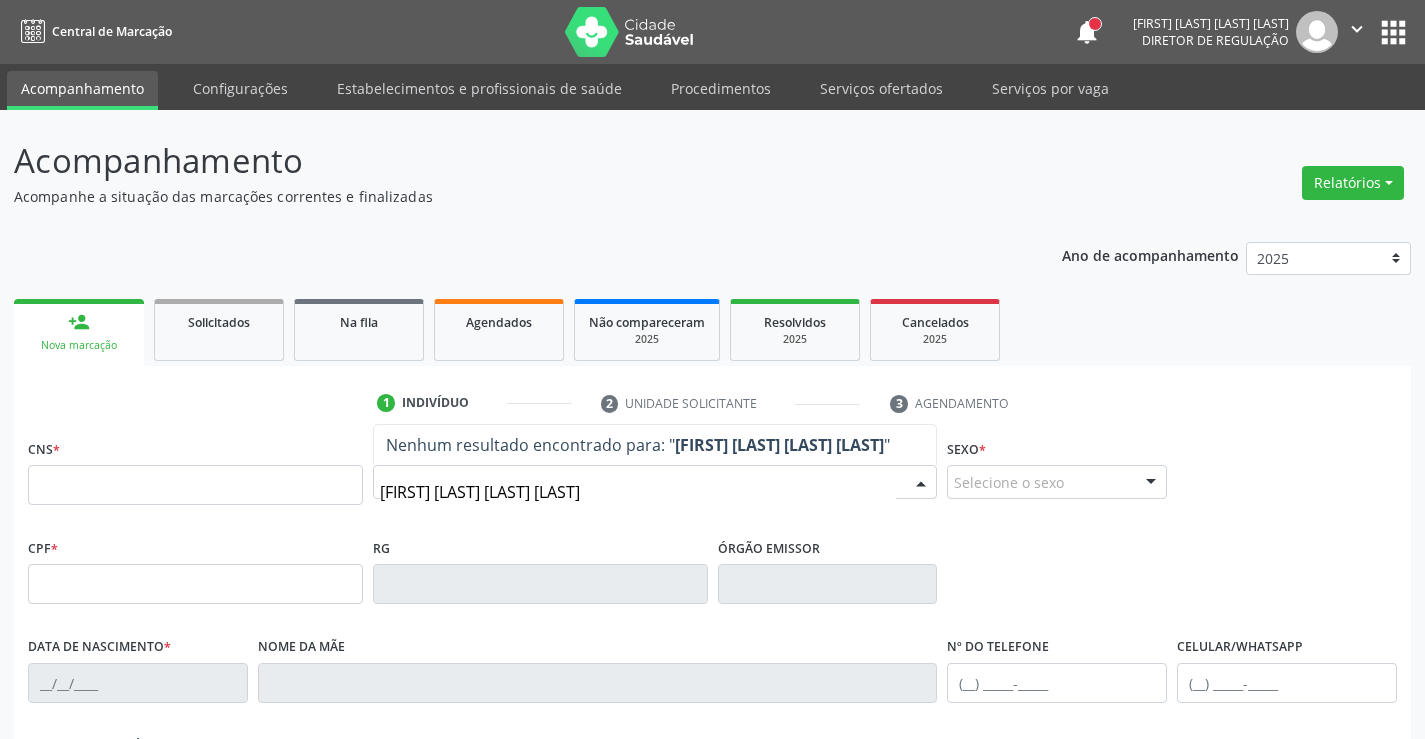 type on "[FIRST] [LAST] [LAST] [LAST]" 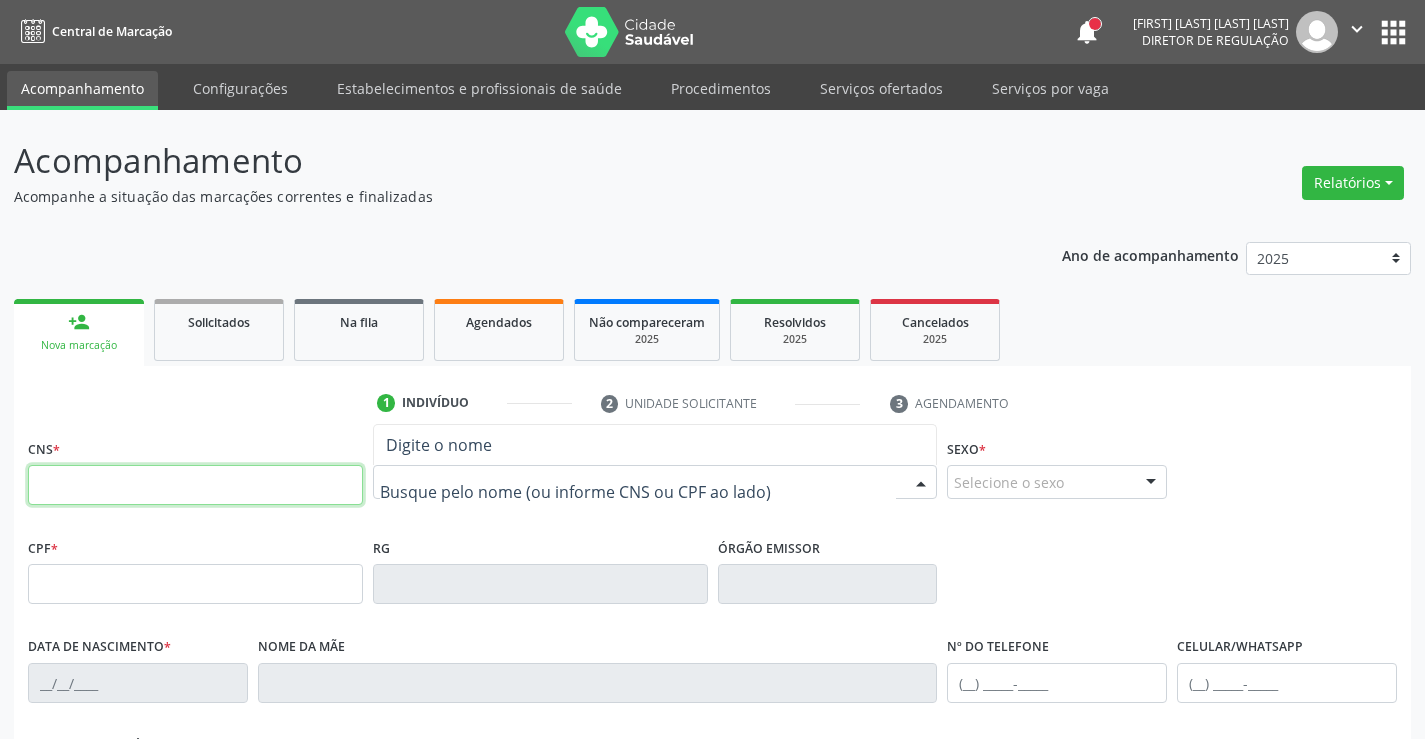 click at bounding box center [195, 485] 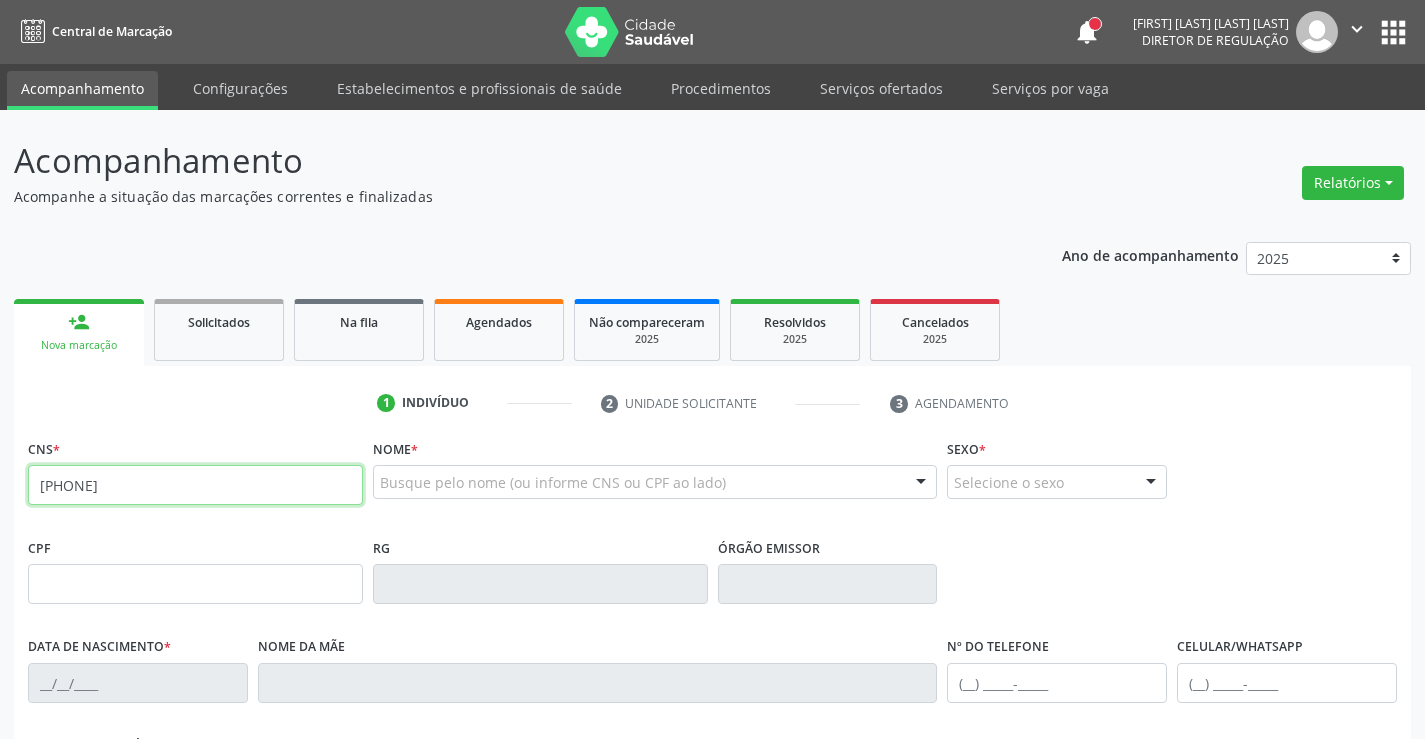 type on "[PHONE]" 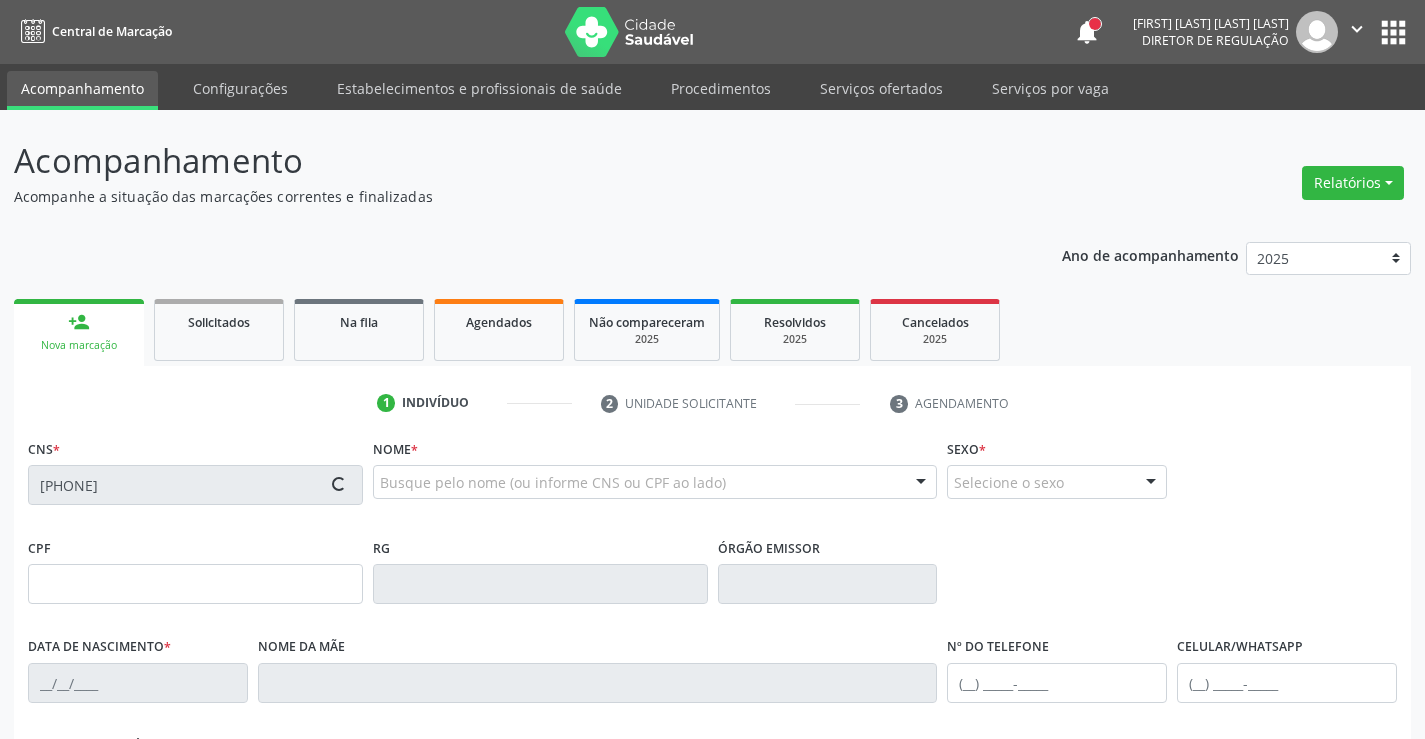 type on "[SSN]" 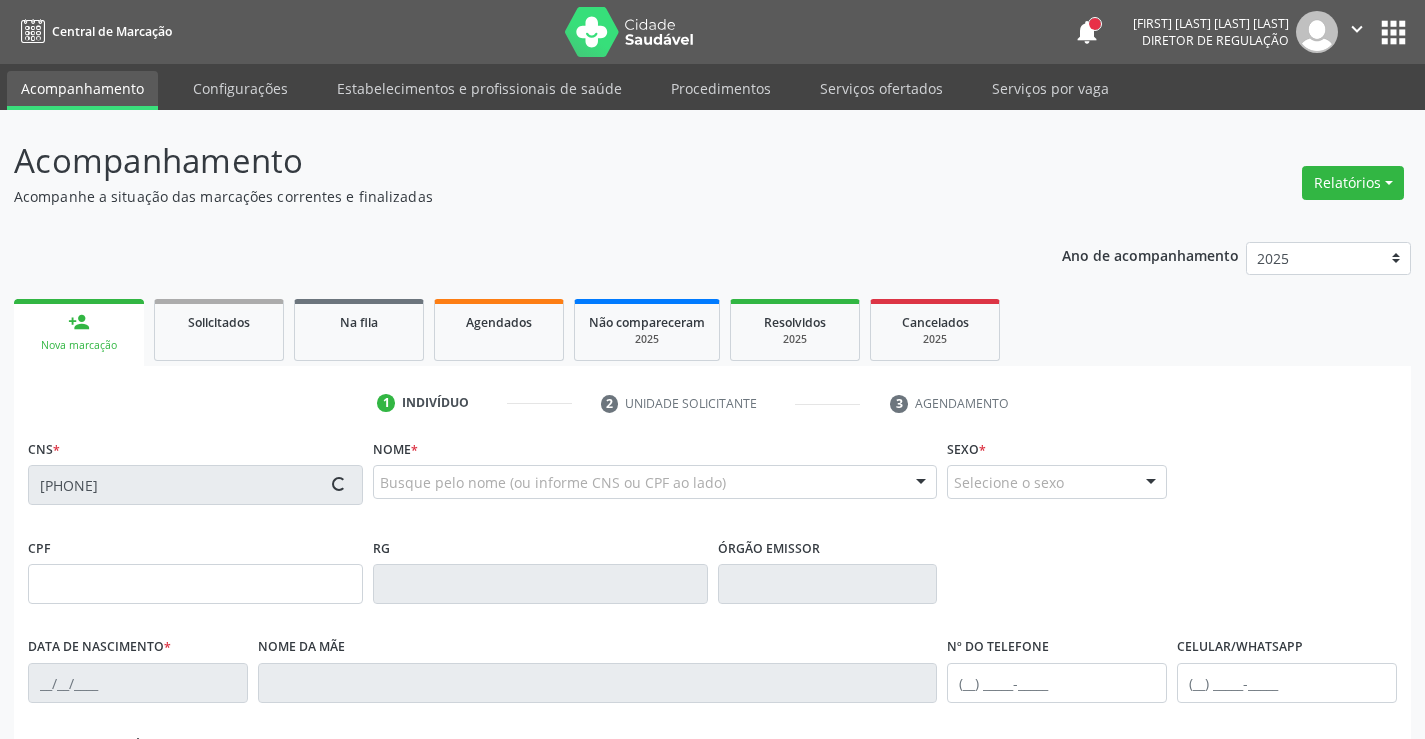 type on "[DATE]" 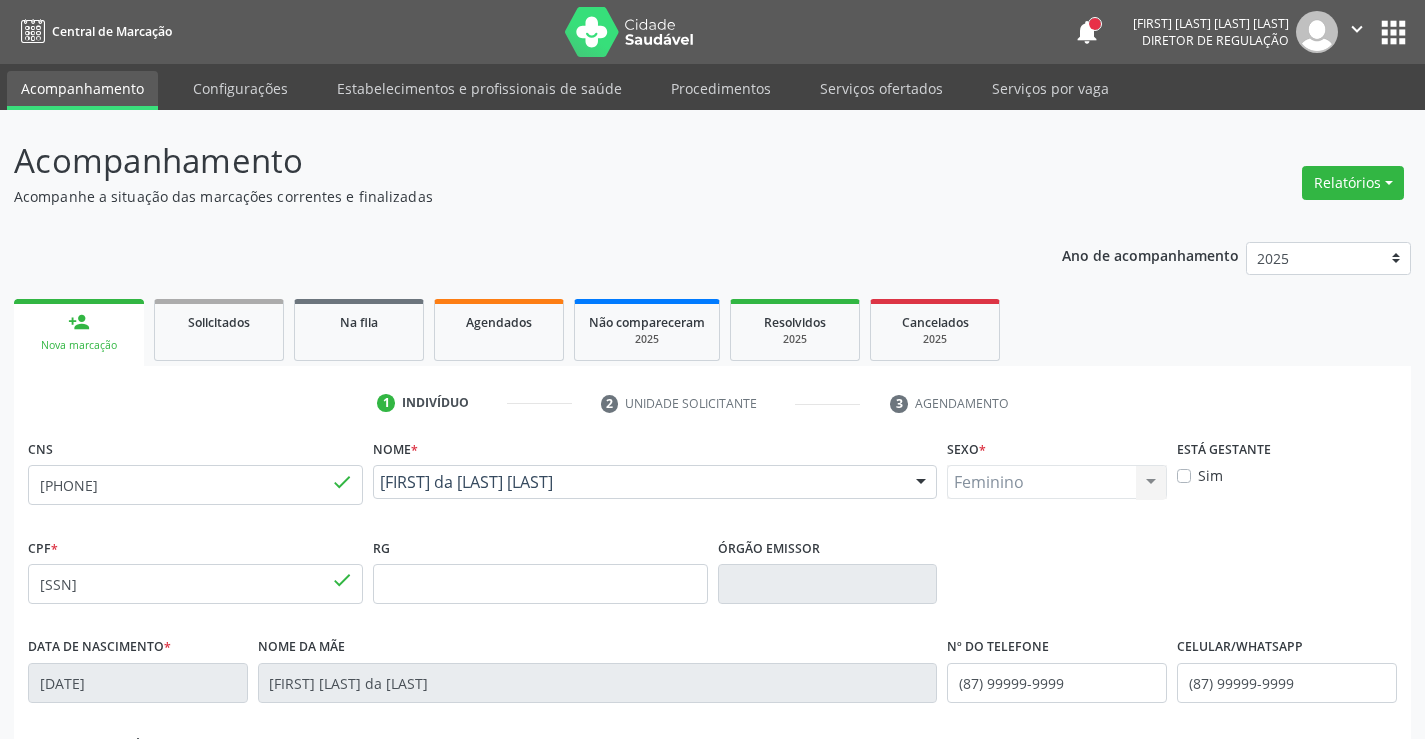 scroll, scrollTop: 345, scrollLeft: 0, axis: vertical 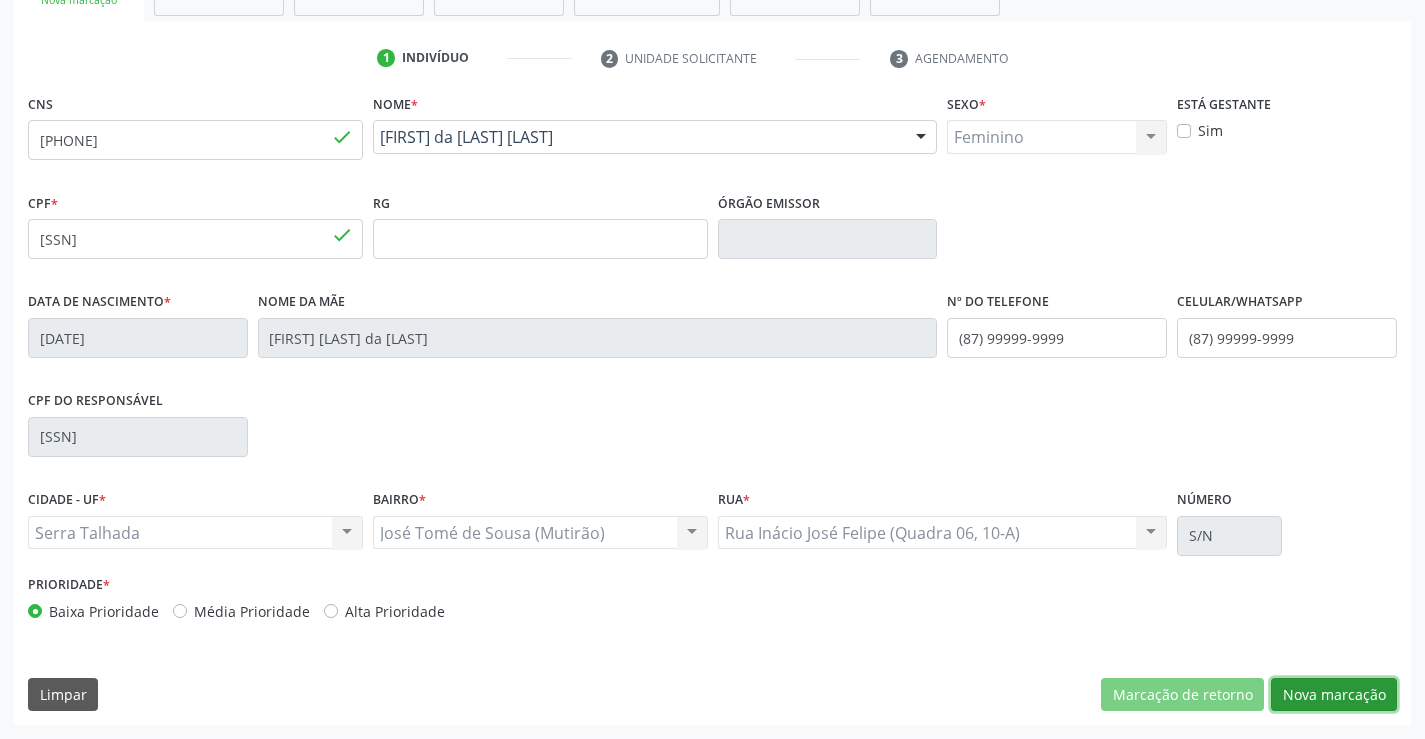 click on "Nova marcação" at bounding box center [1334, 695] 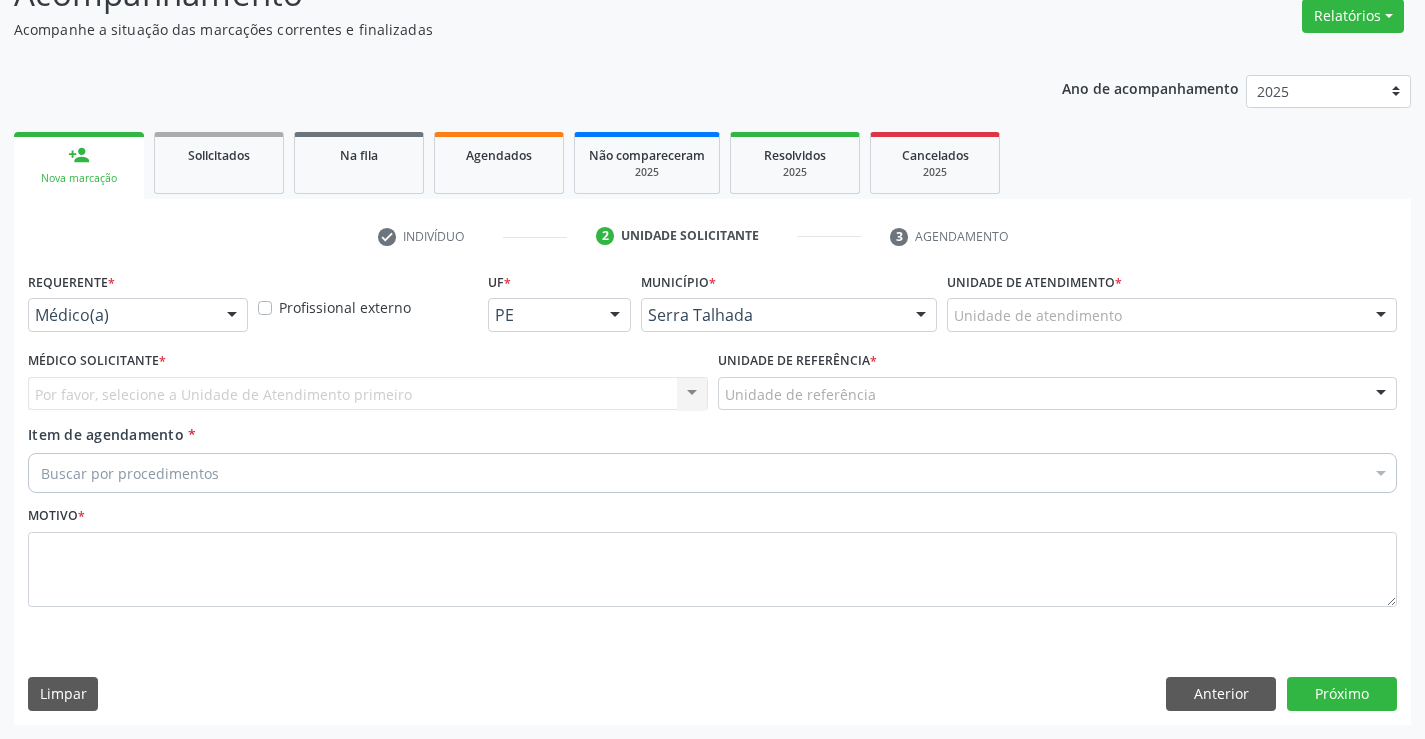 scroll, scrollTop: 167, scrollLeft: 0, axis: vertical 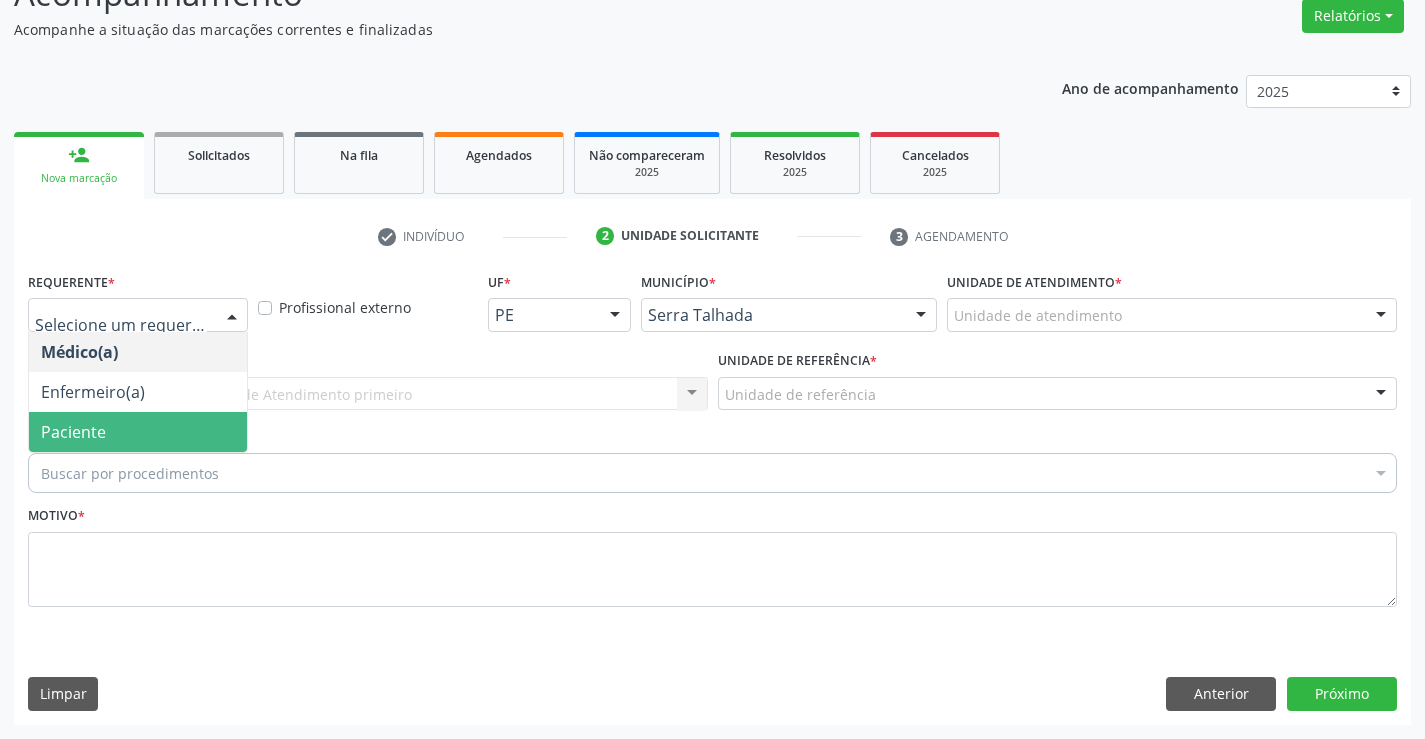 click on "Paciente" at bounding box center (138, 432) 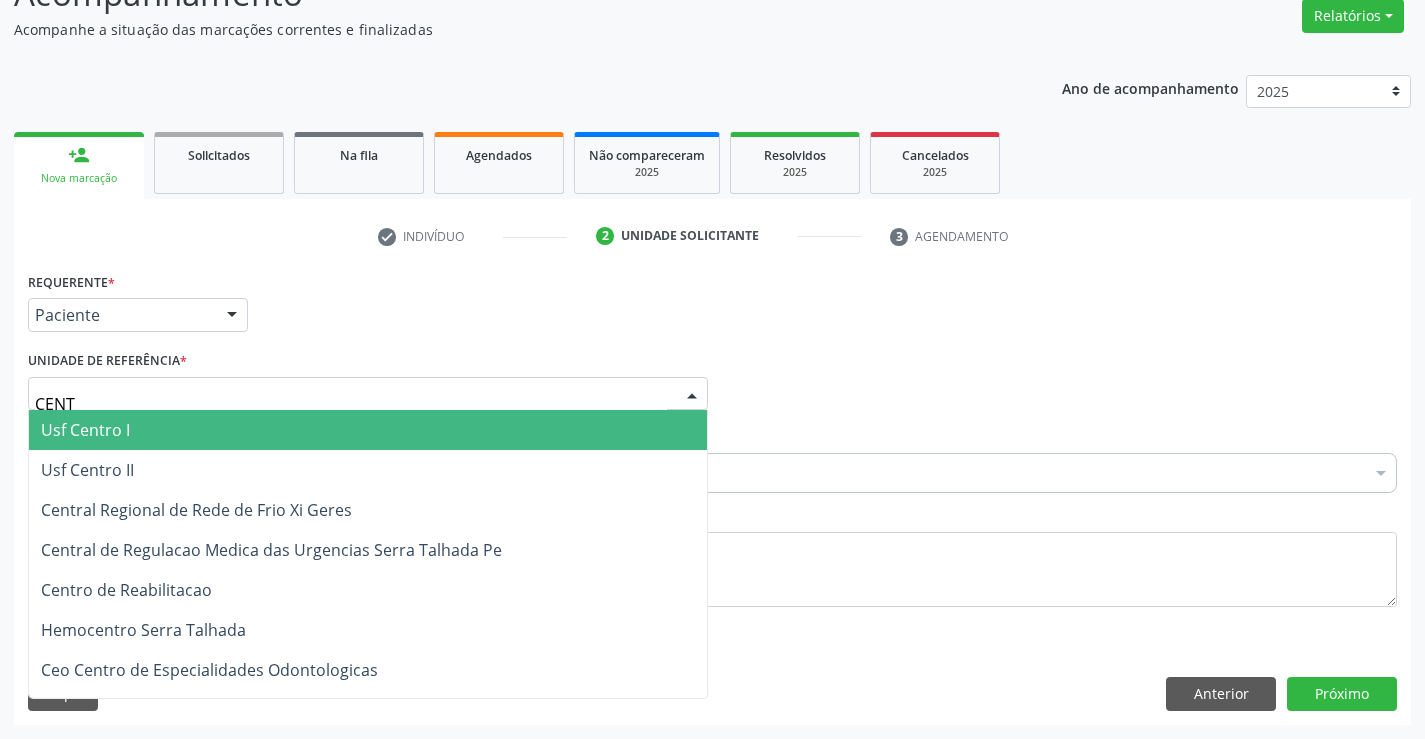 type on "CENTR" 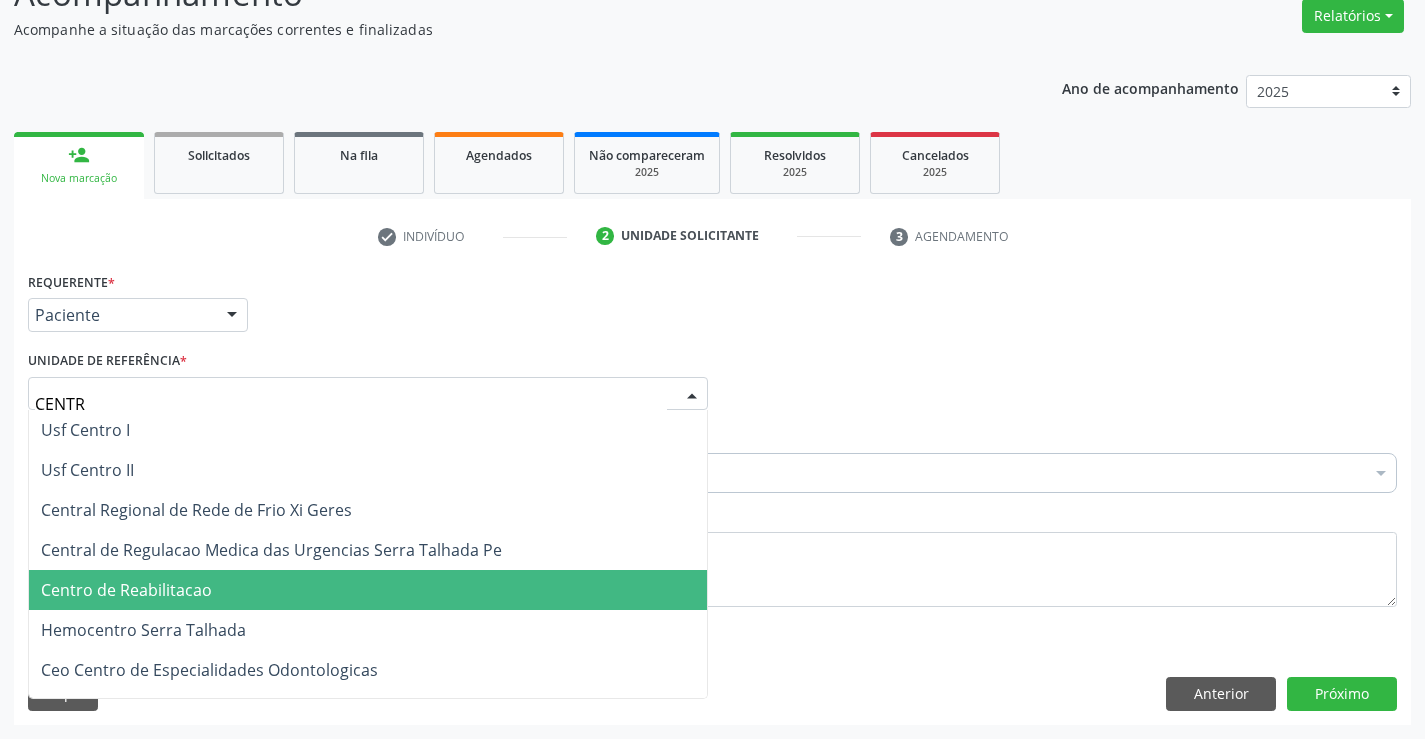 click on "Centro de Reabilitacao" at bounding box center [126, 590] 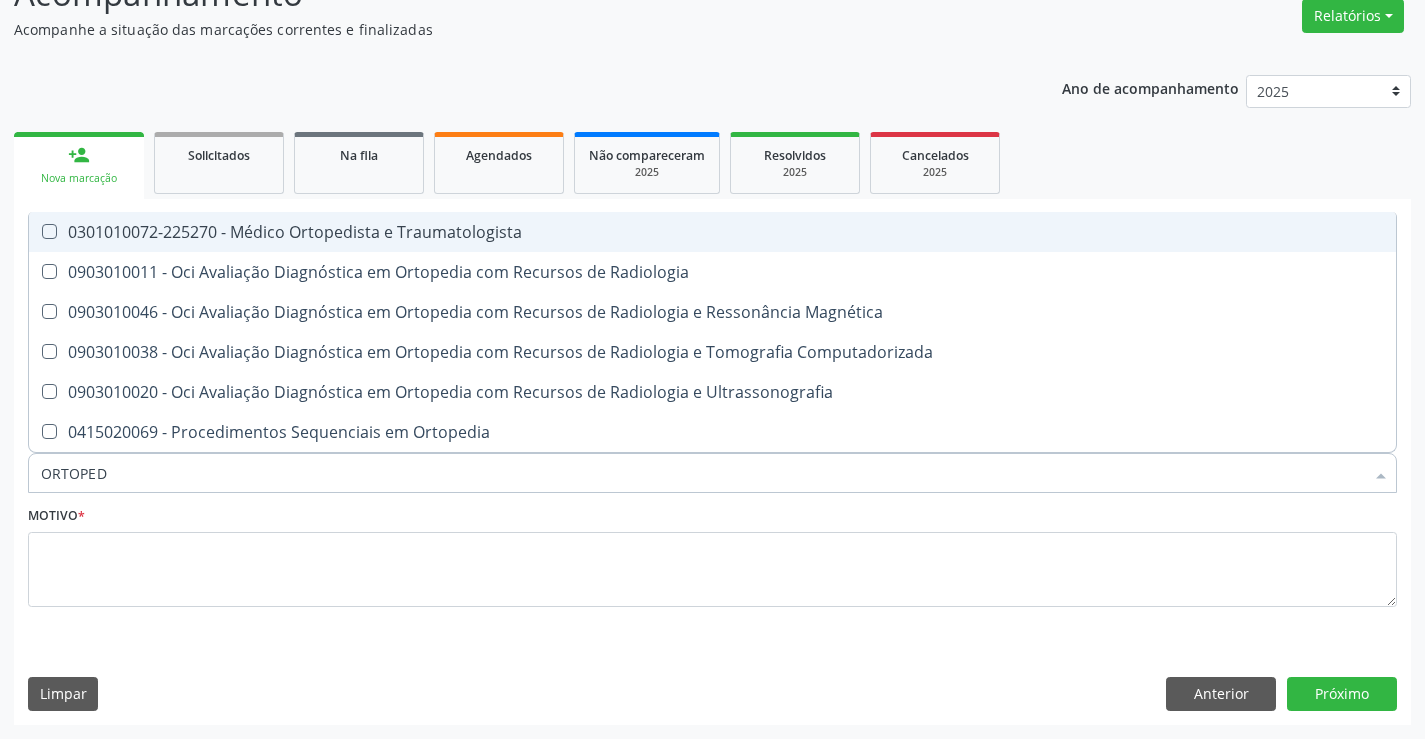 type on "ORTOPEDI" 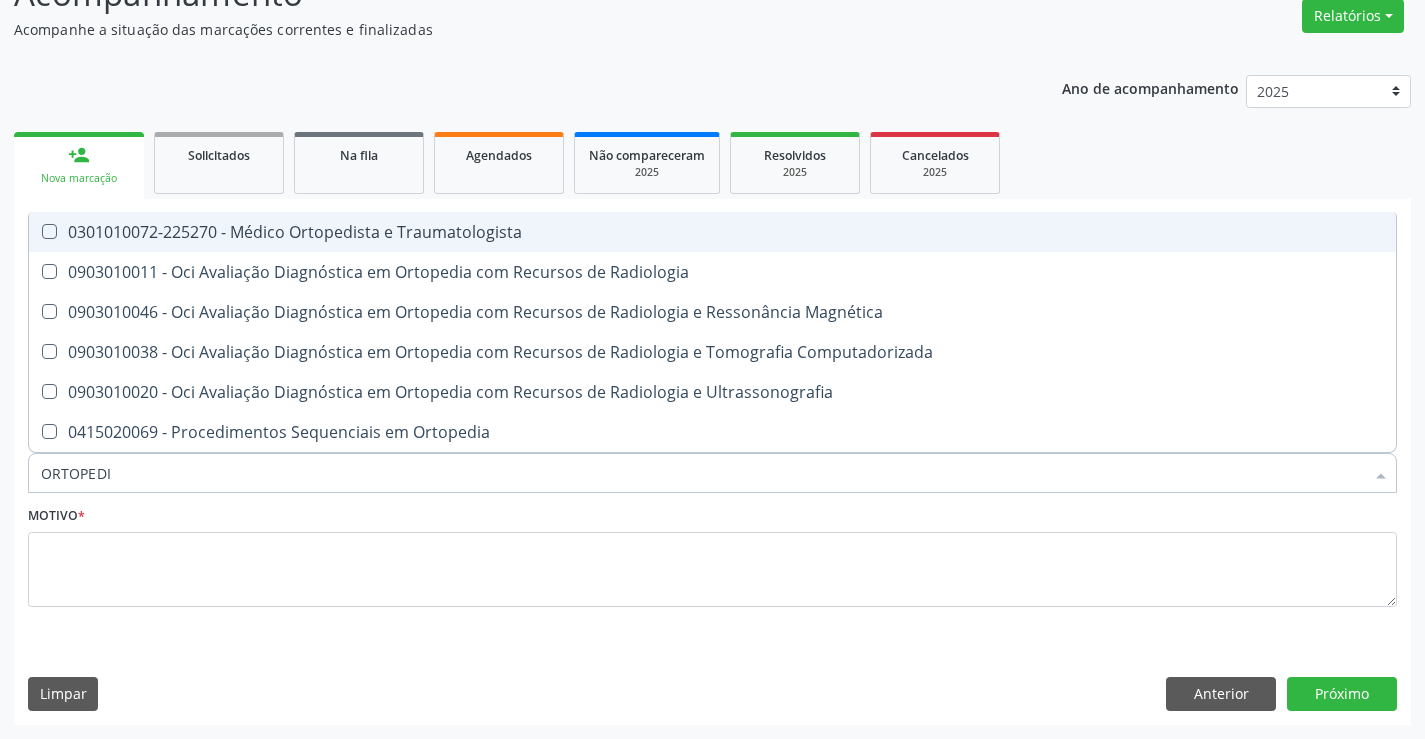 click on "0301010072-225270 - Médico Ortopedista e Traumatologista" at bounding box center (712, 232) 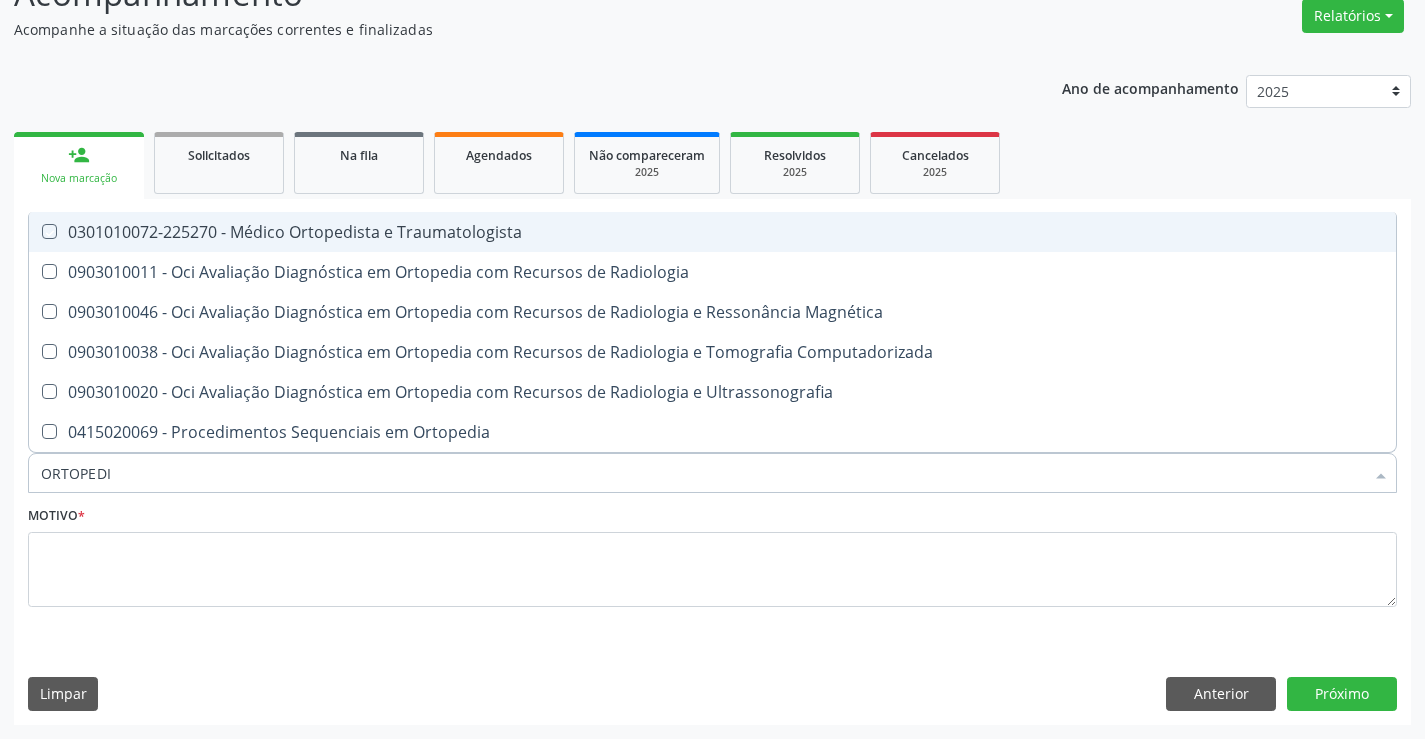 checkbox on "true" 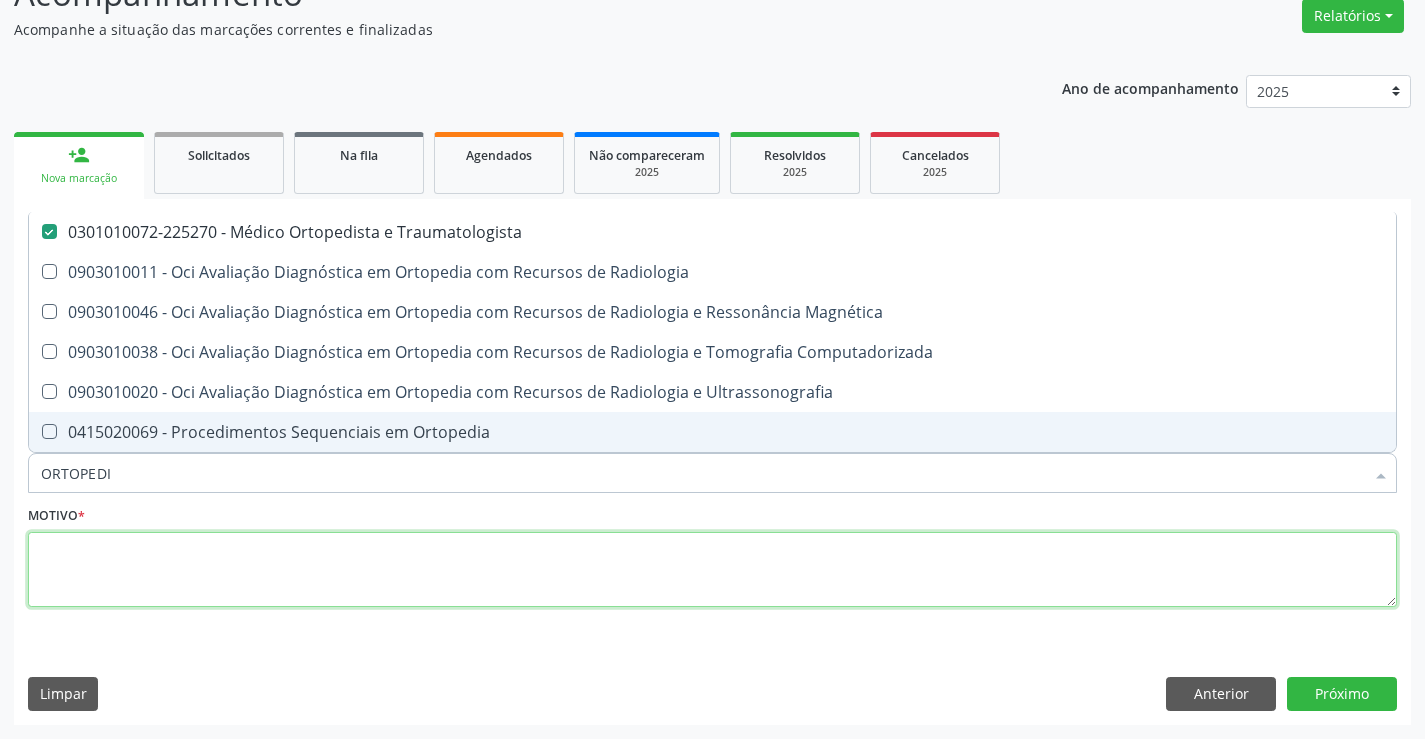 click at bounding box center (712, 570) 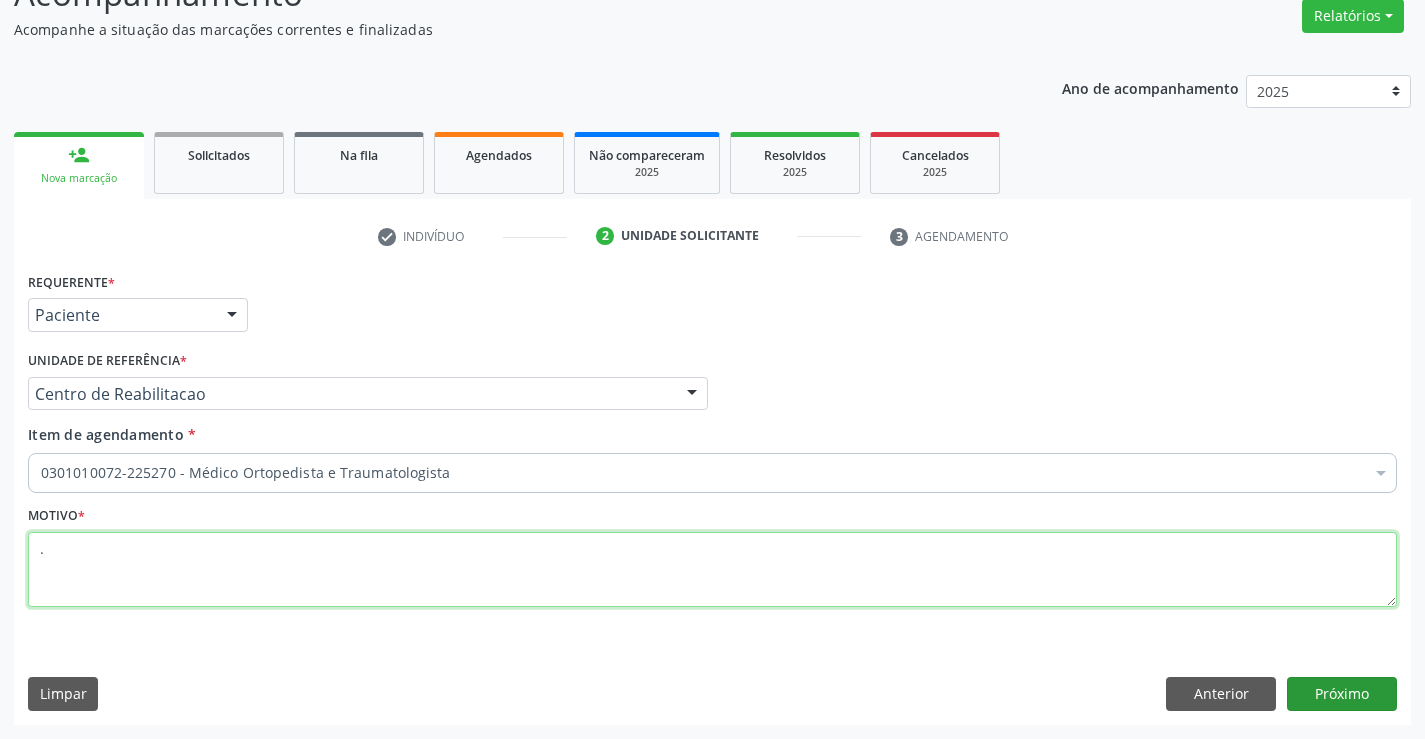 type on "." 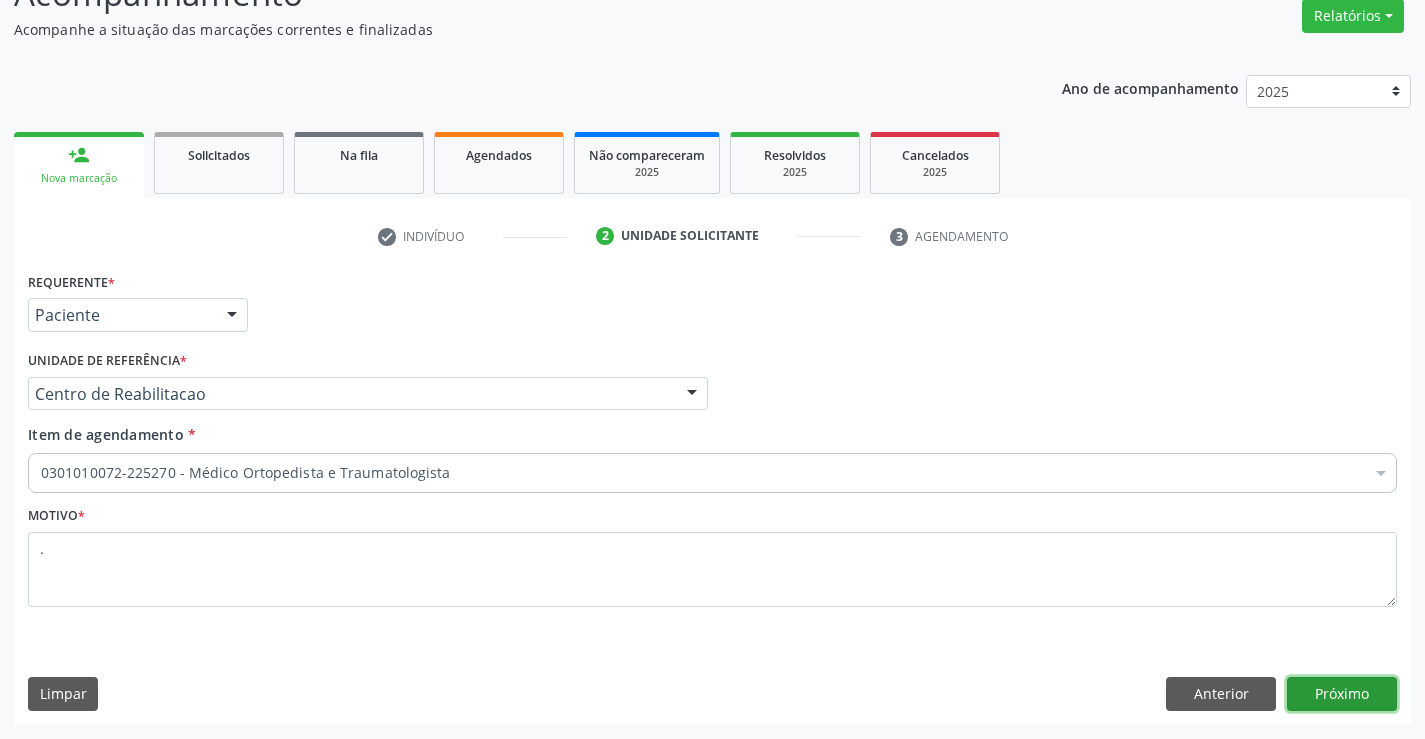click on "Próximo" at bounding box center (1342, 694) 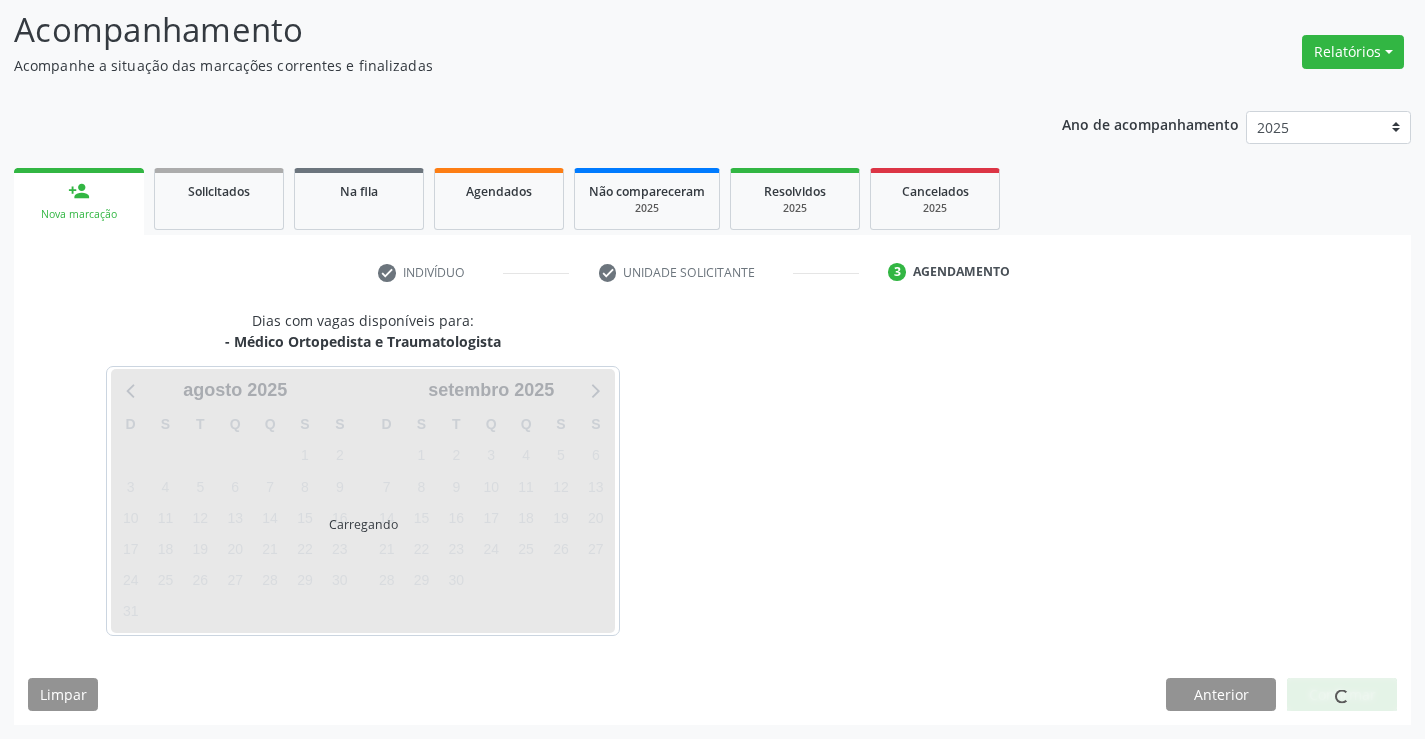 scroll, scrollTop: 131, scrollLeft: 0, axis: vertical 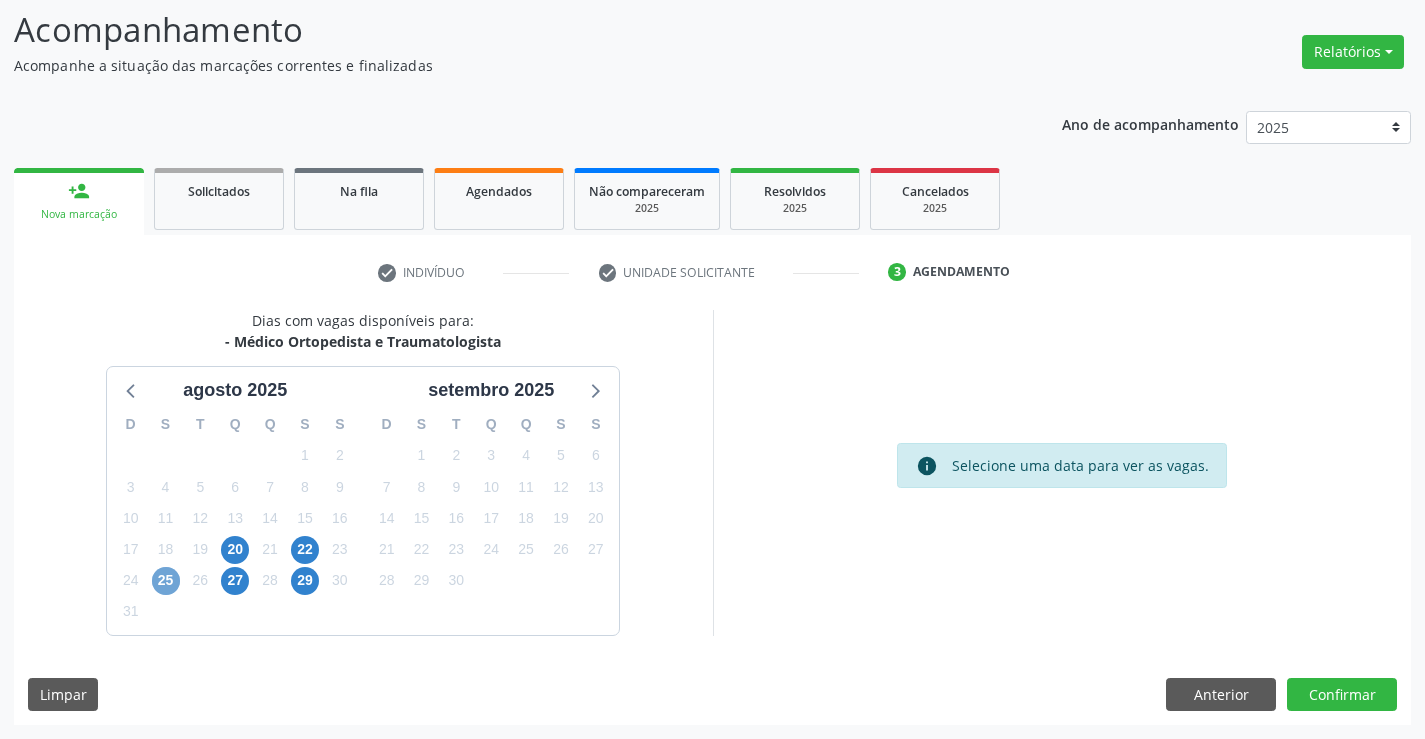 click on "25" at bounding box center (166, 581) 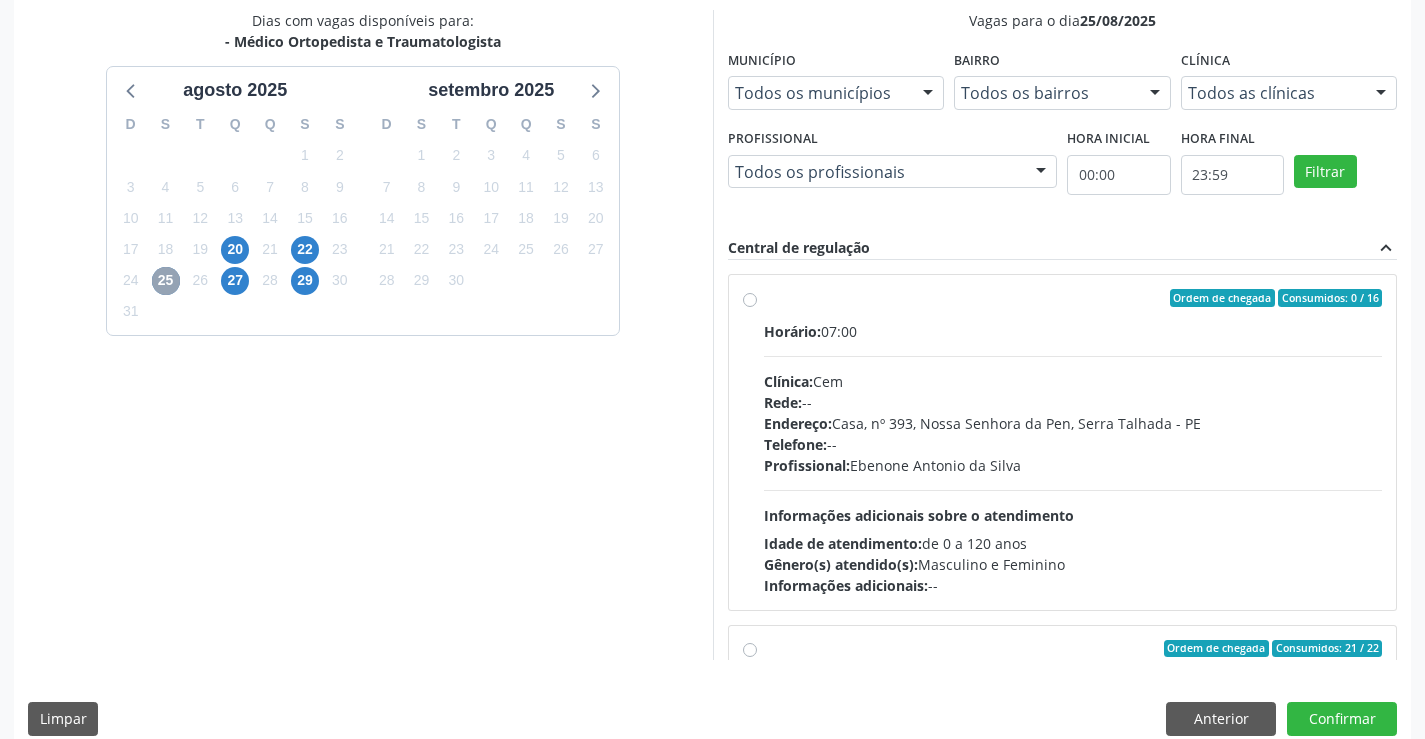 scroll, scrollTop: 456, scrollLeft: 0, axis: vertical 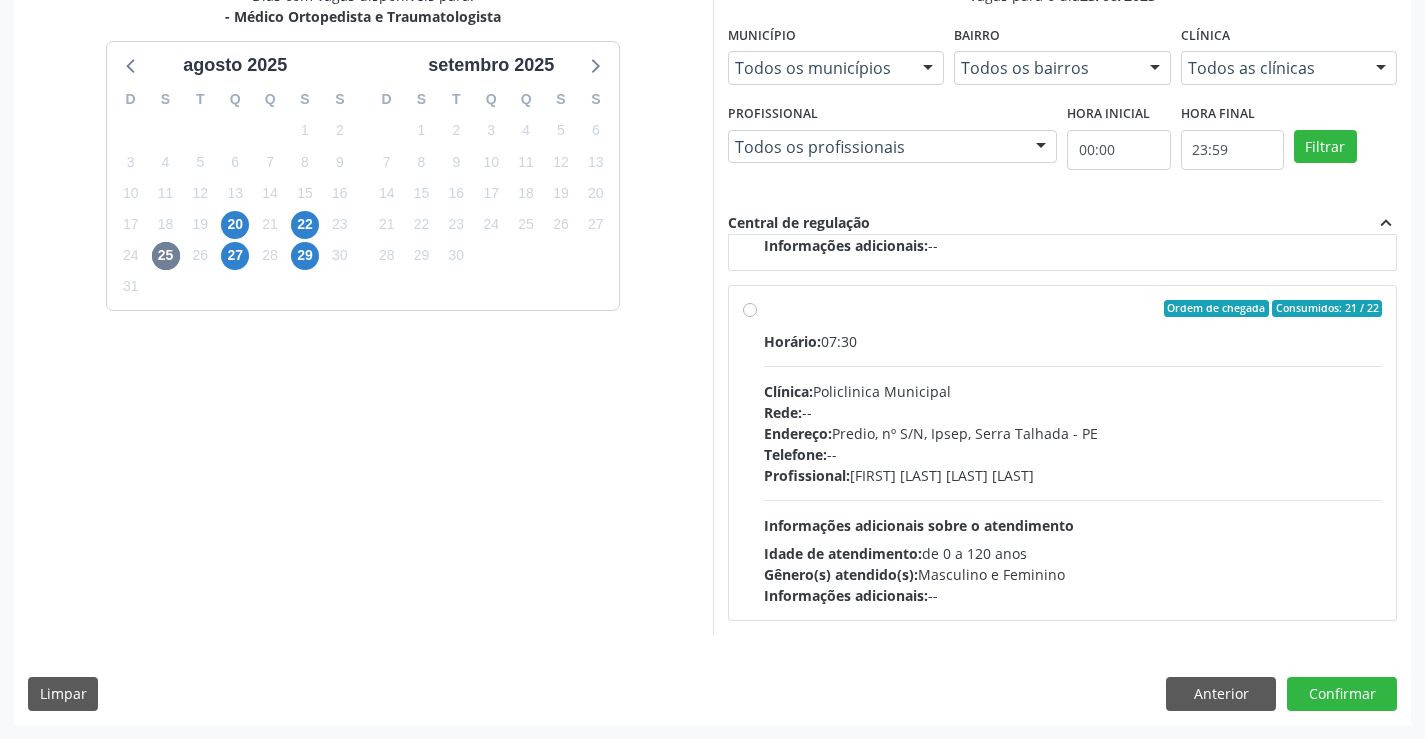 click on "Rede:
--" at bounding box center (1073, 412) 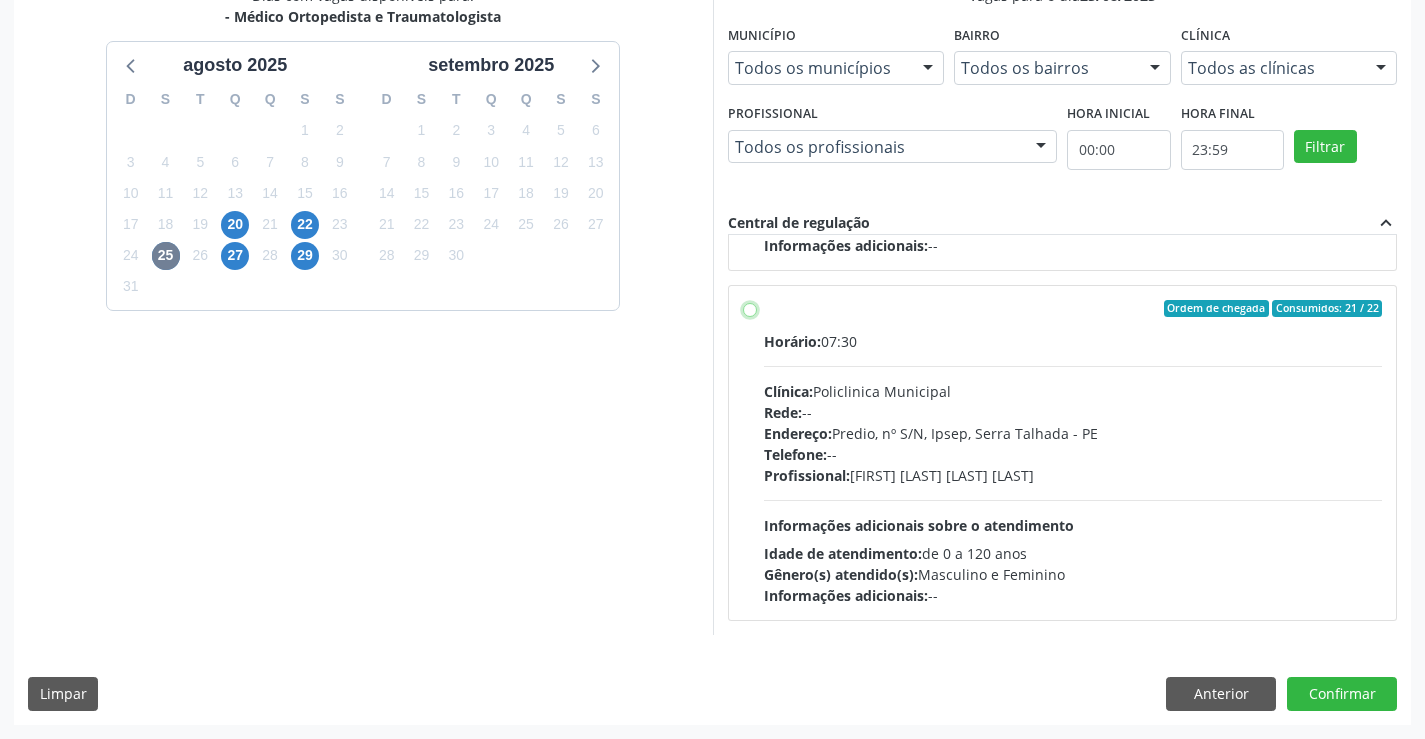 click on "Ordem de chegada
Consumidos: 21 / 22
Horário:   07:30
Clínica:  Policlinica Municipal
Rede:
--
Endereço:   Predio, nº S/N, [CITY], [STATE] - [STATE]
Telefone:   --
Profissional:
[FIRST] [LAST] [LAST] [LAST]
Informações adicionais sobre o atendimento
Idade de atendimento:
de 0 a 120 anos
Gênero(s) atendido(s):
Masculino e Feminino
Informações adicionais:
--" at bounding box center (750, 309) 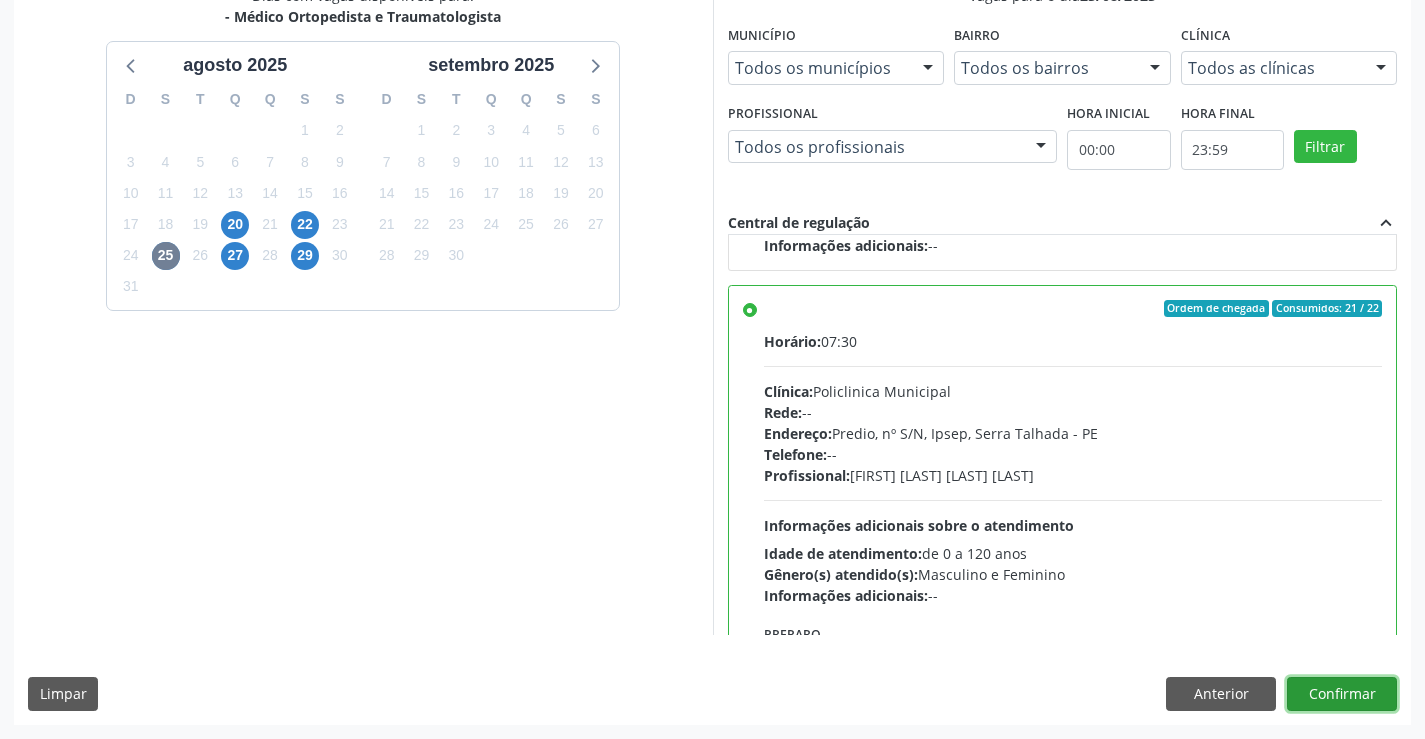 click on "Confirmar" at bounding box center (1342, 694) 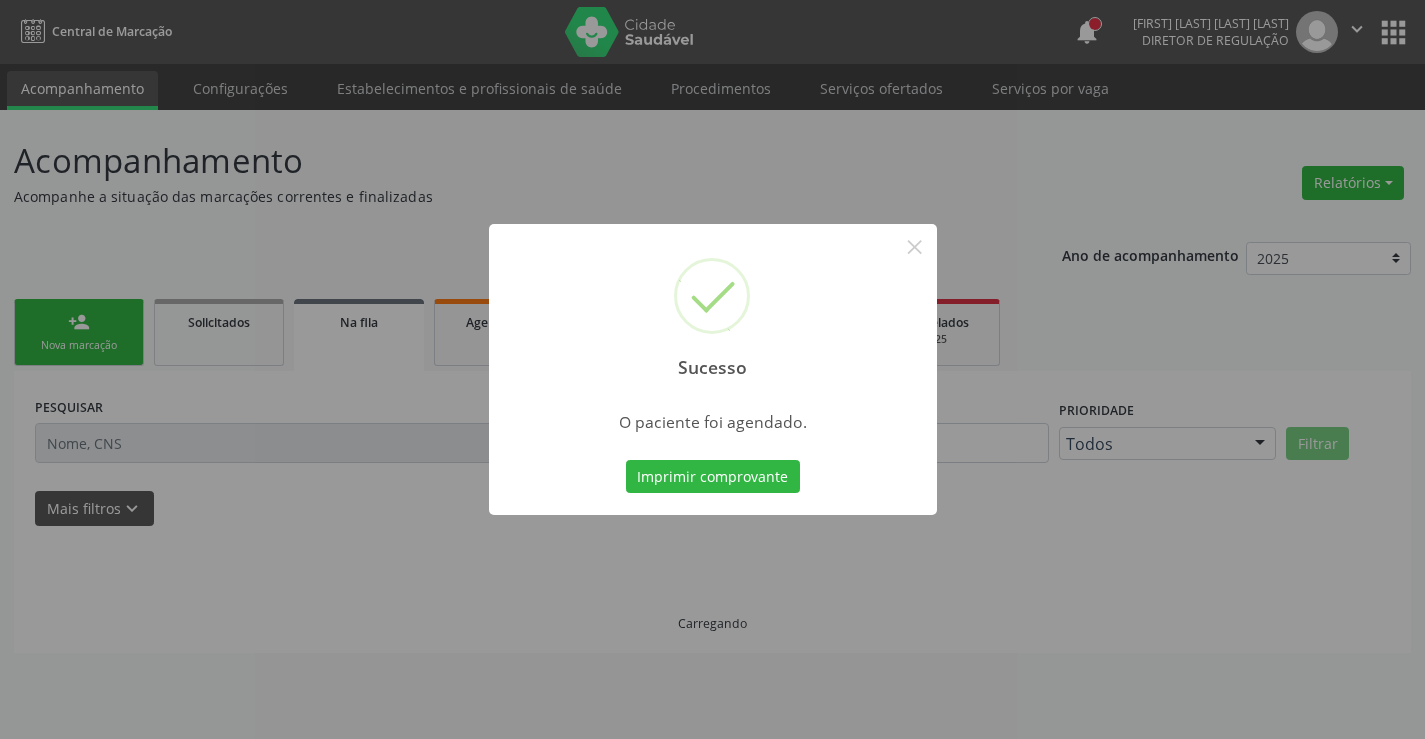 scroll, scrollTop: 0, scrollLeft: 0, axis: both 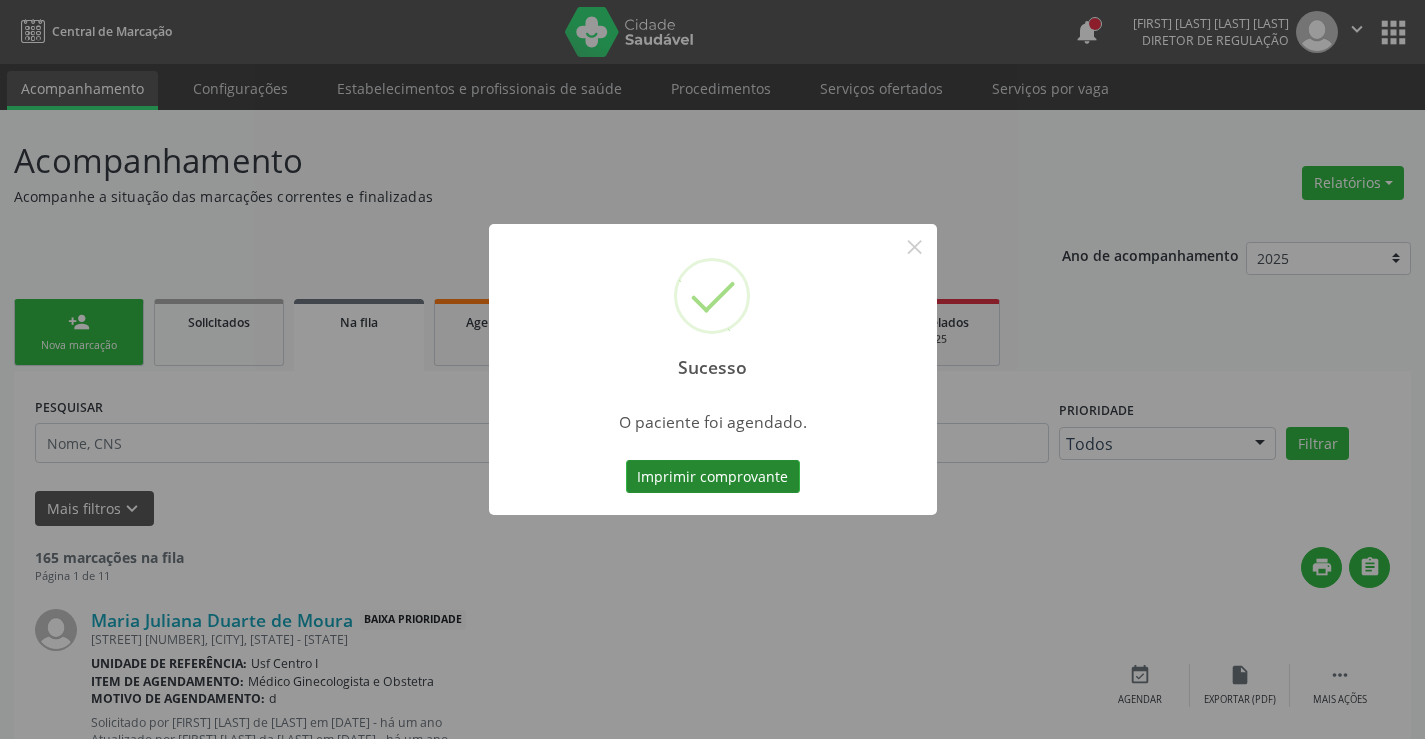 click on "Imprimir comprovante" at bounding box center (713, 477) 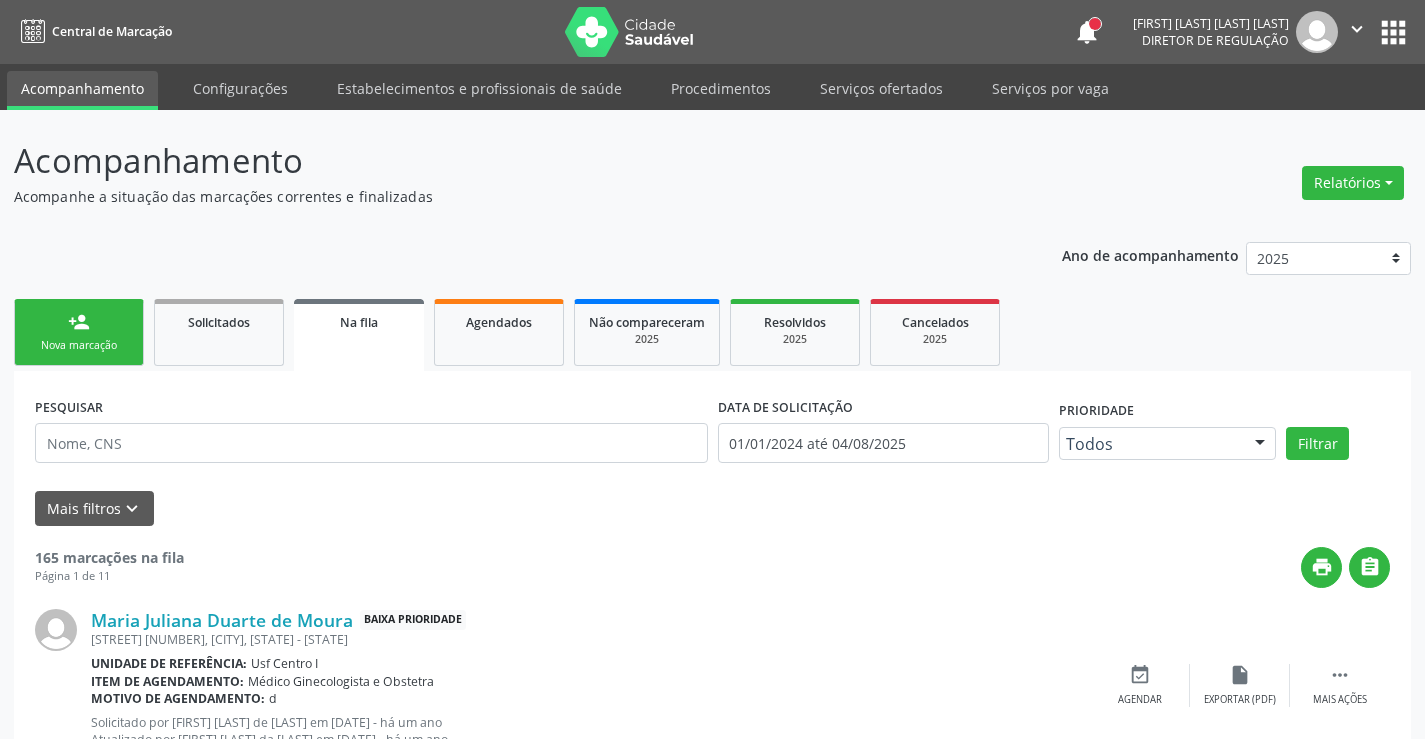 click on "Nova marcação" at bounding box center (79, 345) 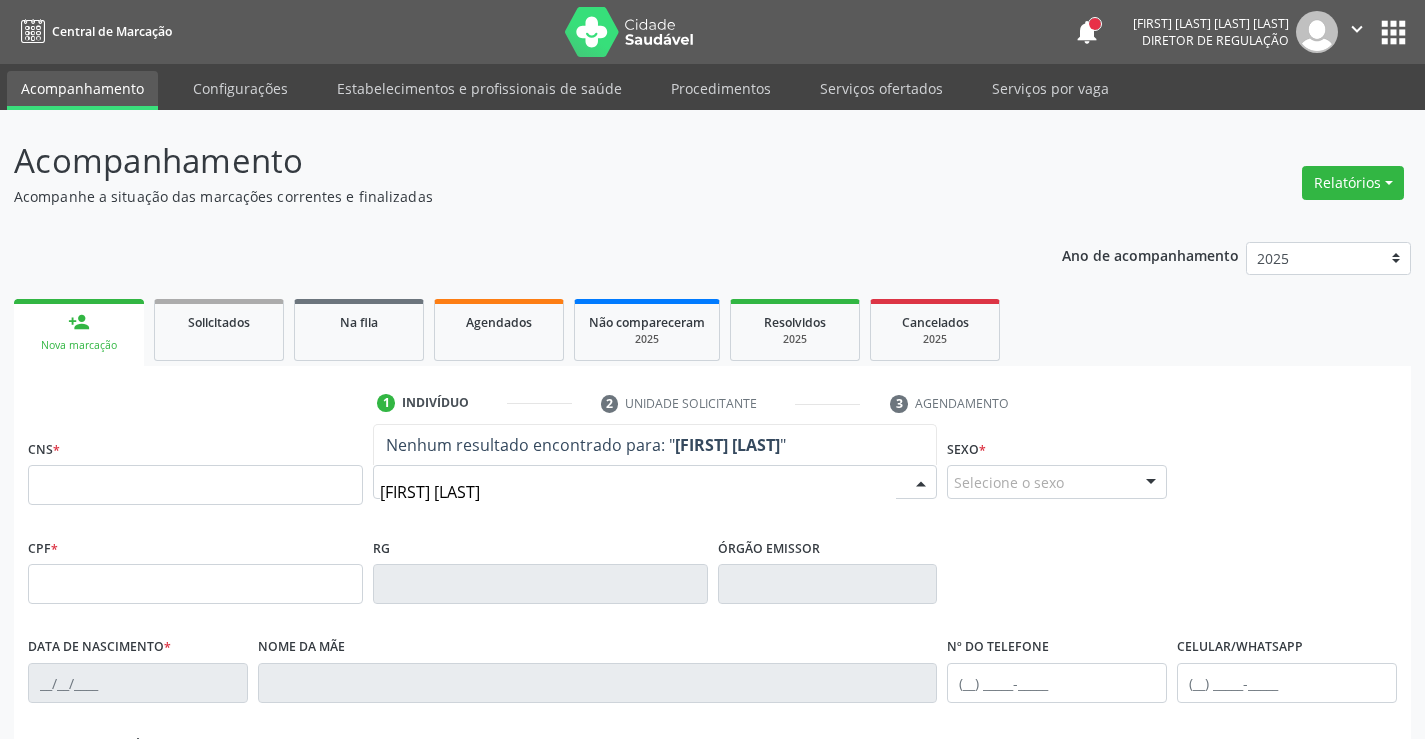type on "[FIRST] [LAST]" 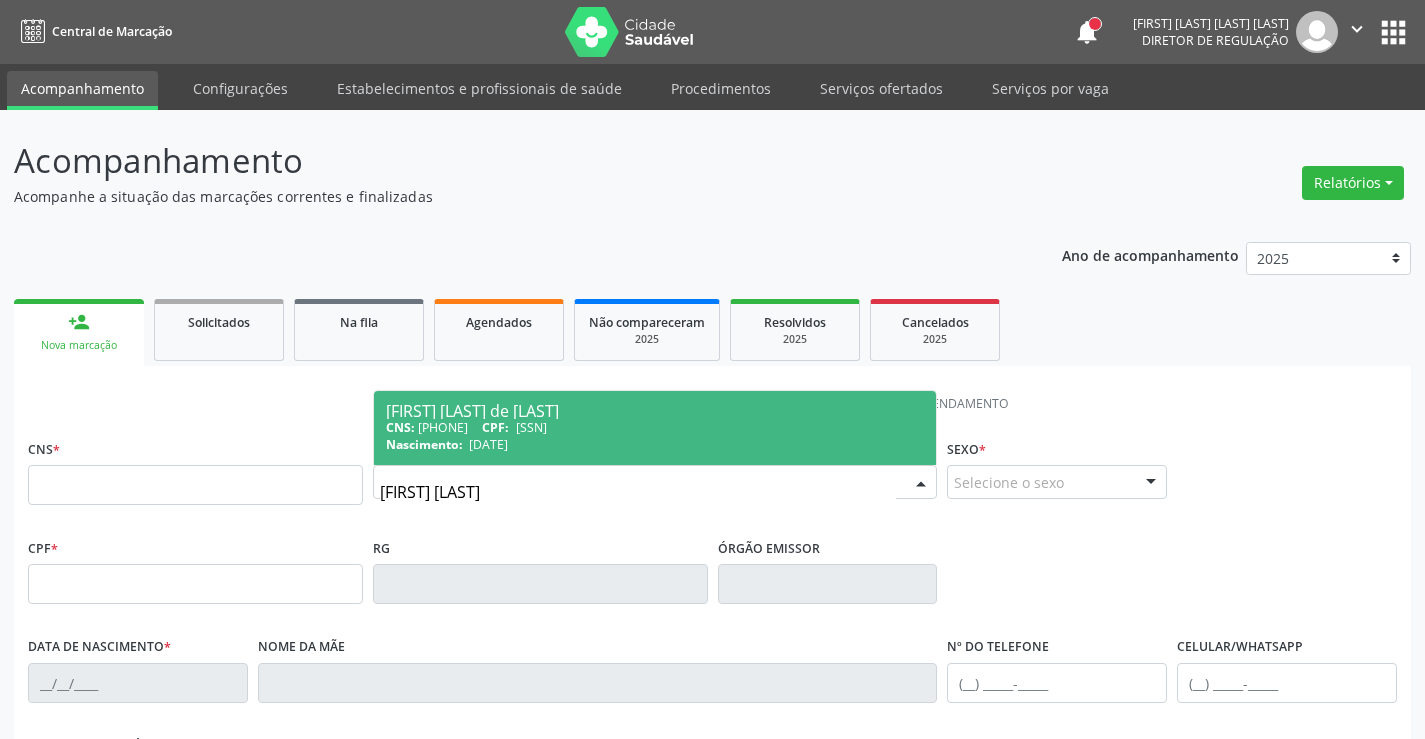 click on "CNS:
[PHONE]
CPF:
[SSN]" at bounding box center (655, 427) 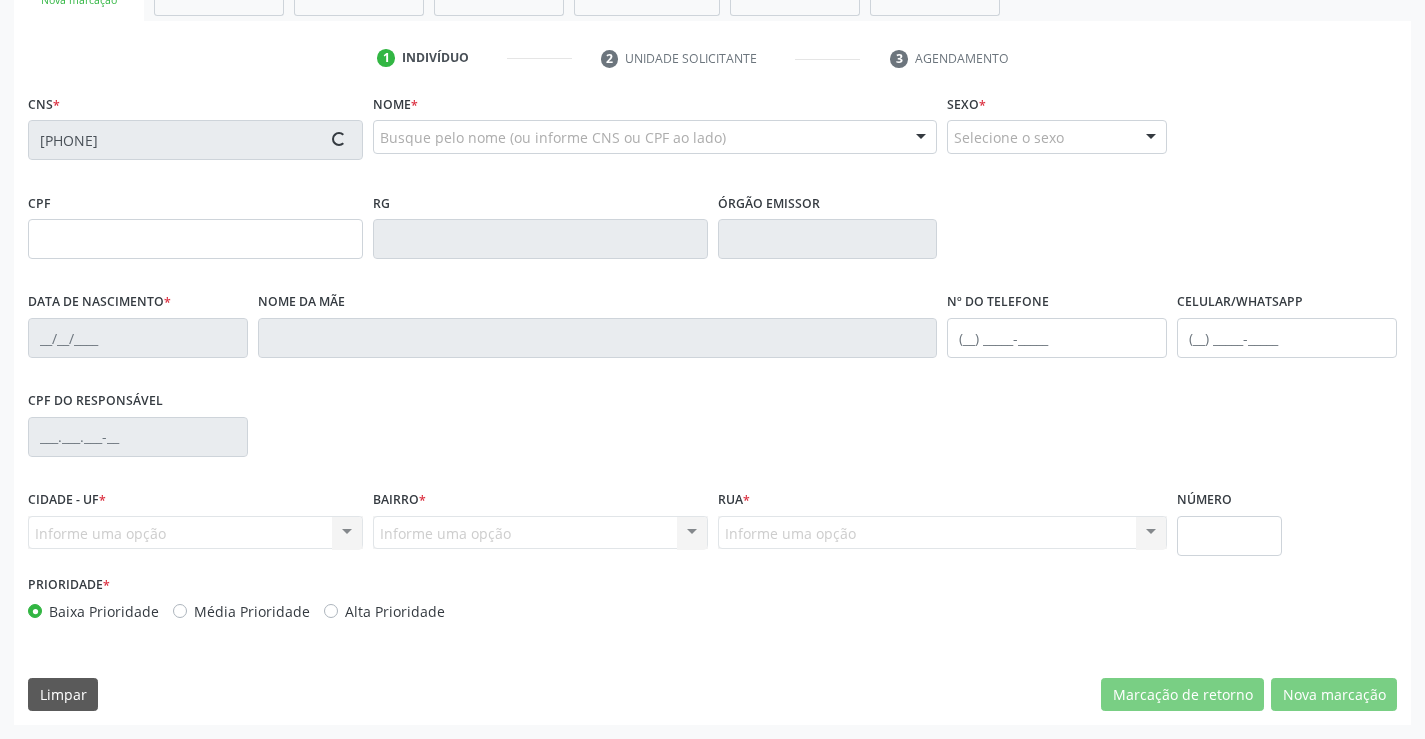 scroll, scrollTop: 245, scrollLeft: 0, axis: vertical 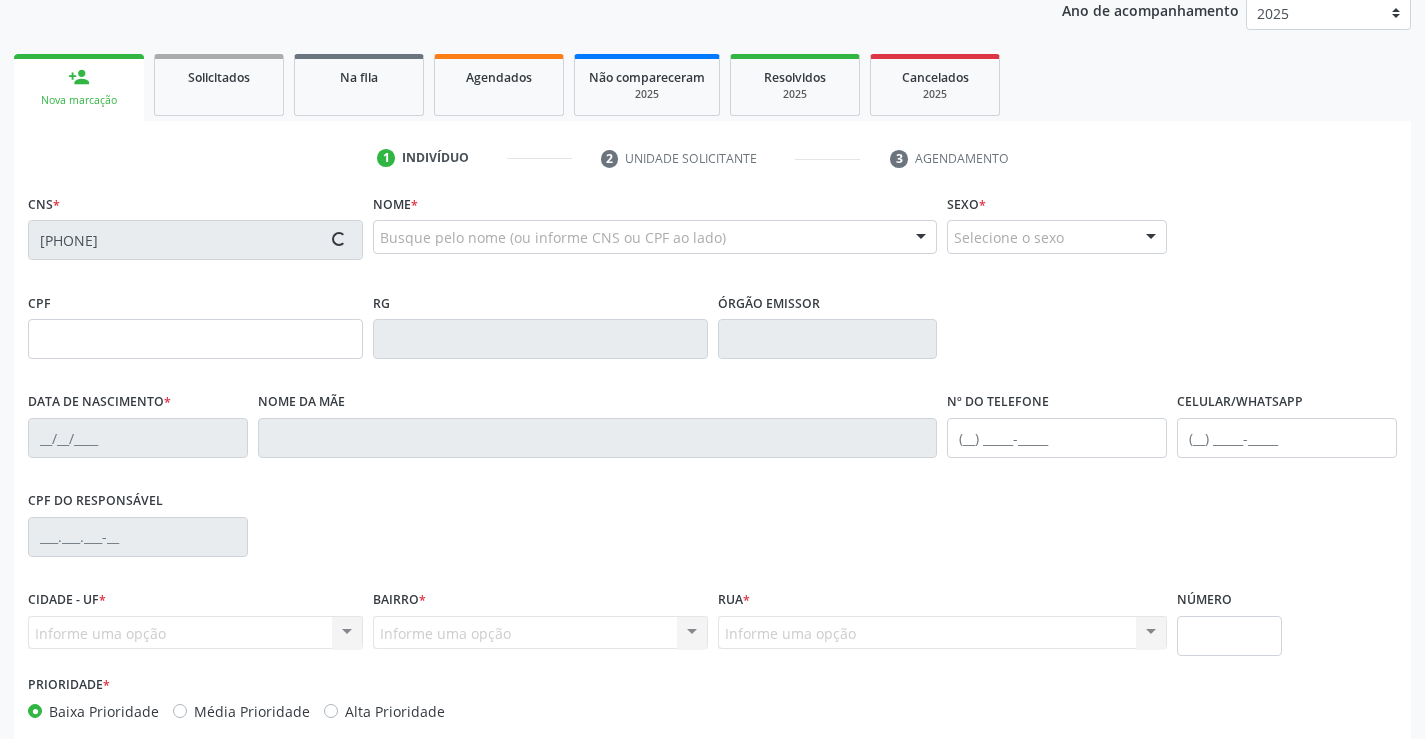 type on "[SSN]" 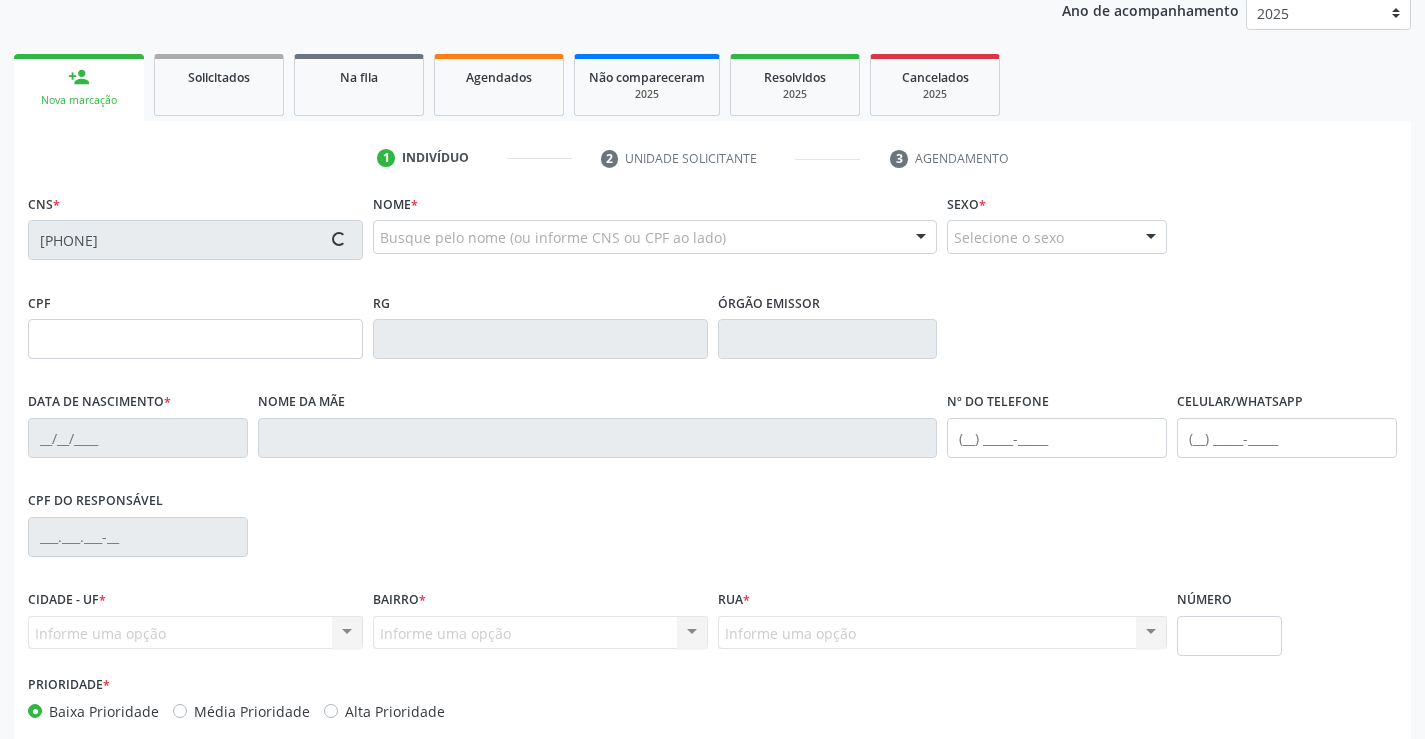 type on "[DATE]" 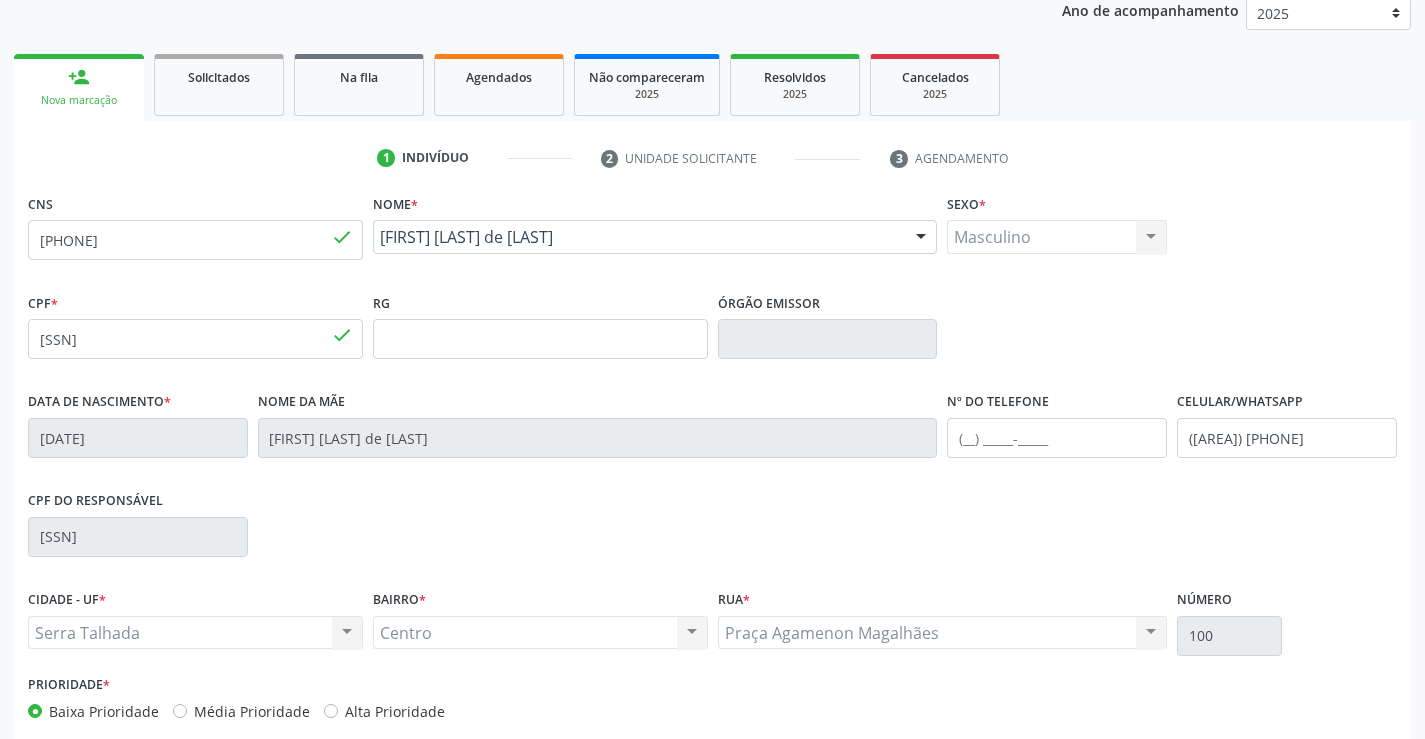 scroll, scrollTop: 345, scrollLeft: 0, axis: vertical 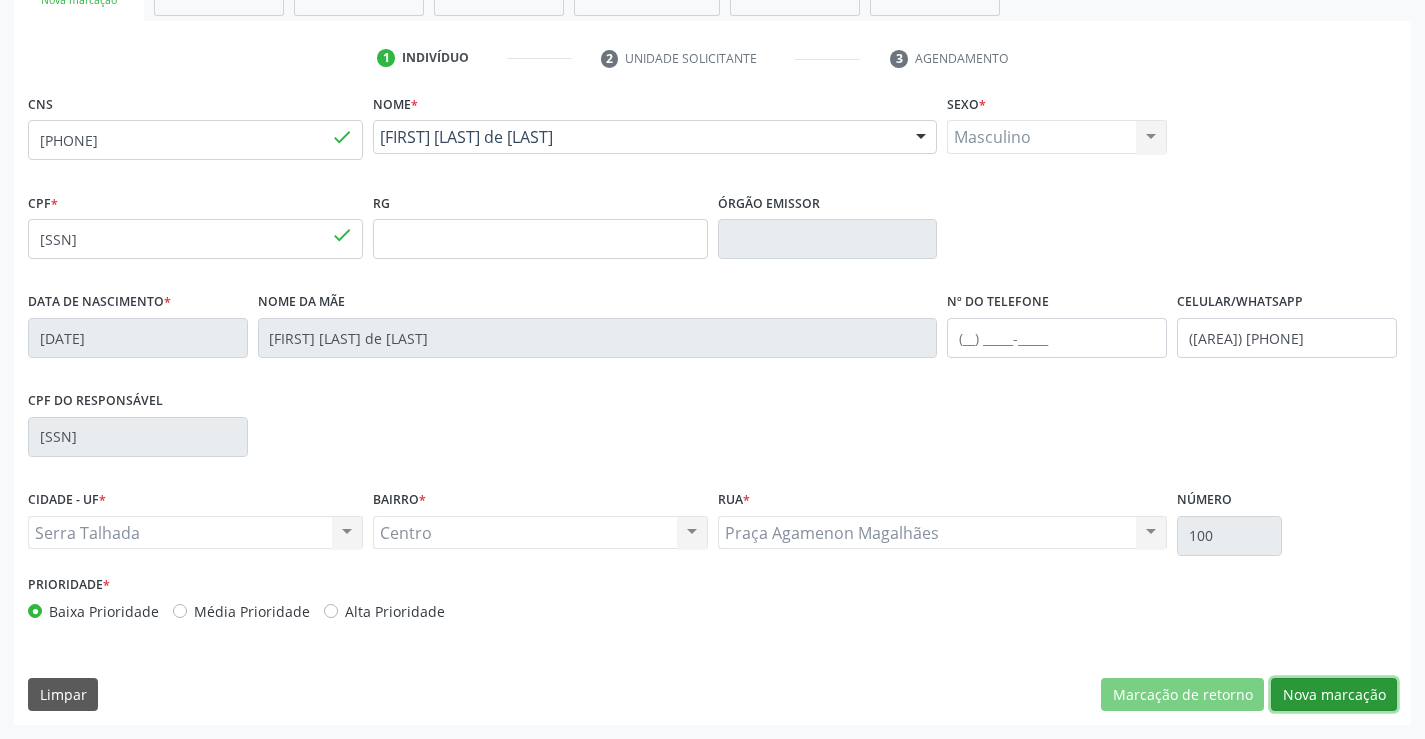 click on "Nova marcação" at bounding box center [1334, 695] 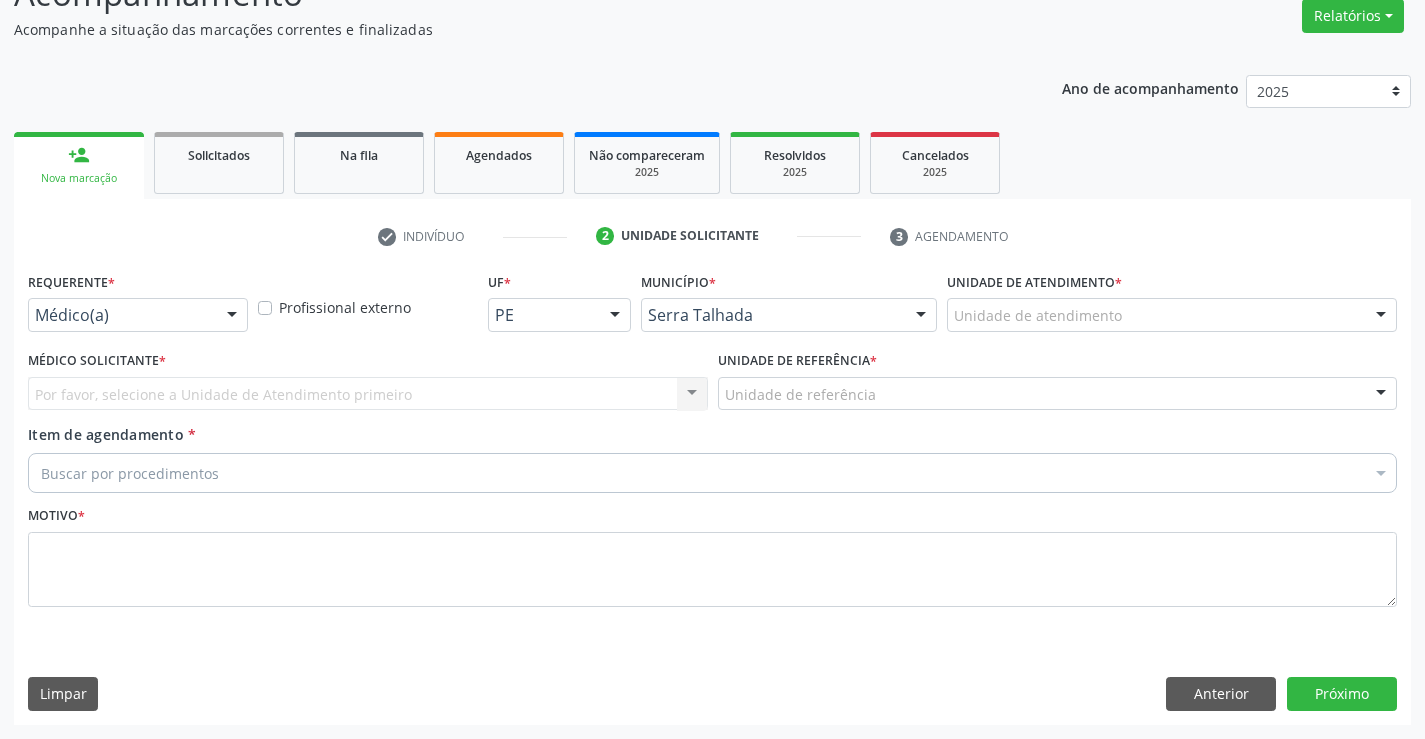 scroll, scrollTop: 167, scrollLeft: 0, axis: vertical 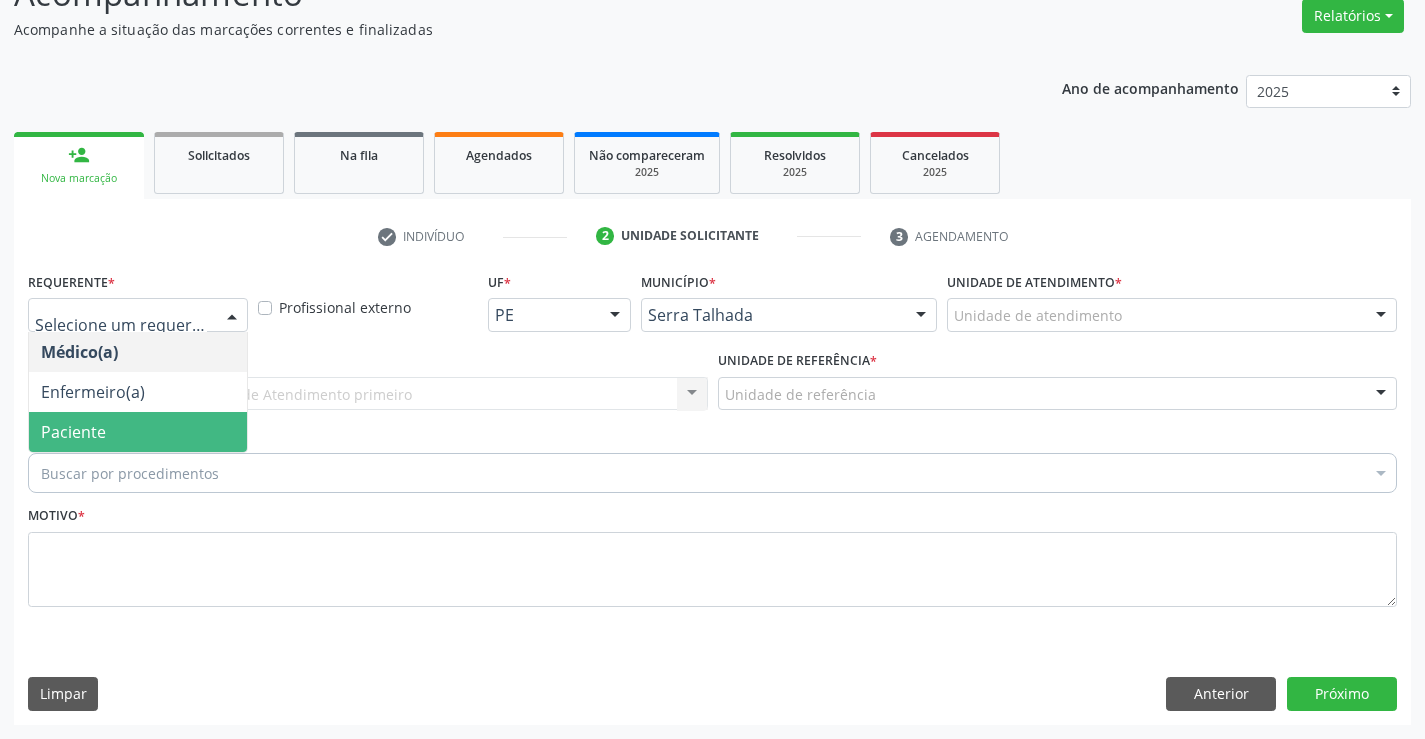 click on "Paciente" at bounding box center [138, 432] 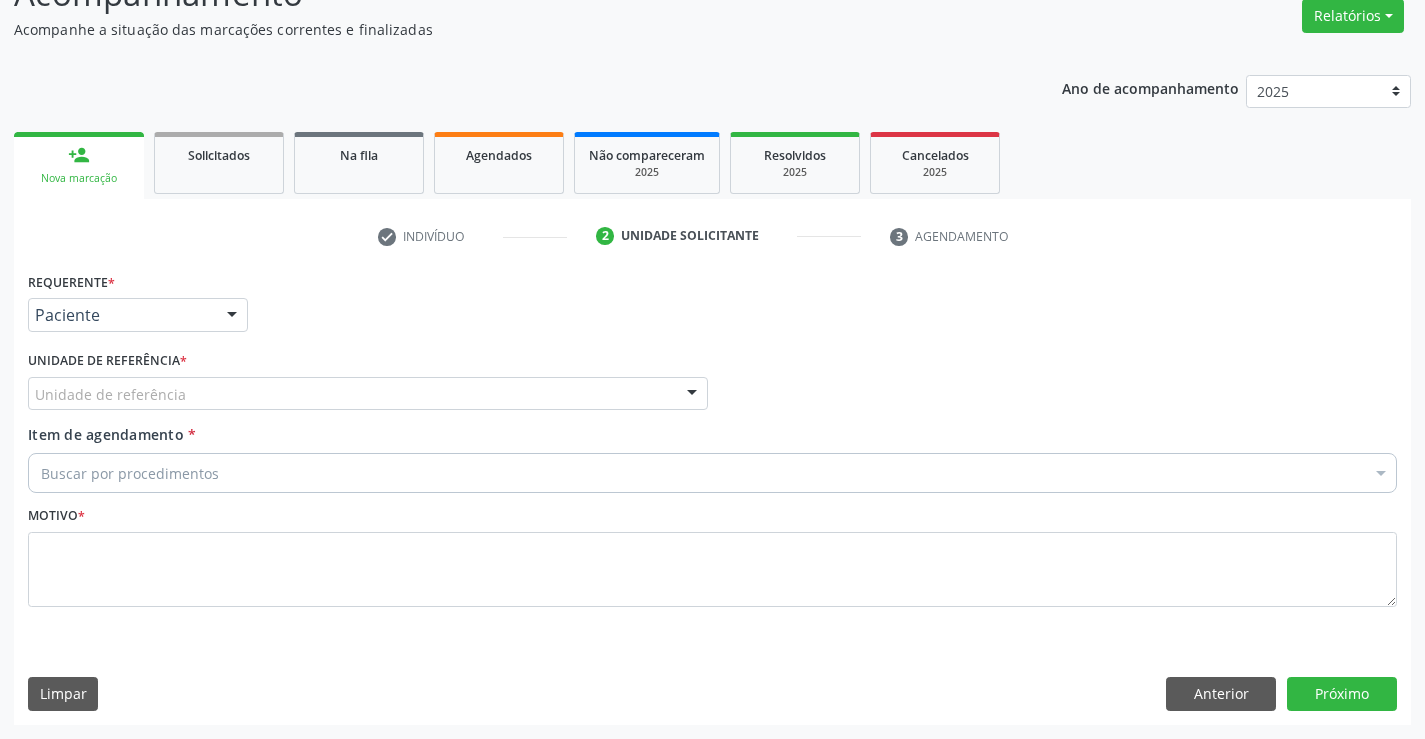 click on "Unidade de referência" at bounding box center [368, 394] 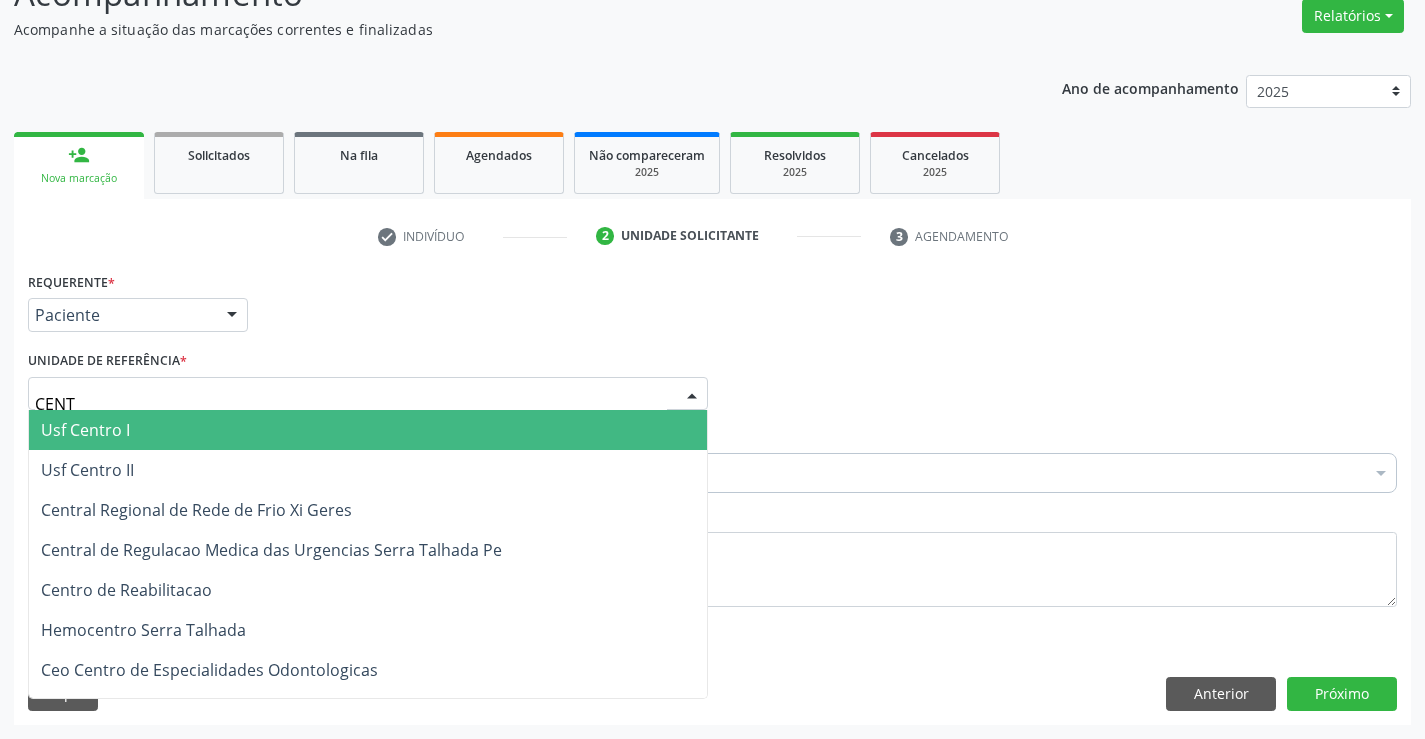 type on "CENTR" 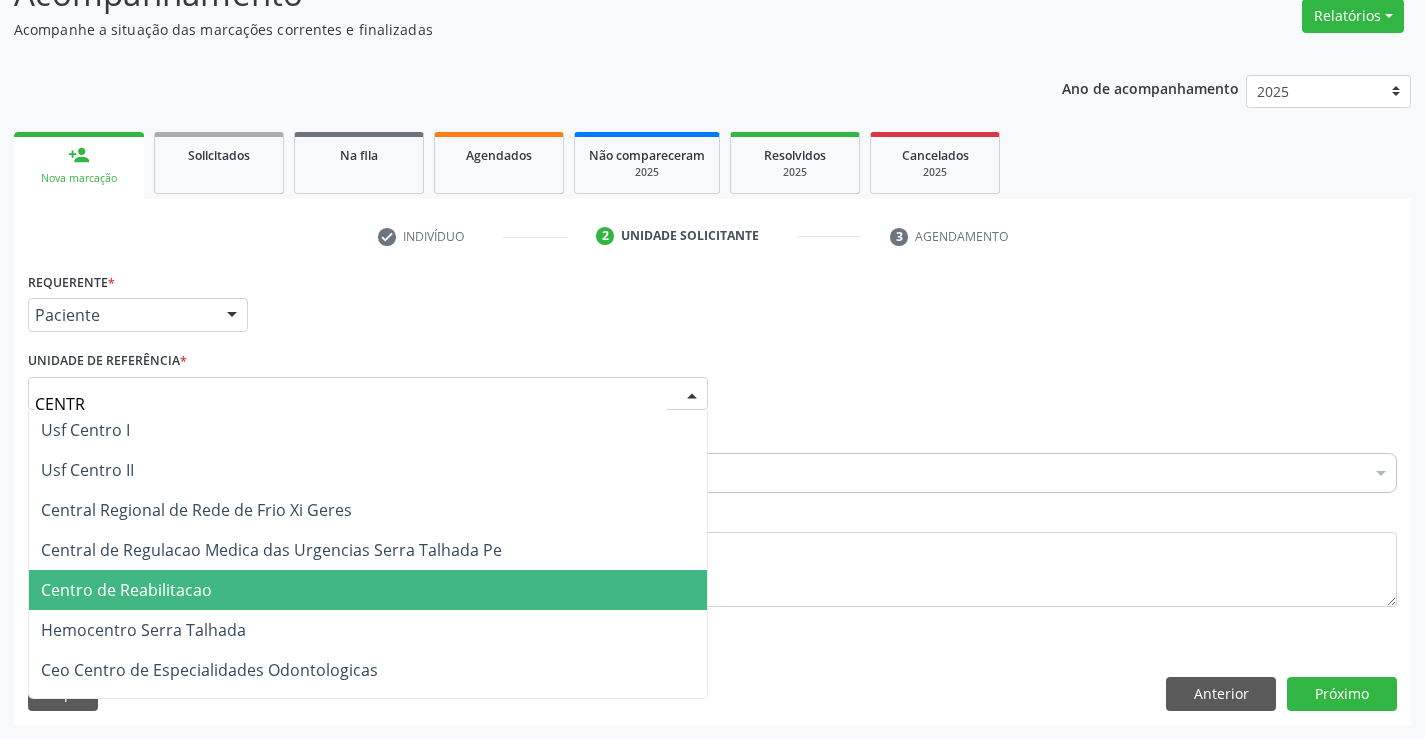 click on "Centro de Reabilitacao" at bounding box center [126, 590] 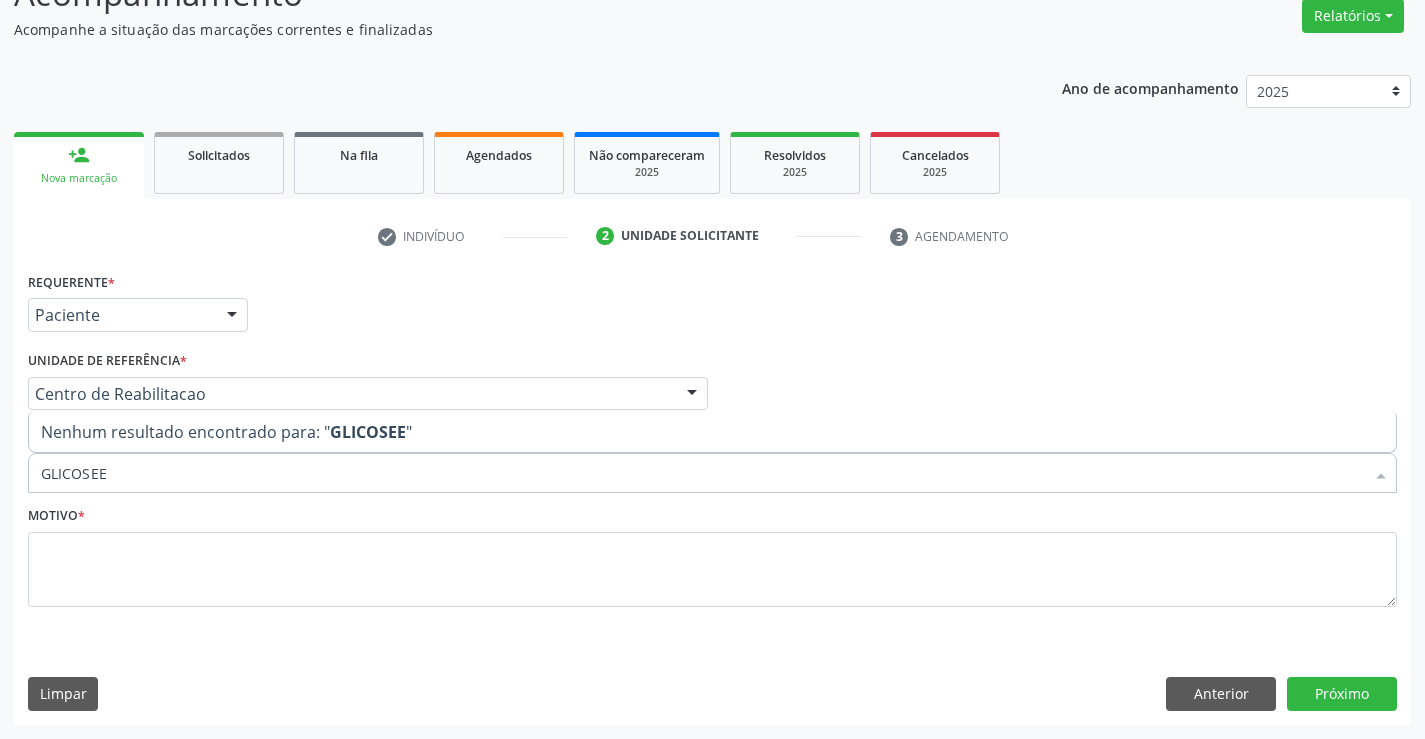 type on "GLICOSE" 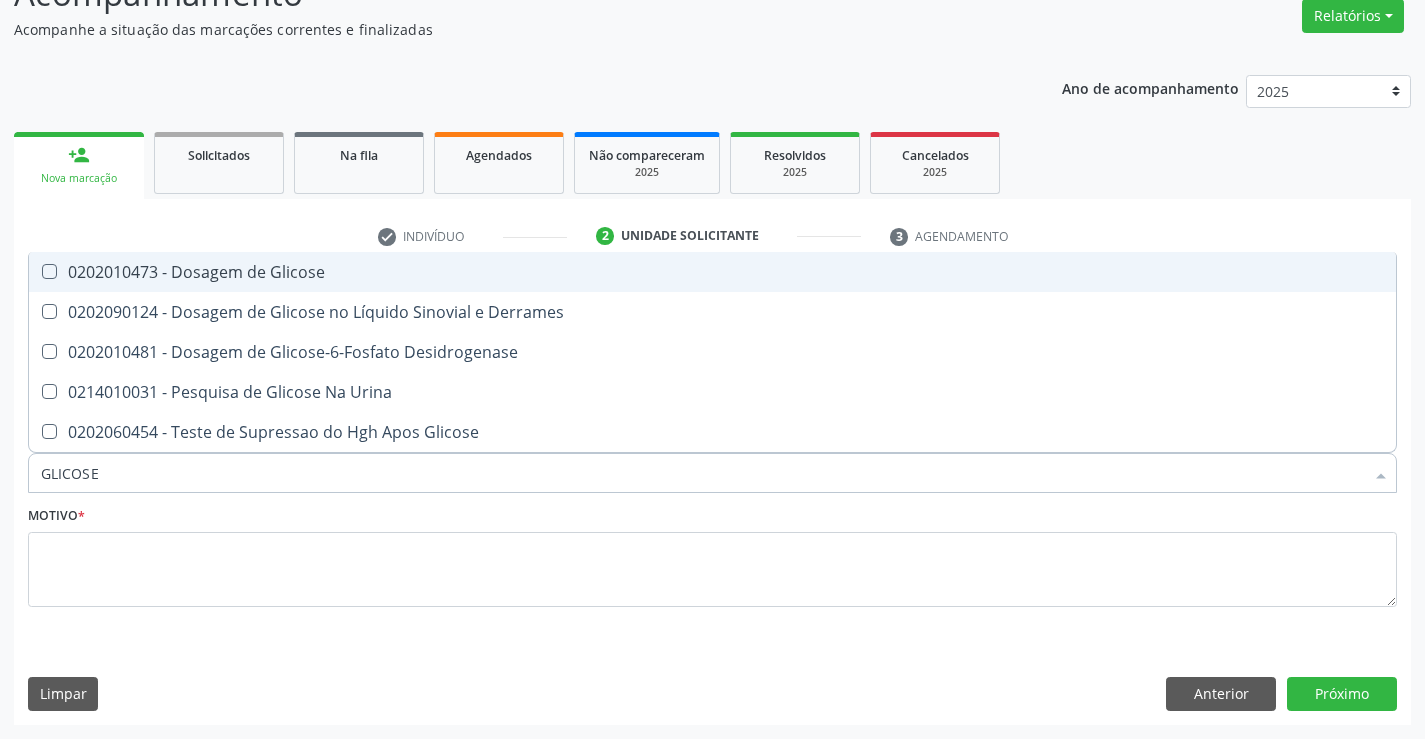 click on "0202010473 - Dosagem de Glicose" at bounding box center (712, 272) 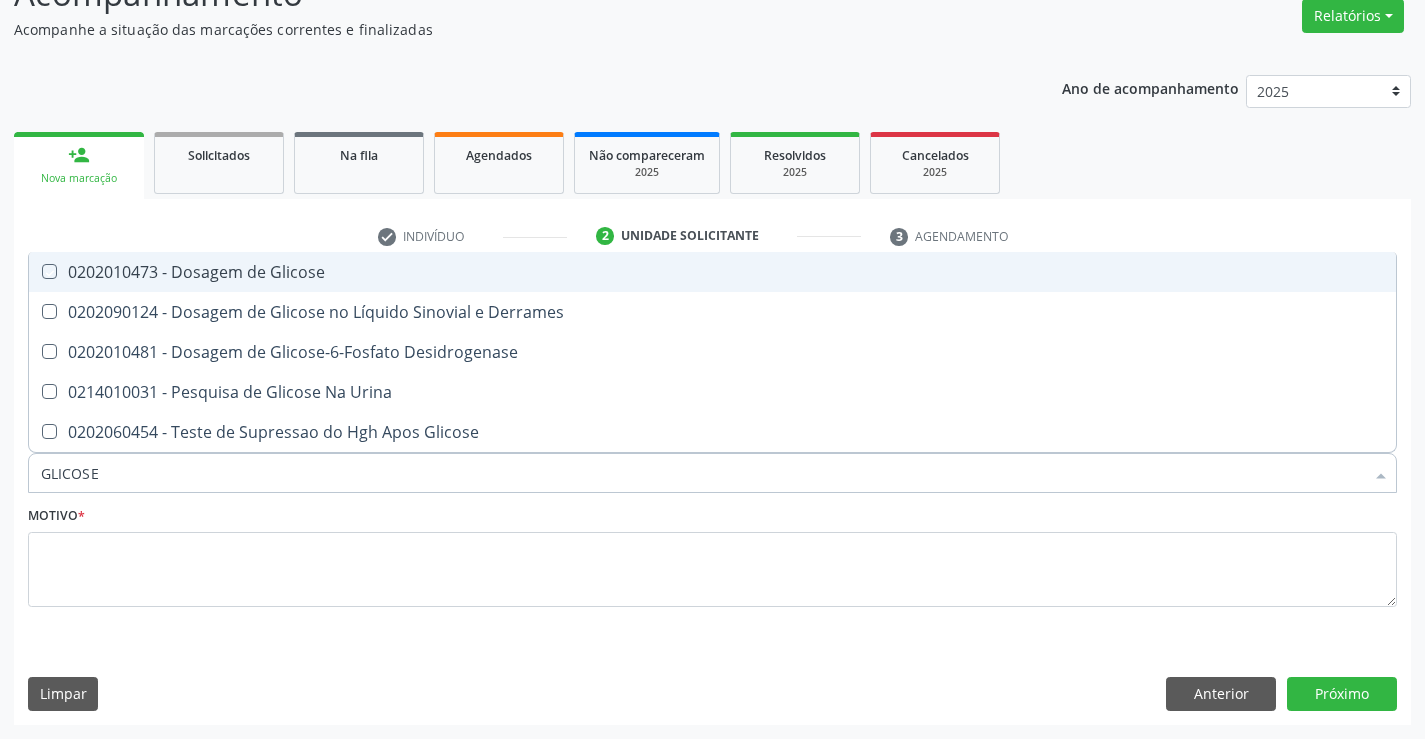 checkbox on "true" 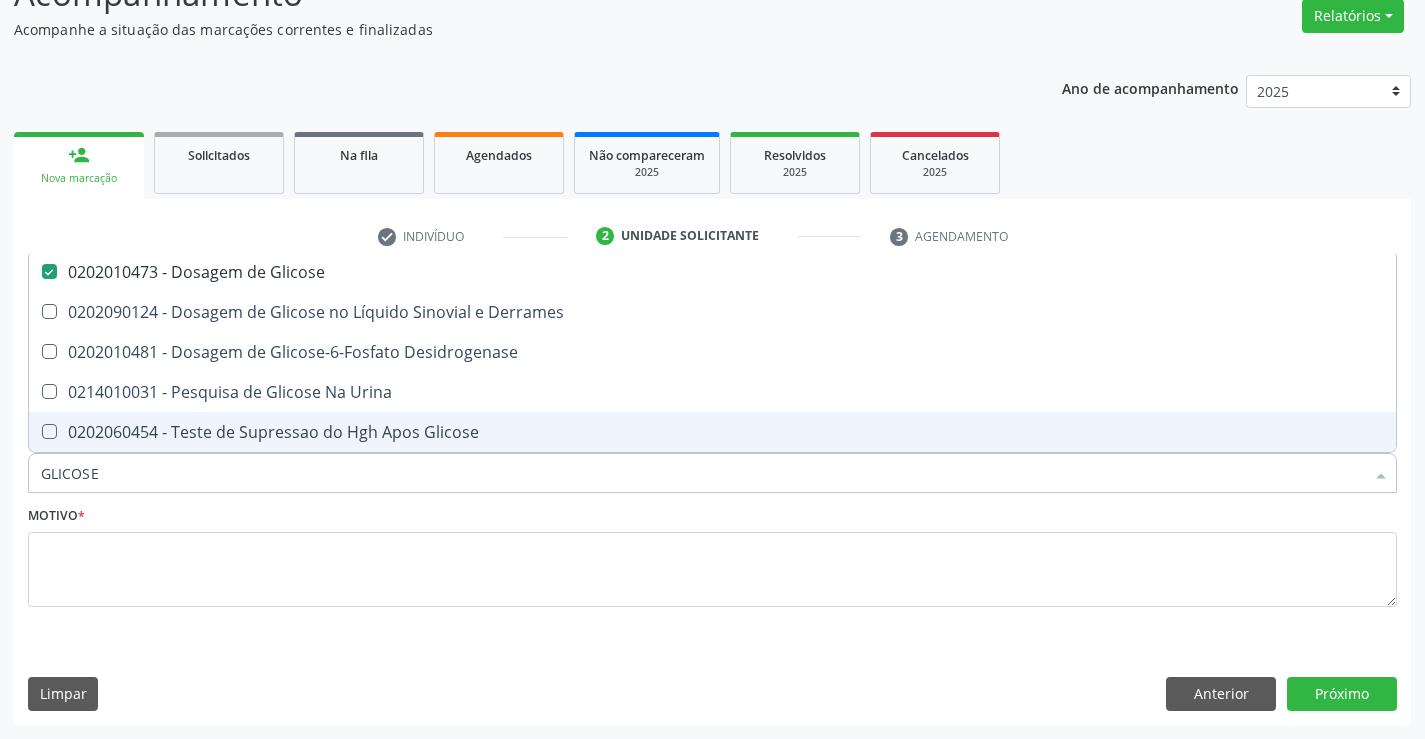 drag, startPoint x: 109, startPoint y: 467, endPoint x: 0, endPoint y: 463, distance: 109.07337 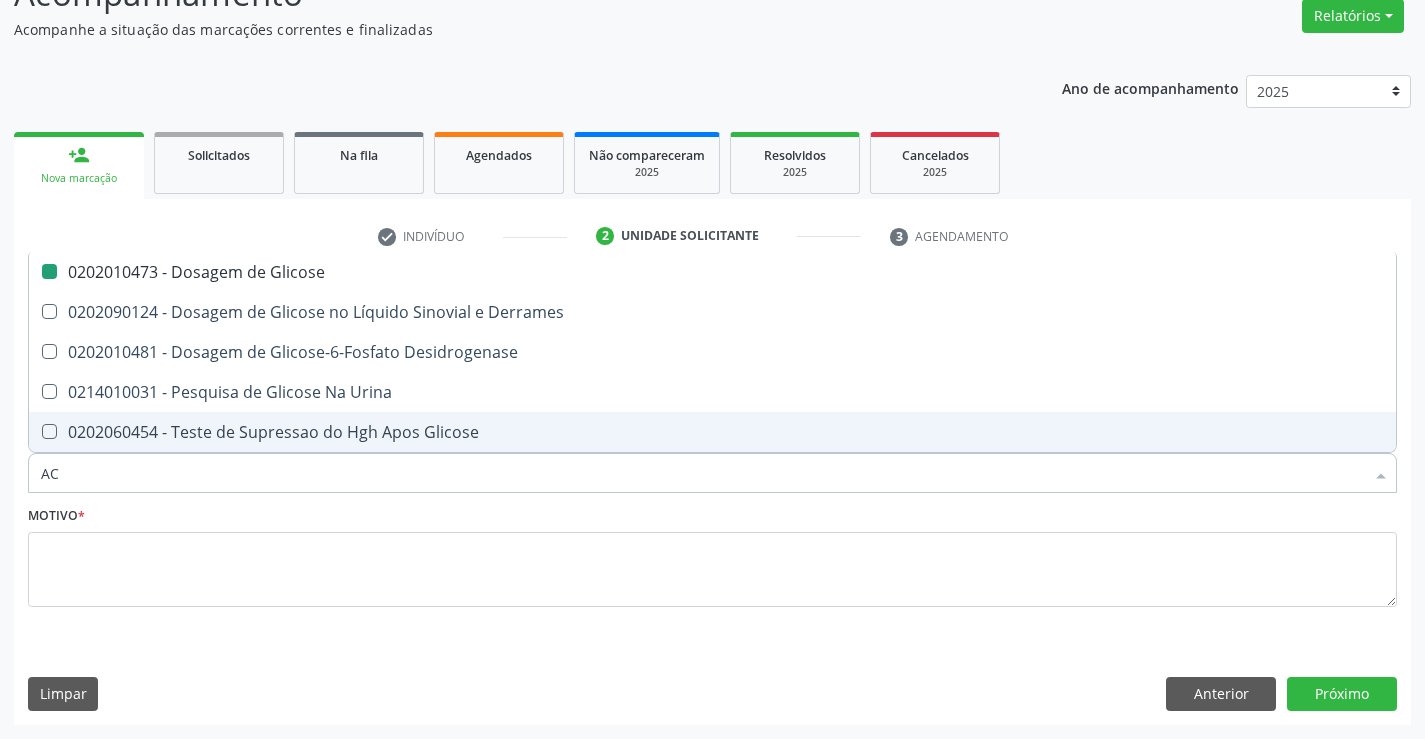 type on "ACI" 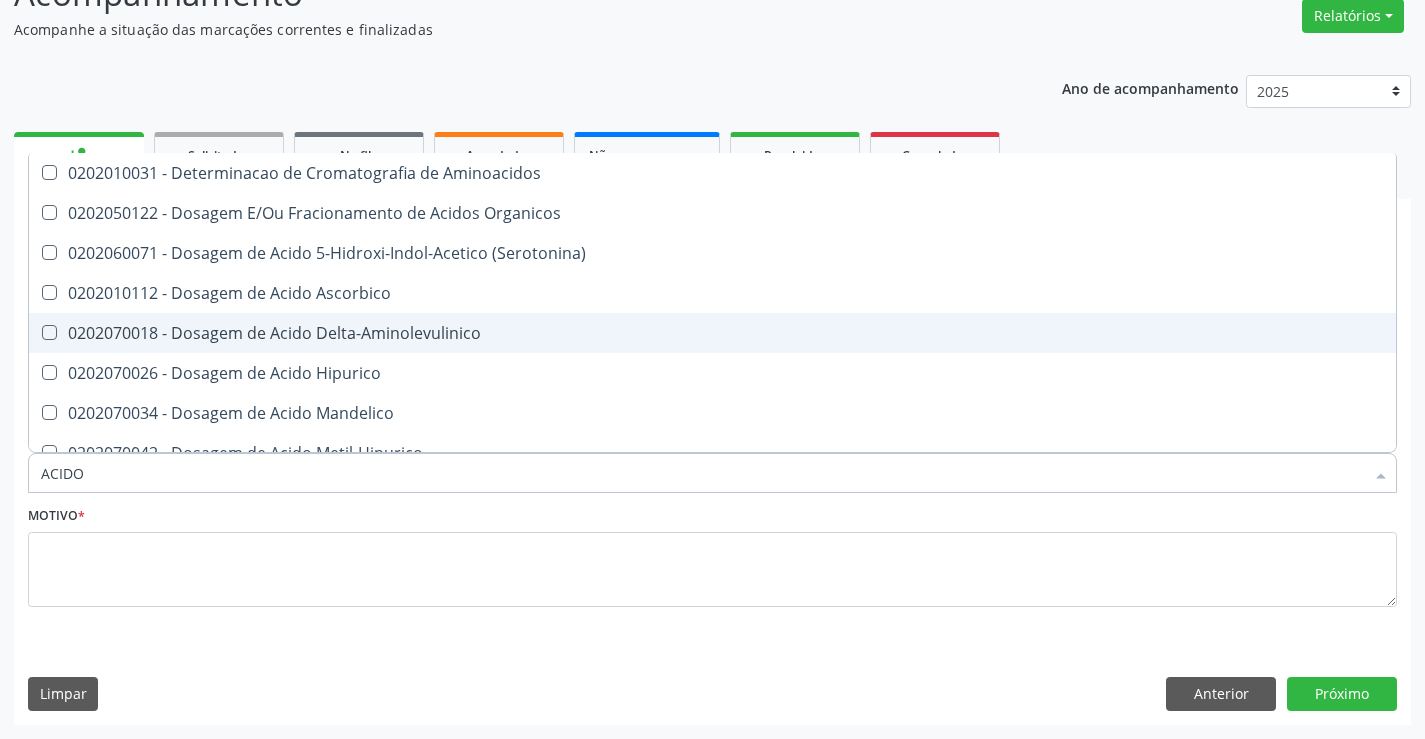type on "ACIDO U" 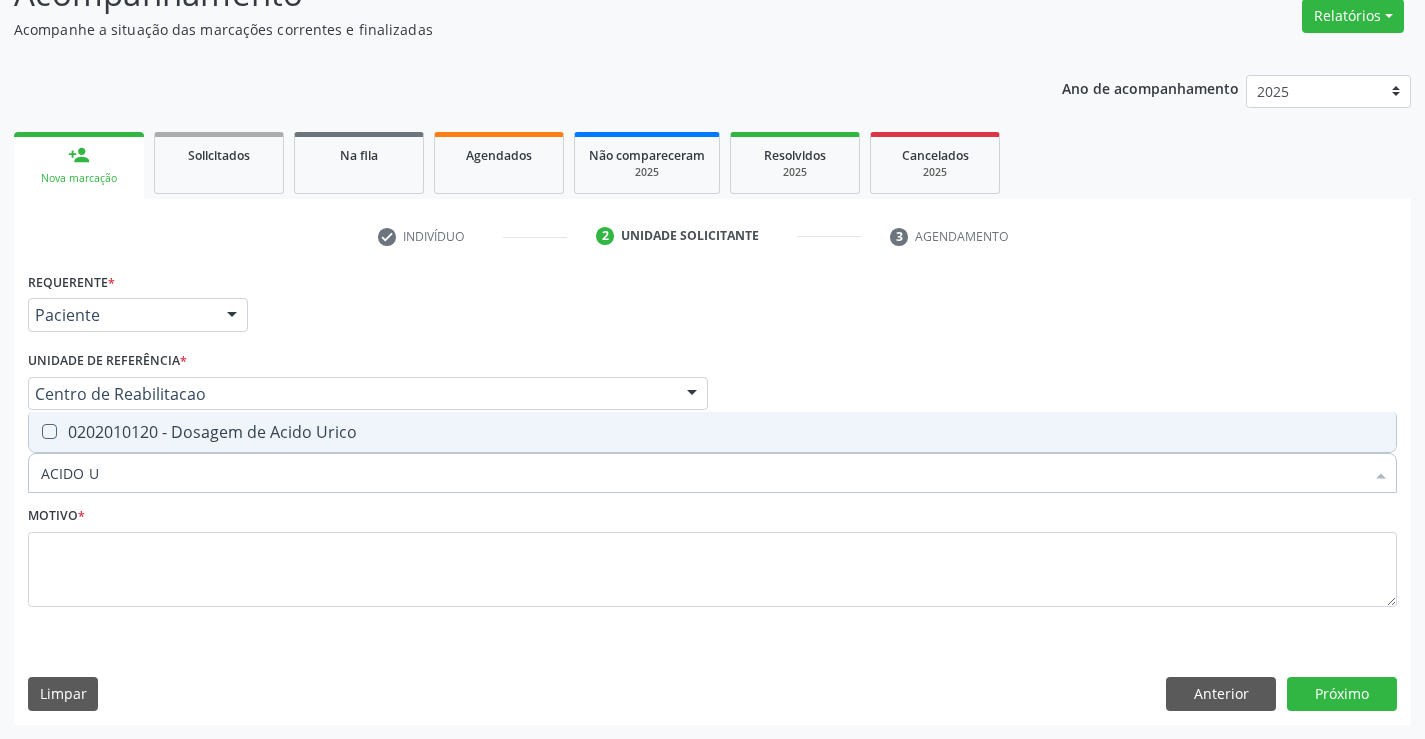 click on "0202010120 - Dosagem de Acido Urico" at bounding box center [712, 432] 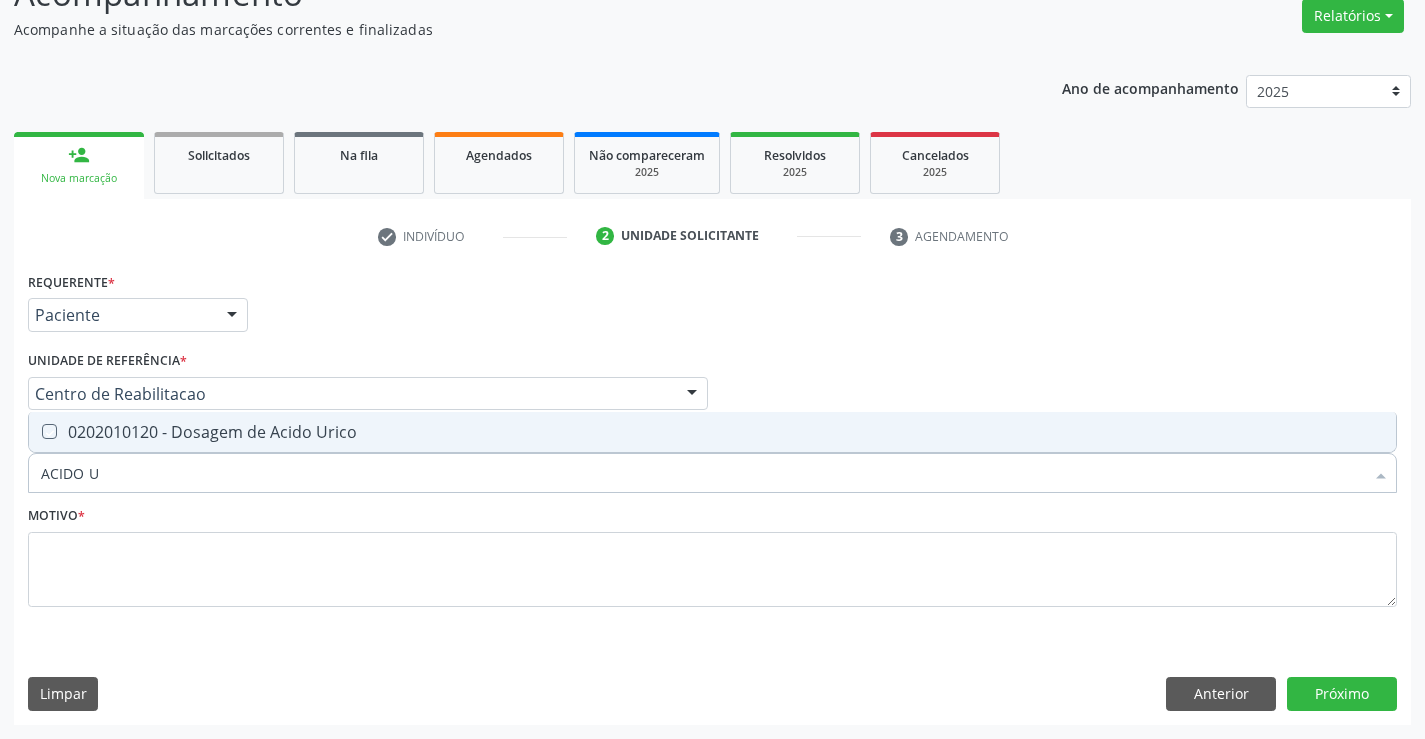 checkbox on "true" 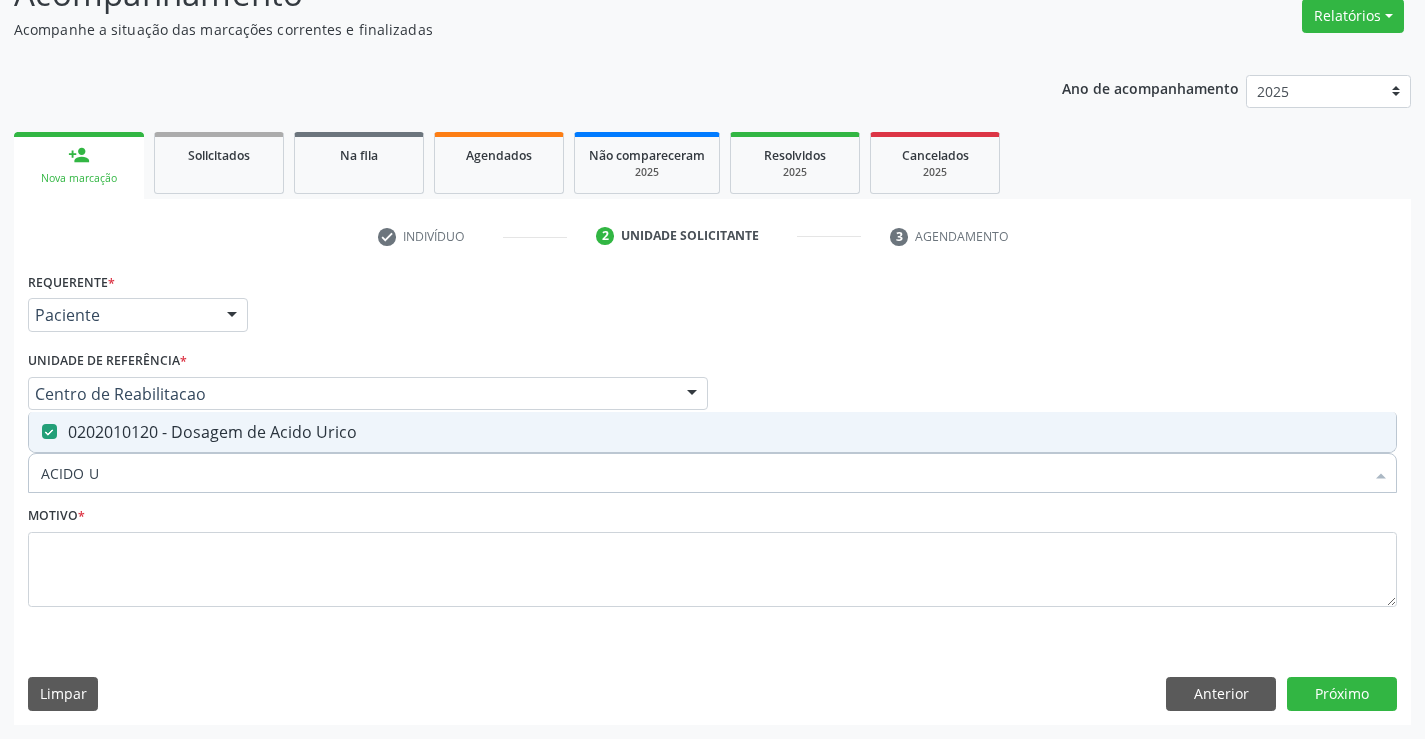 drag, startPoint x: 135, startPoint y: 479, endPoint x: 22, endPoint y: 467, distance: 113.63538 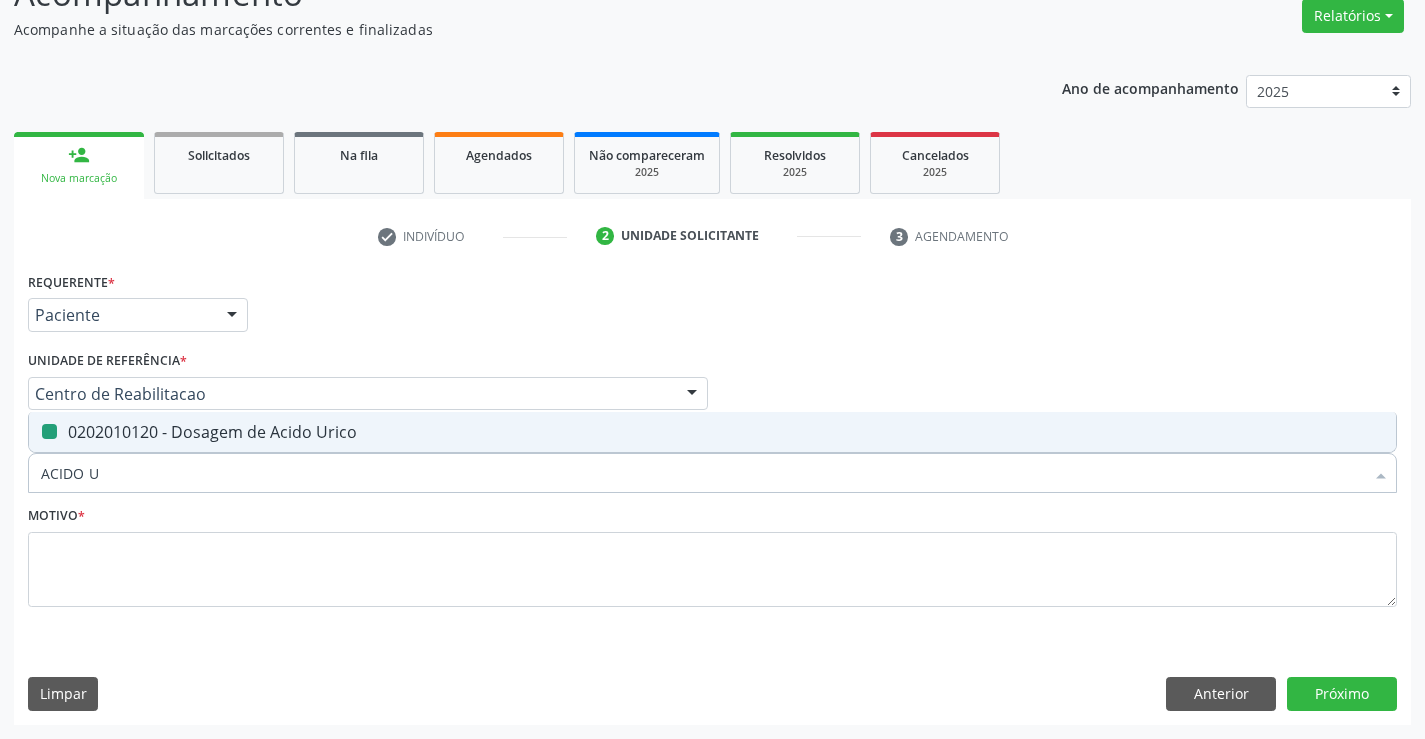 type on "C" 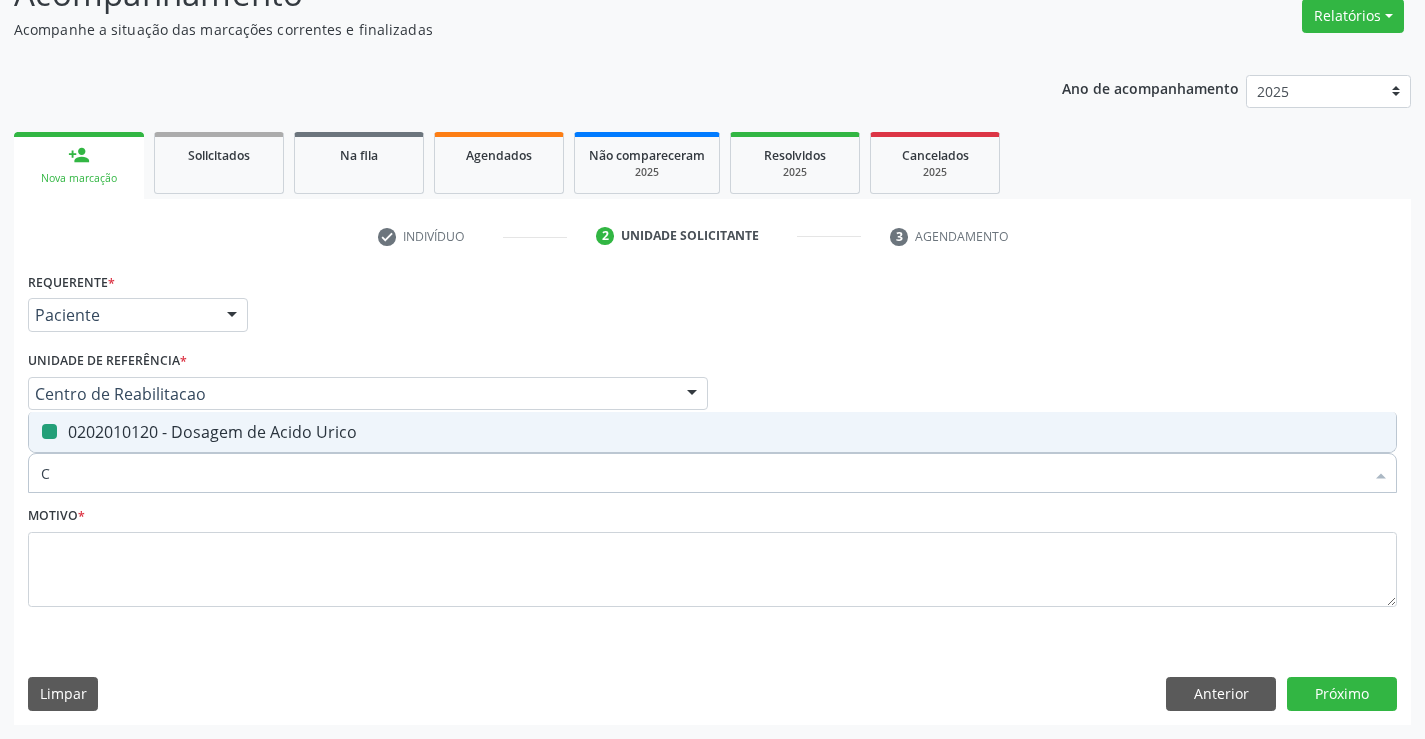 checkbox on "false" 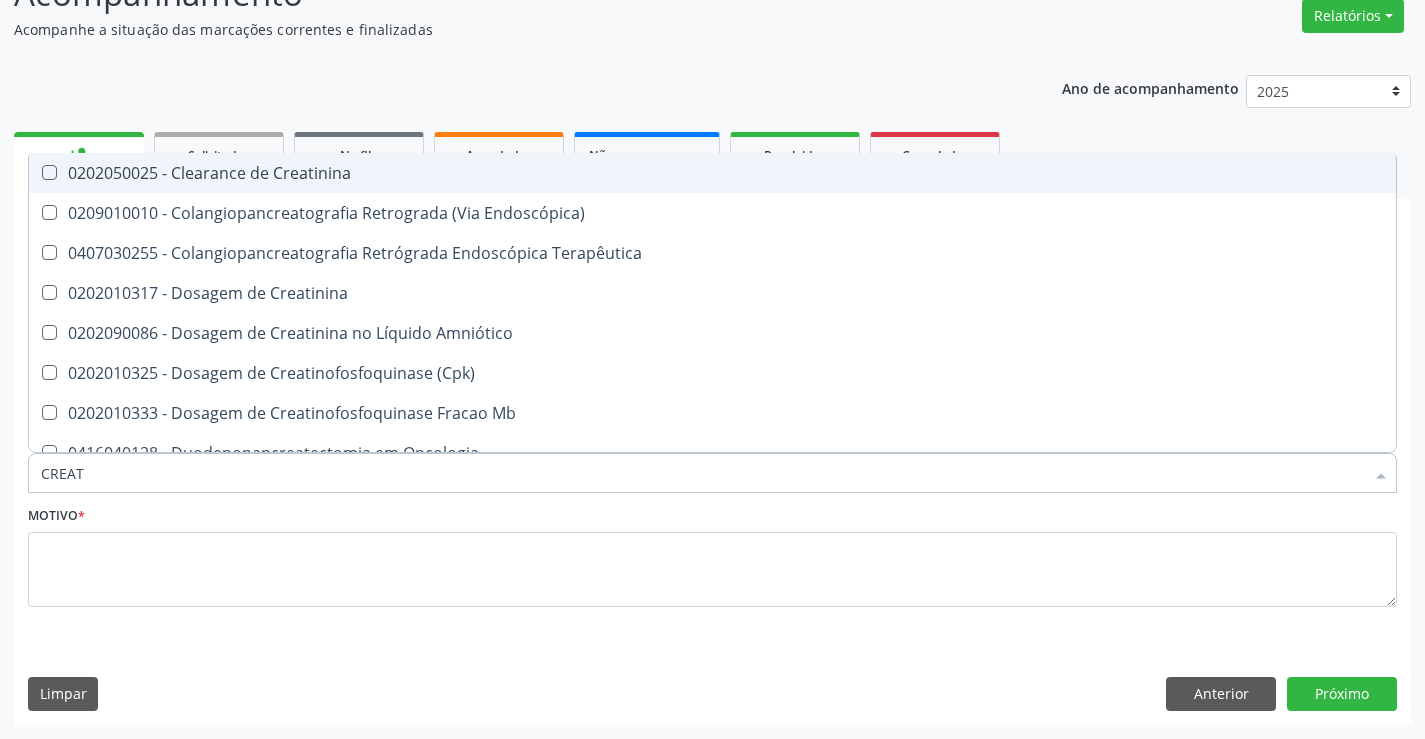type on "CREATI" 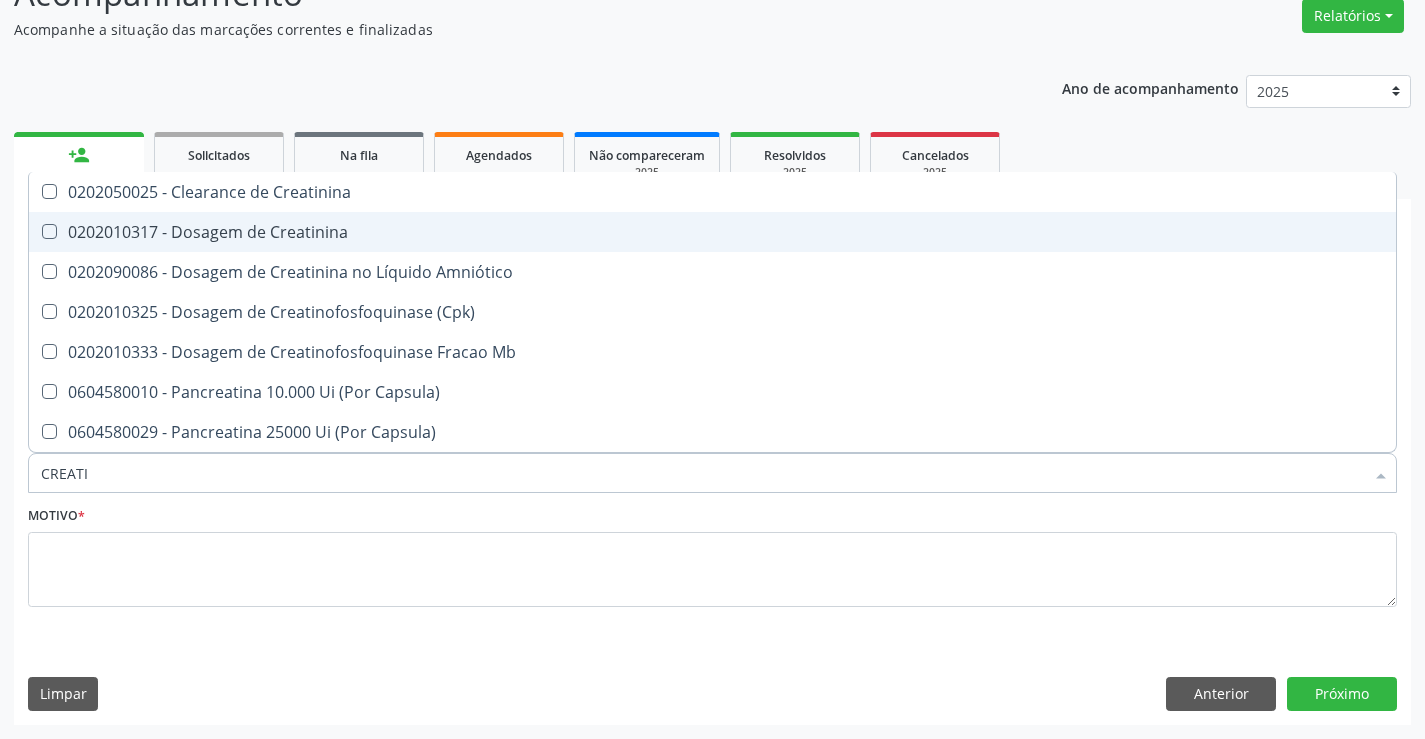 click on "0202010317 - Dosagem de Creatinina" at bounding box center (712, 232) 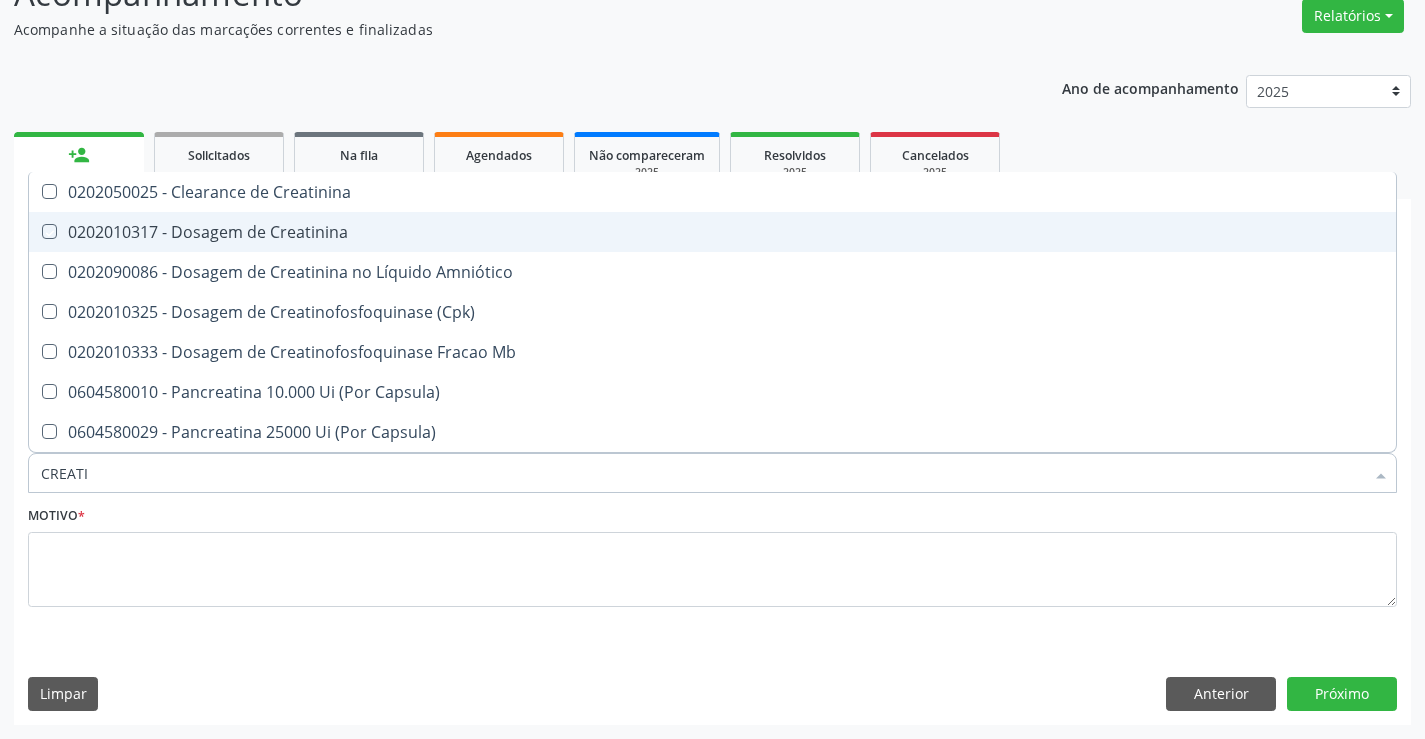 checkbox on "true" 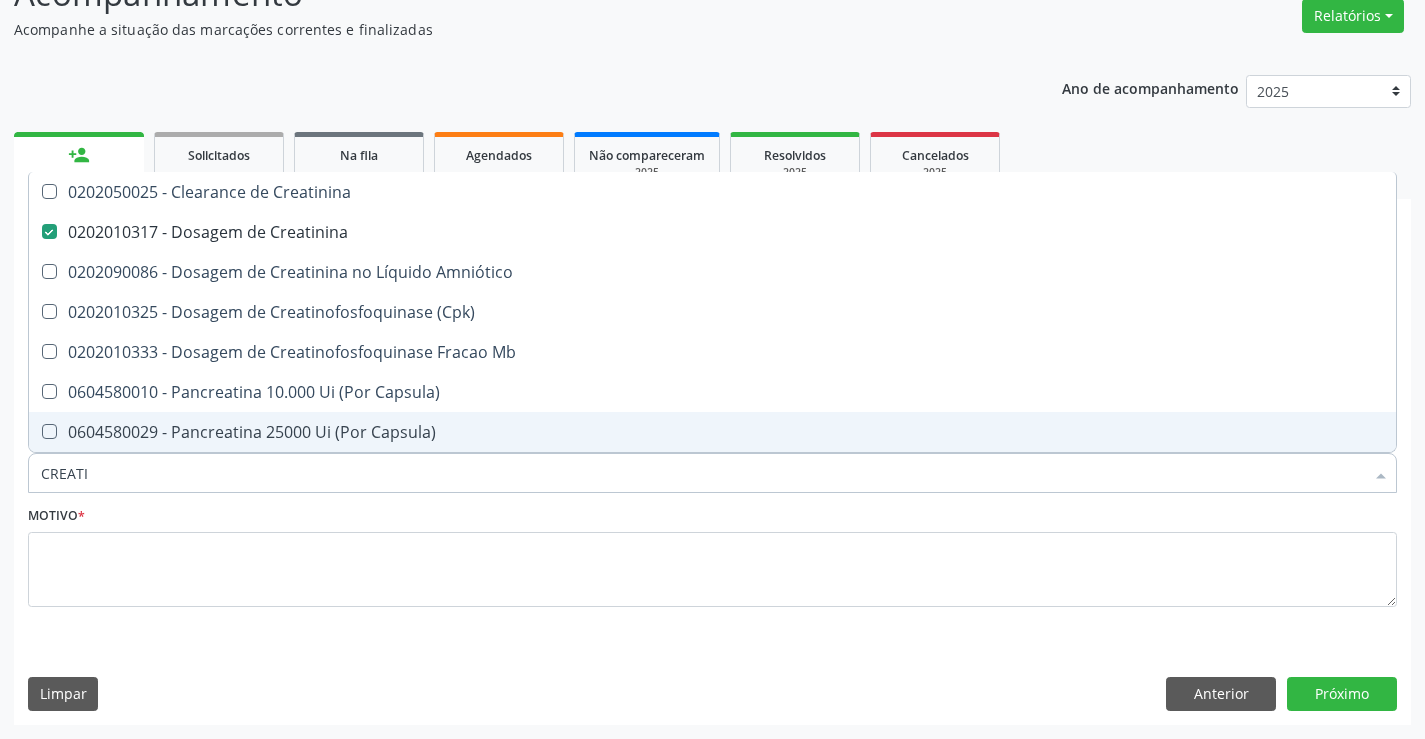 drag, startPoint x: 110, startPoint y: 470, endPoint x: 0, endPoint y: 470, distance: 110 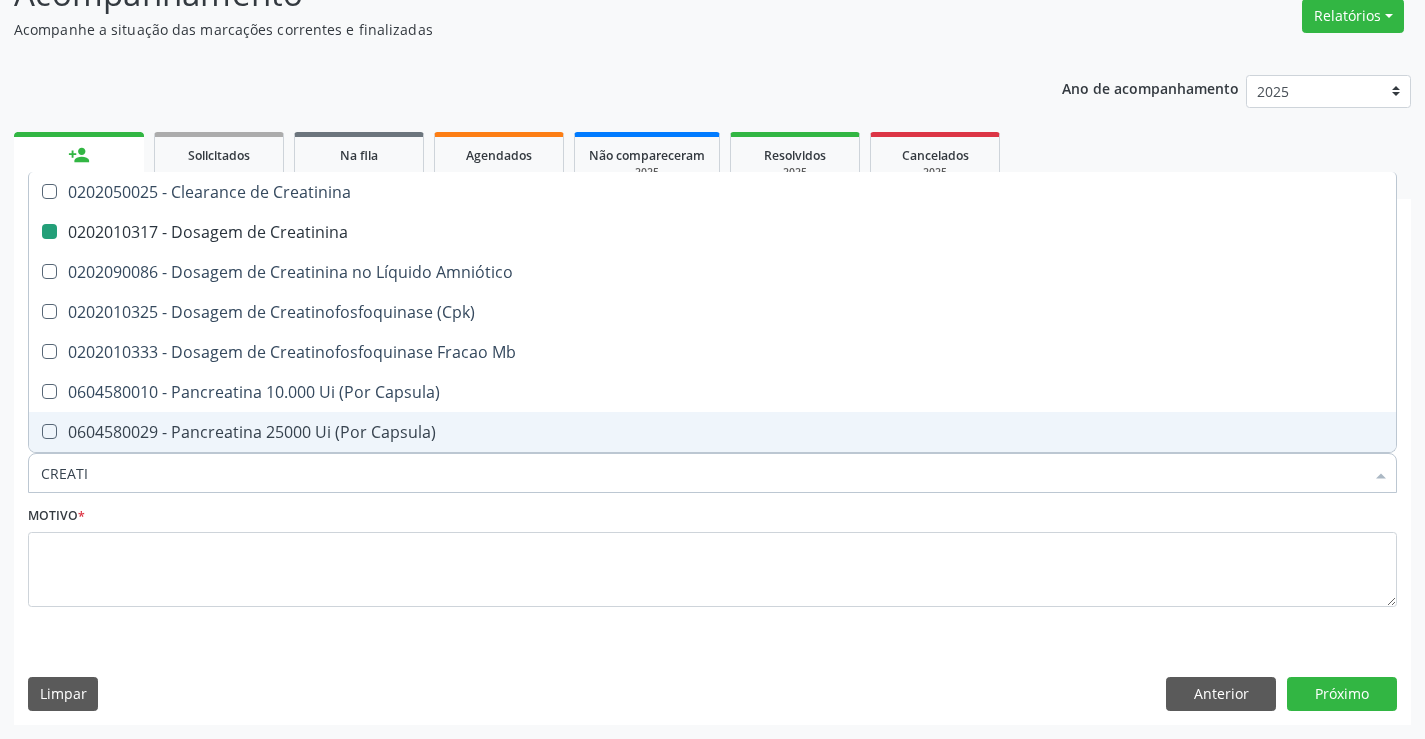 type on "U" 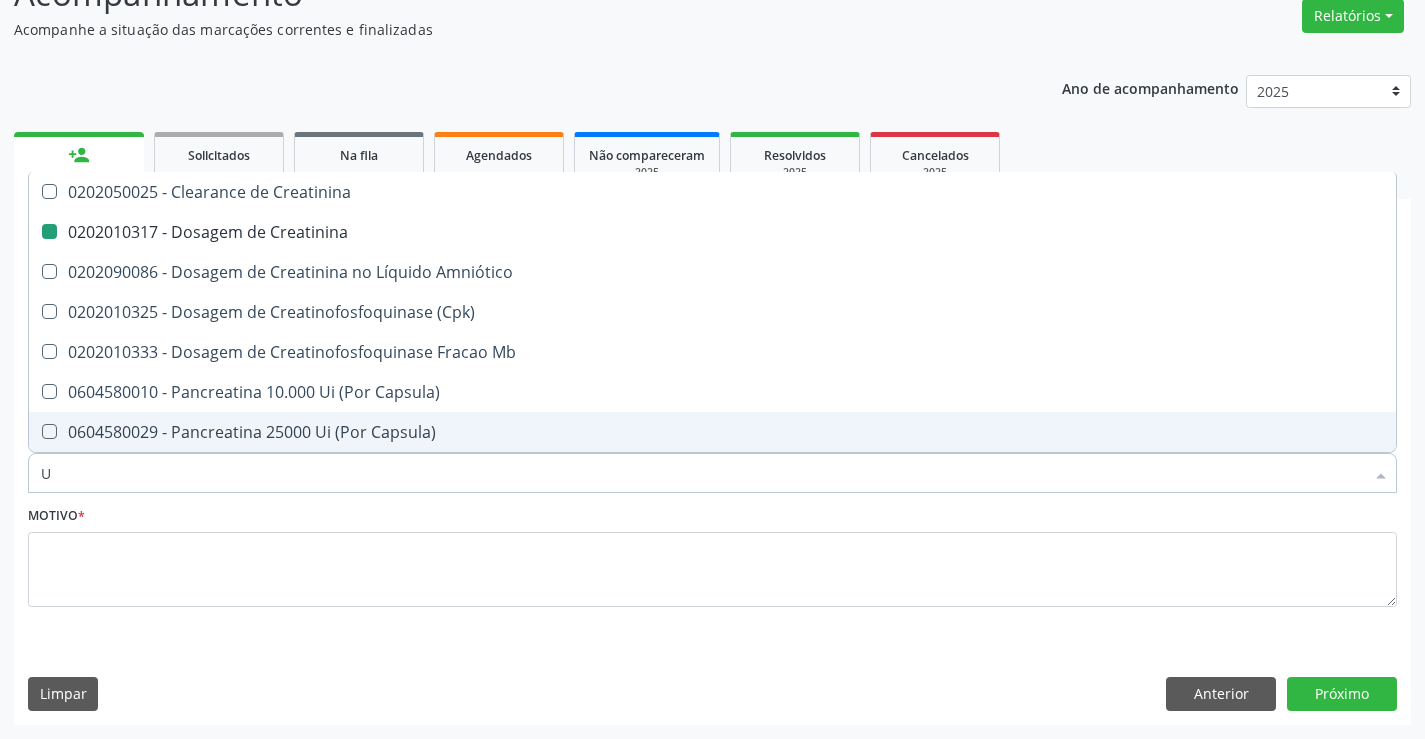 checkbox on "false" 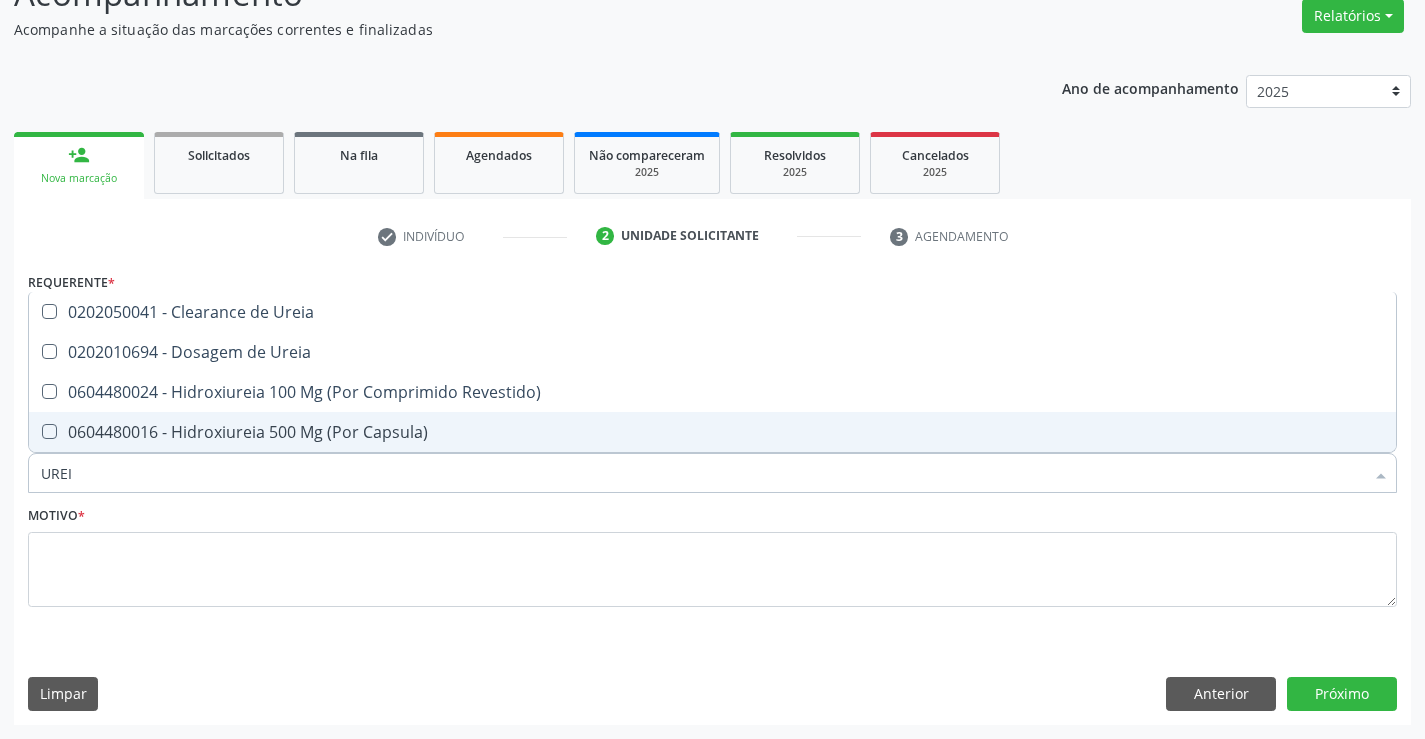type on "UREIA" 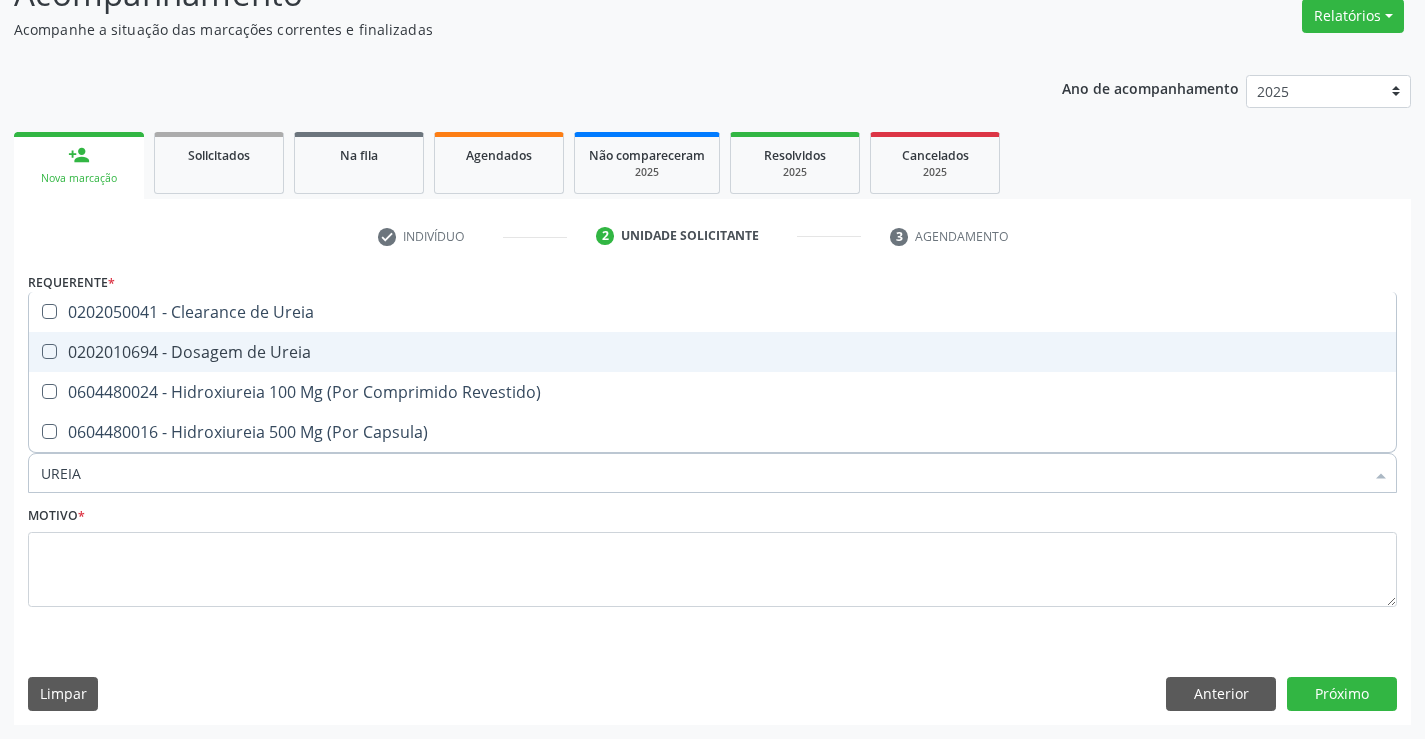 click on "0202010694 - Dosagem de Ureia" at bounding box center (712, 352) 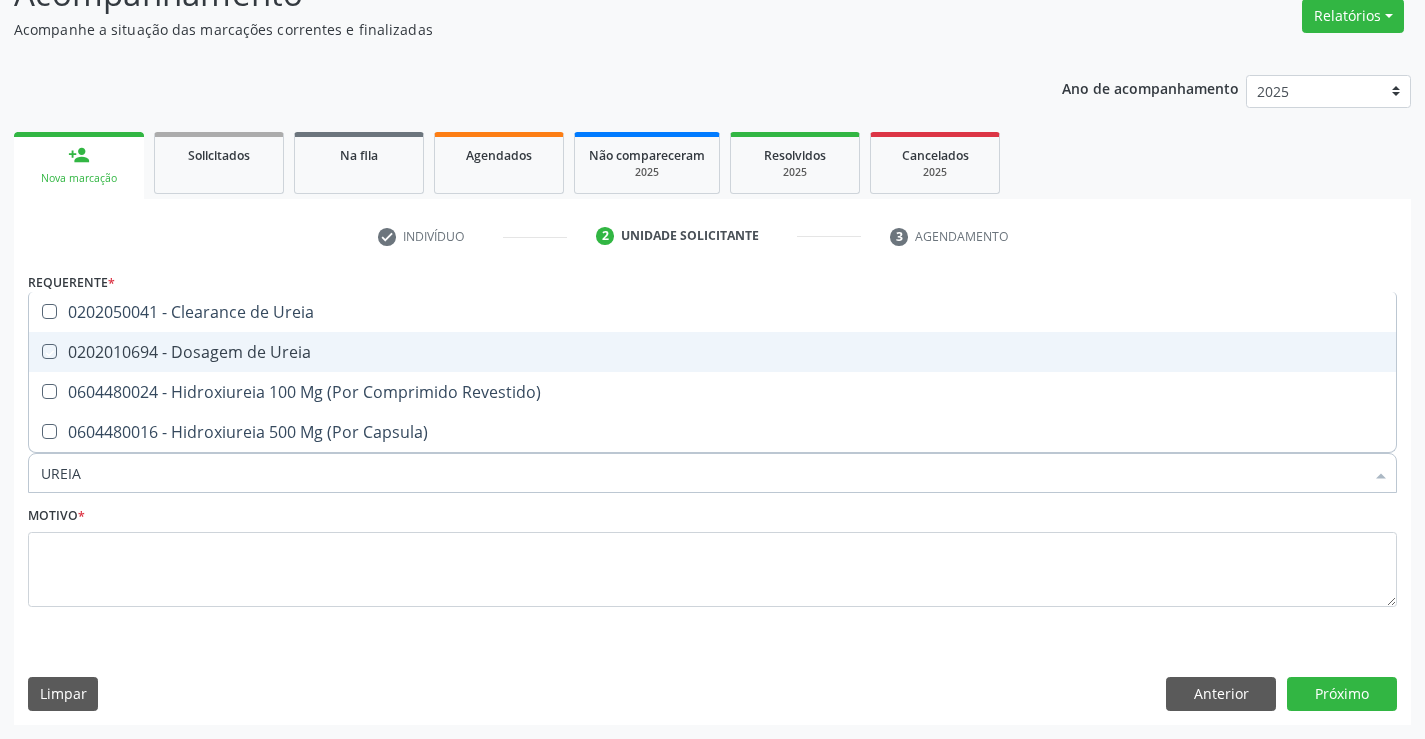 checkbox on "true" 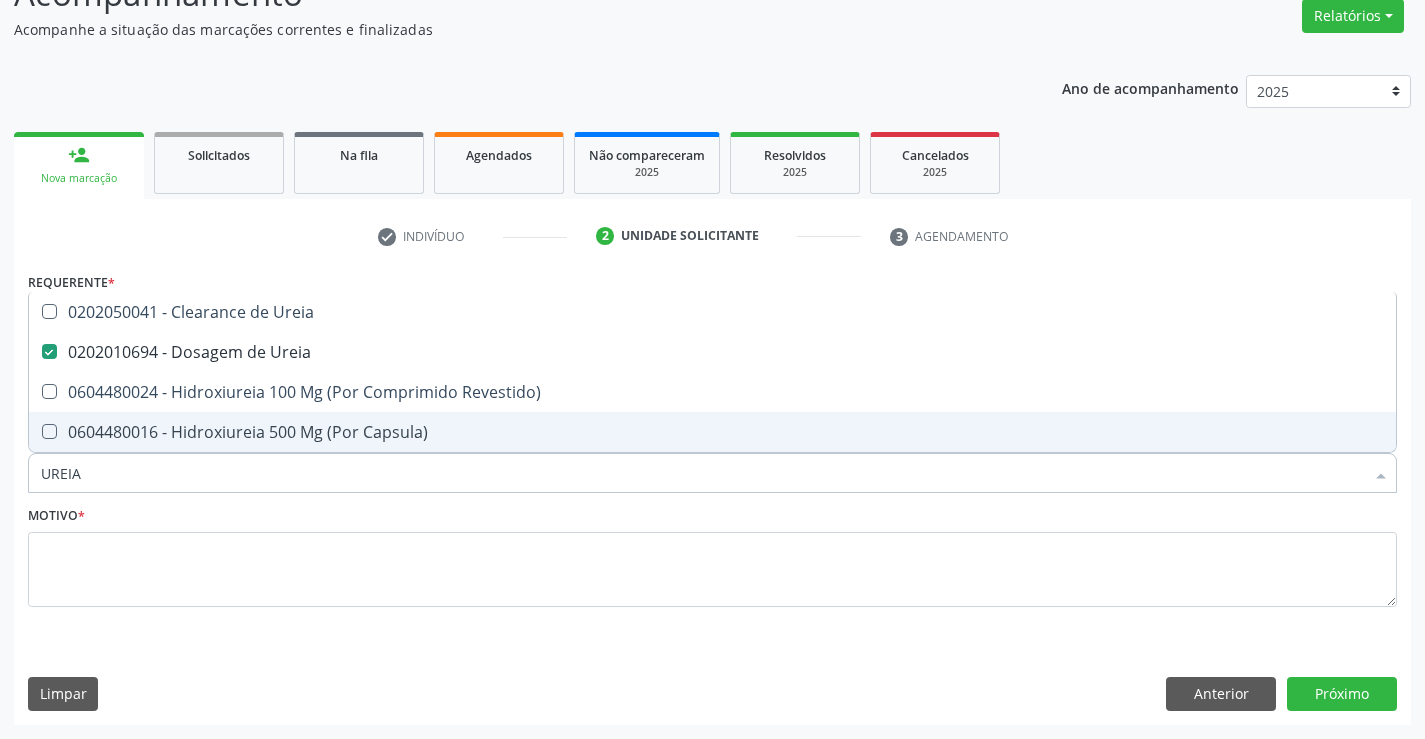 drag, startPoint x: 102, startPoint y: 488, endPoint x: 28, endPoint y: 487, distance: 74.00676 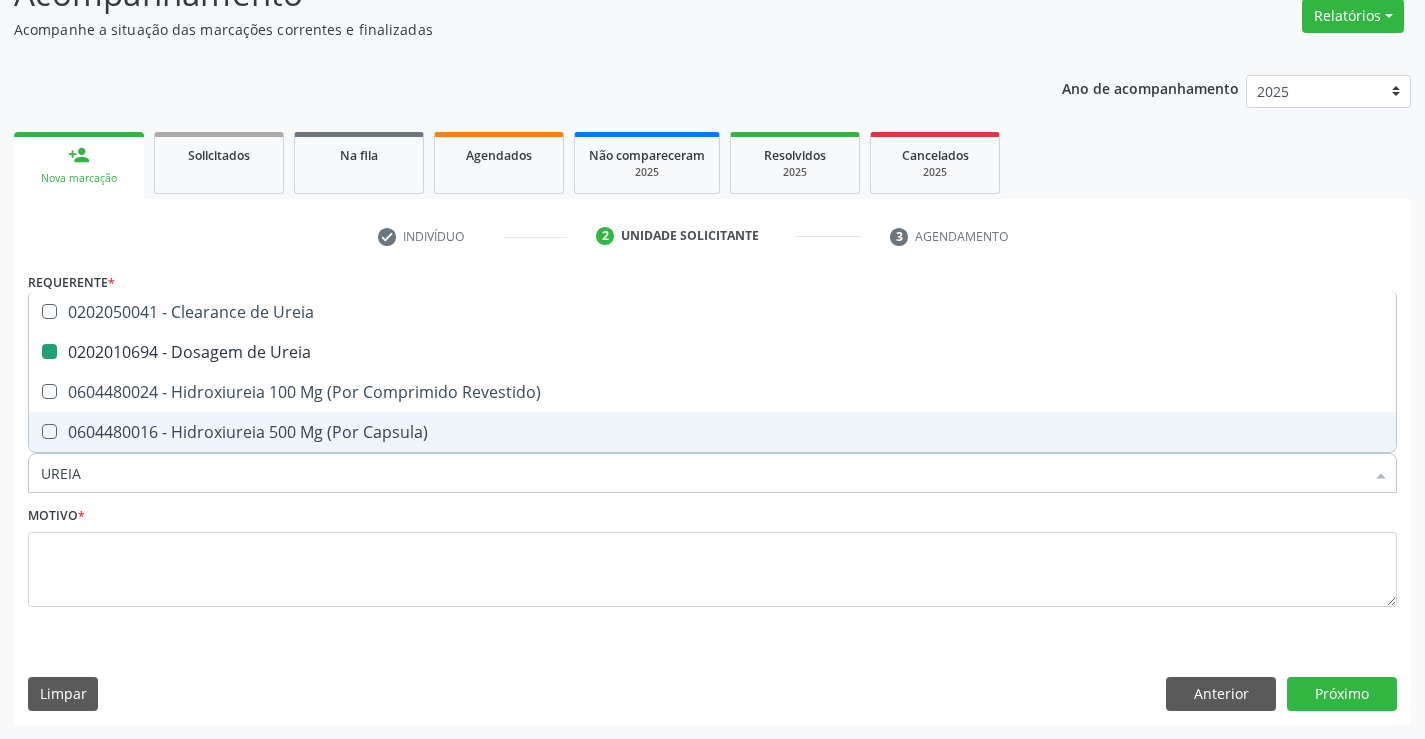 type on "C" 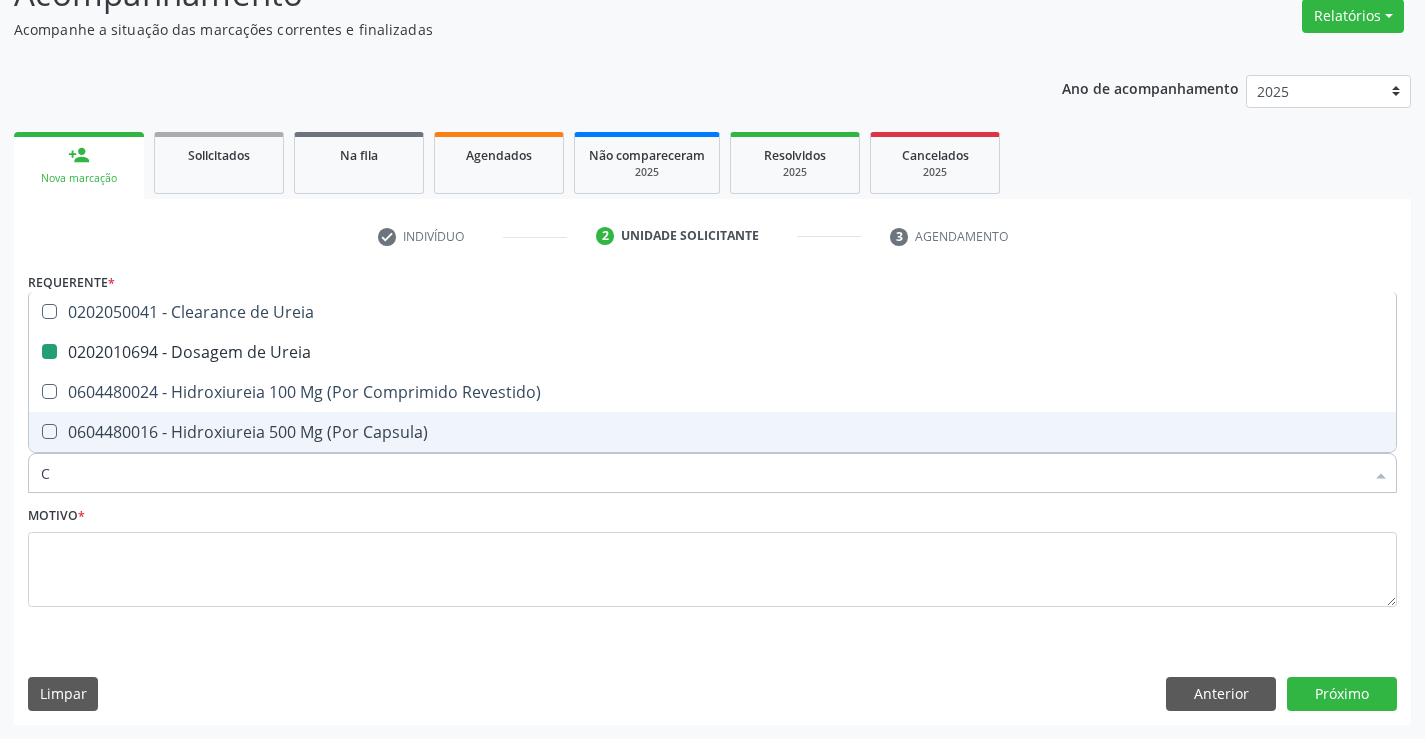 checkbox on "false" 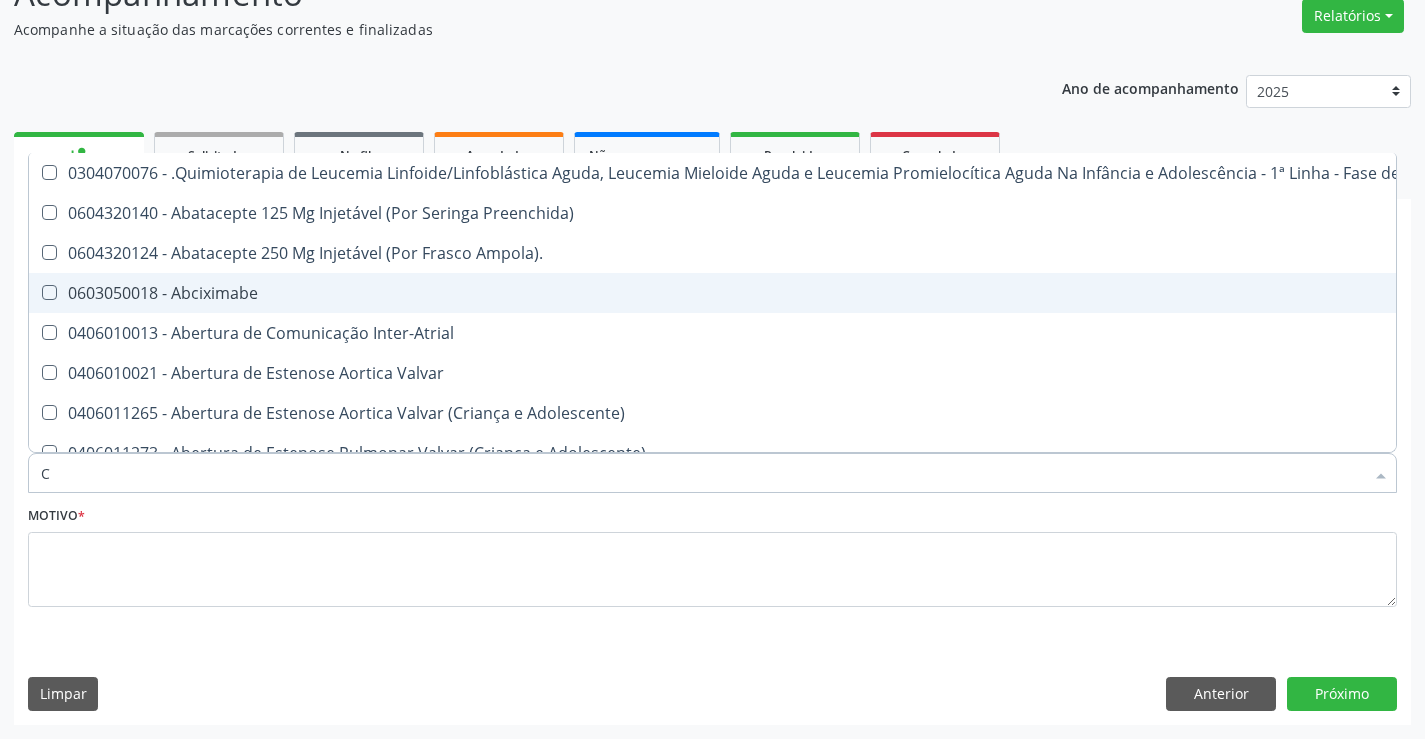 type on "CO" 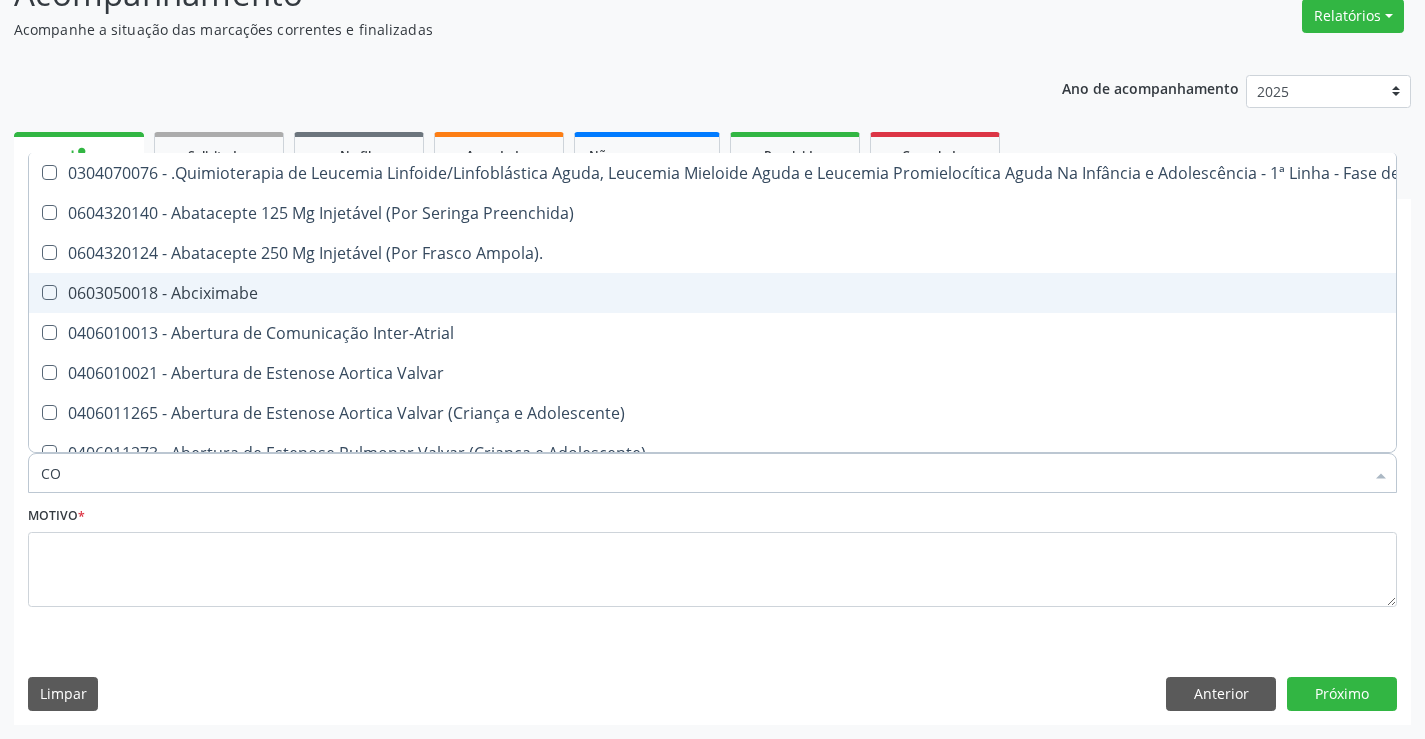 checkbox on "true" 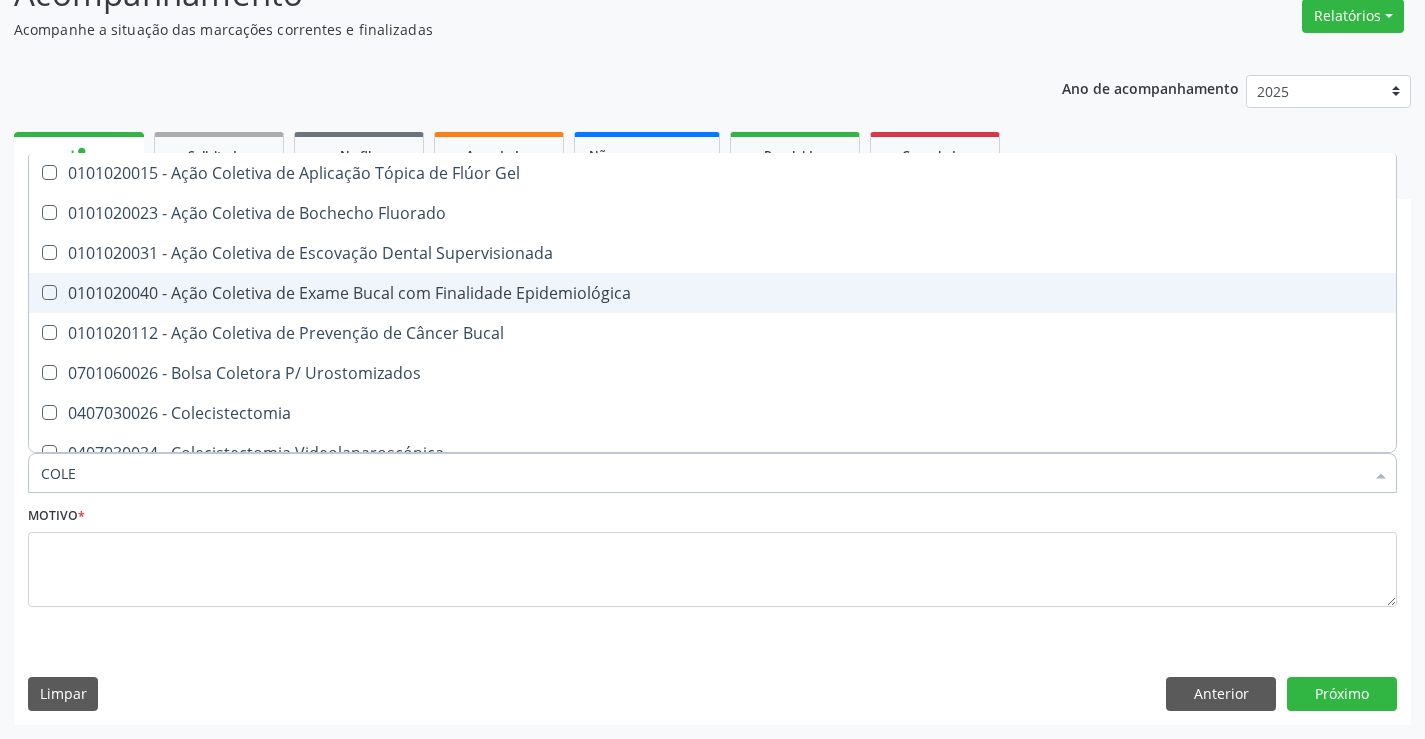 type on "COLES" 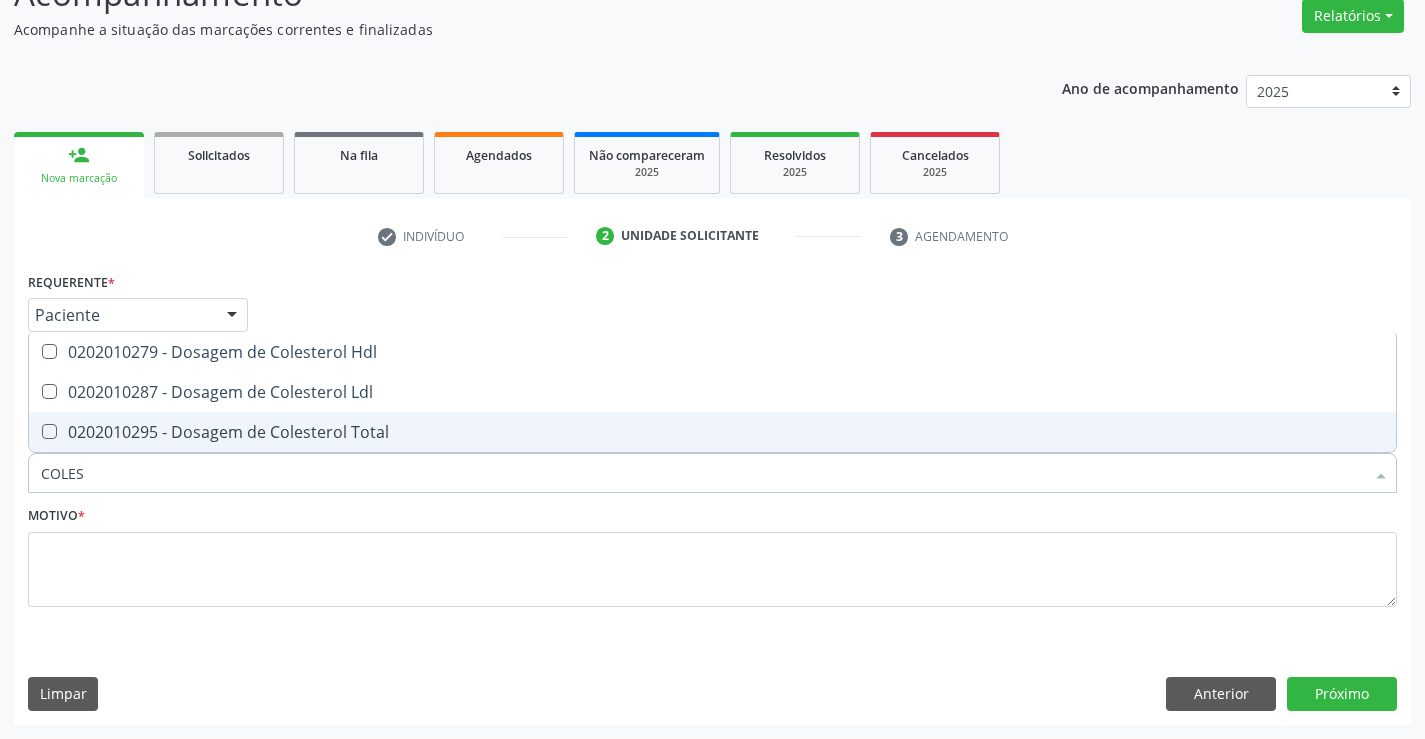 click at bounding box center (36, 432) 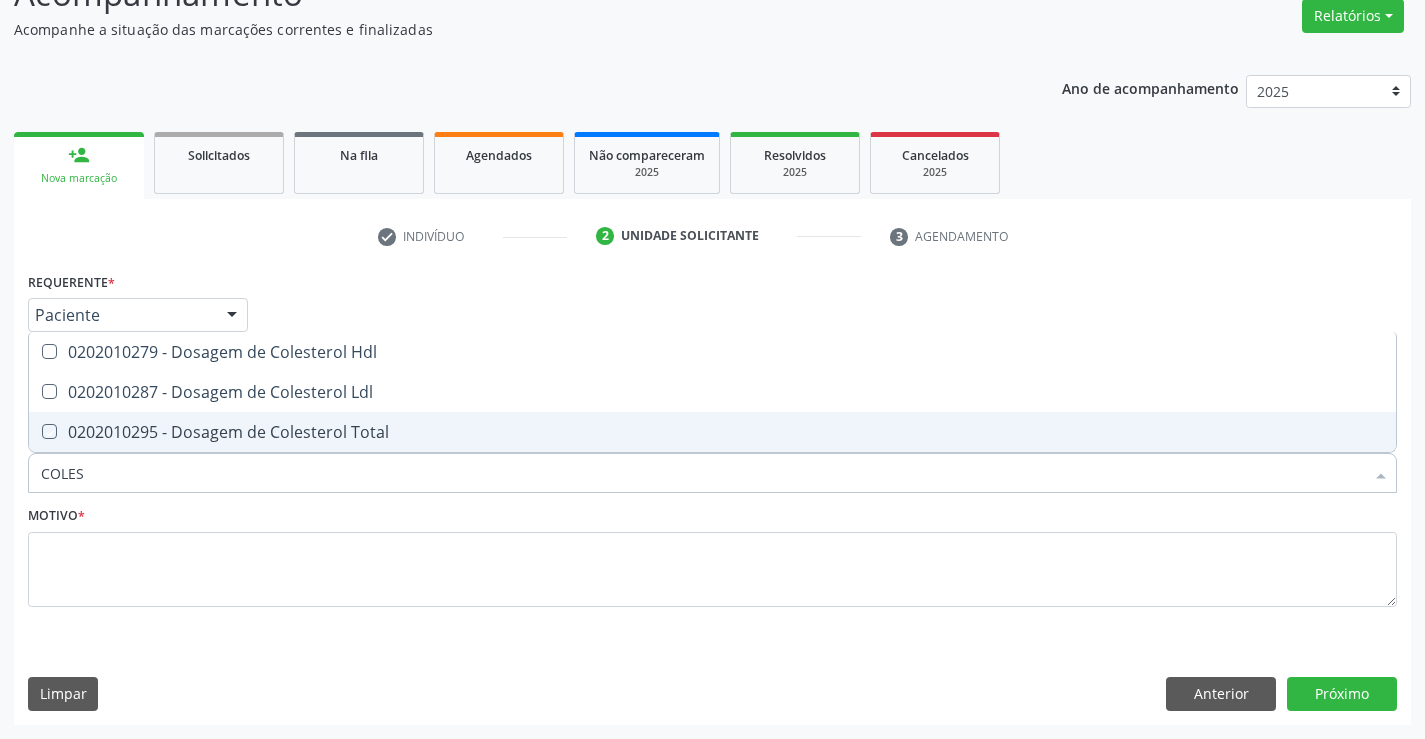 checkbox on "true" 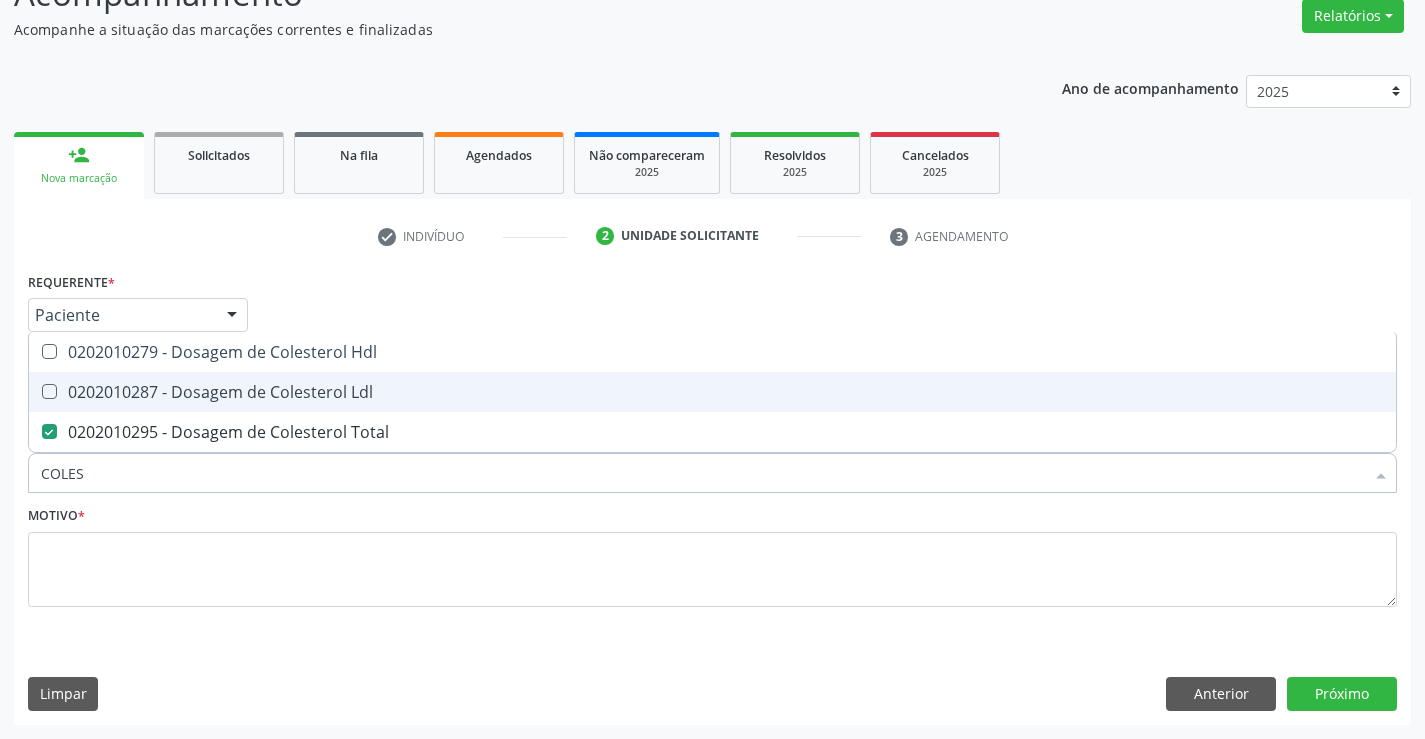 click at bounding box center (49, 391) 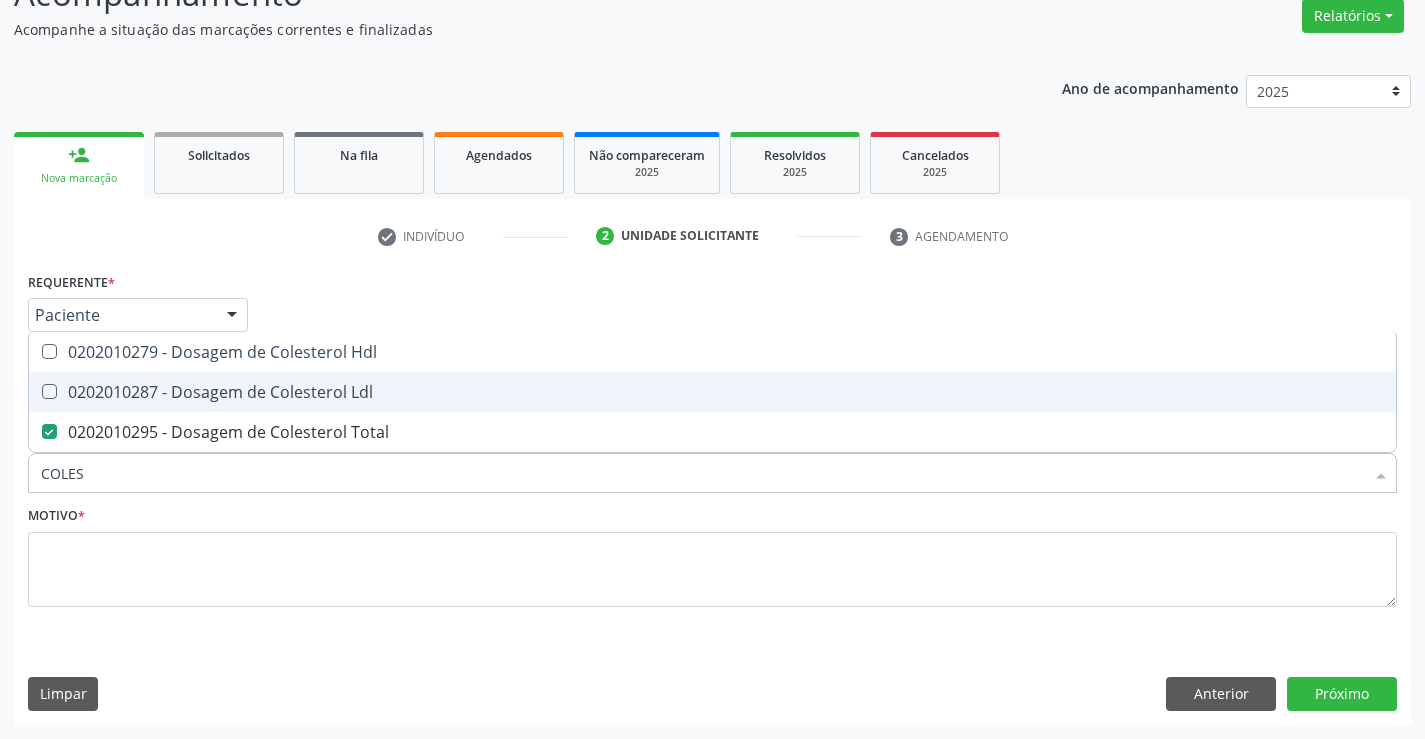 click at bounding box center [35, 391] 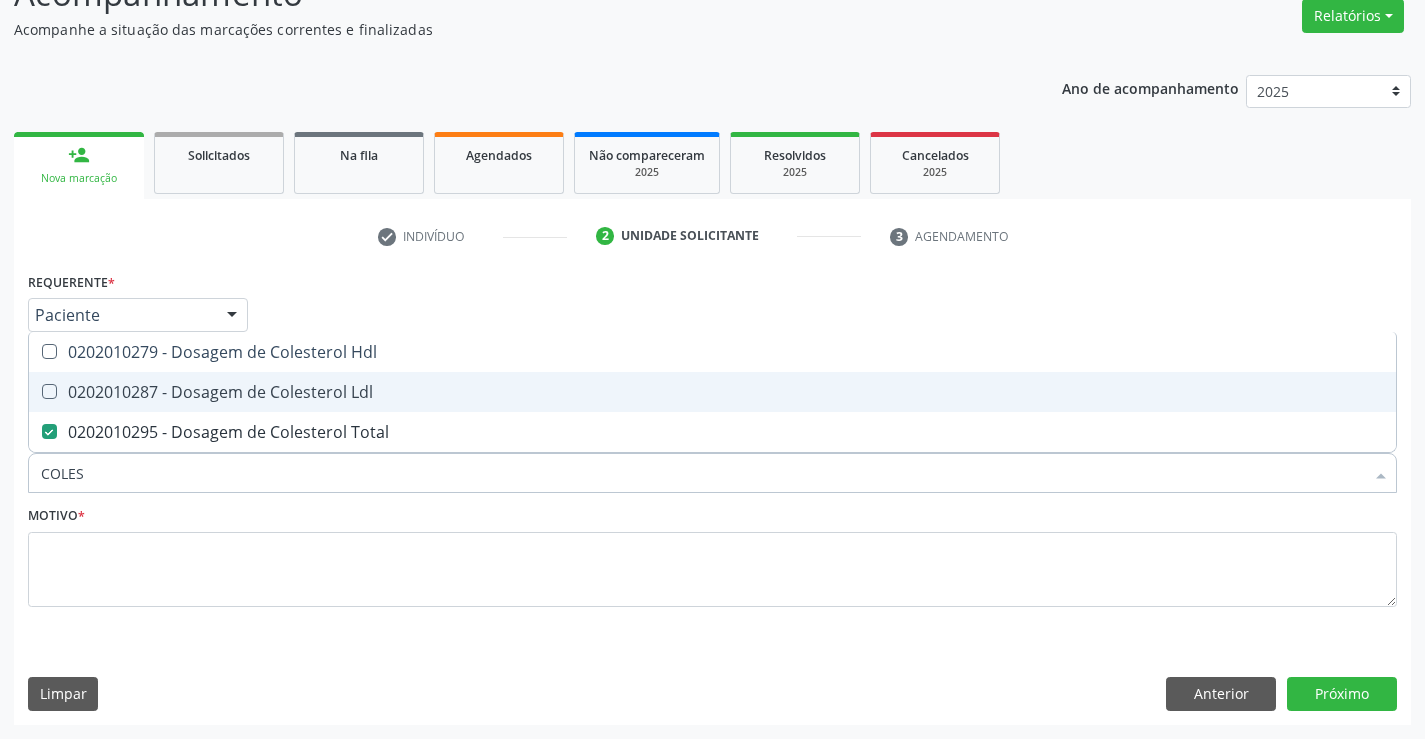 checkbox on "true" 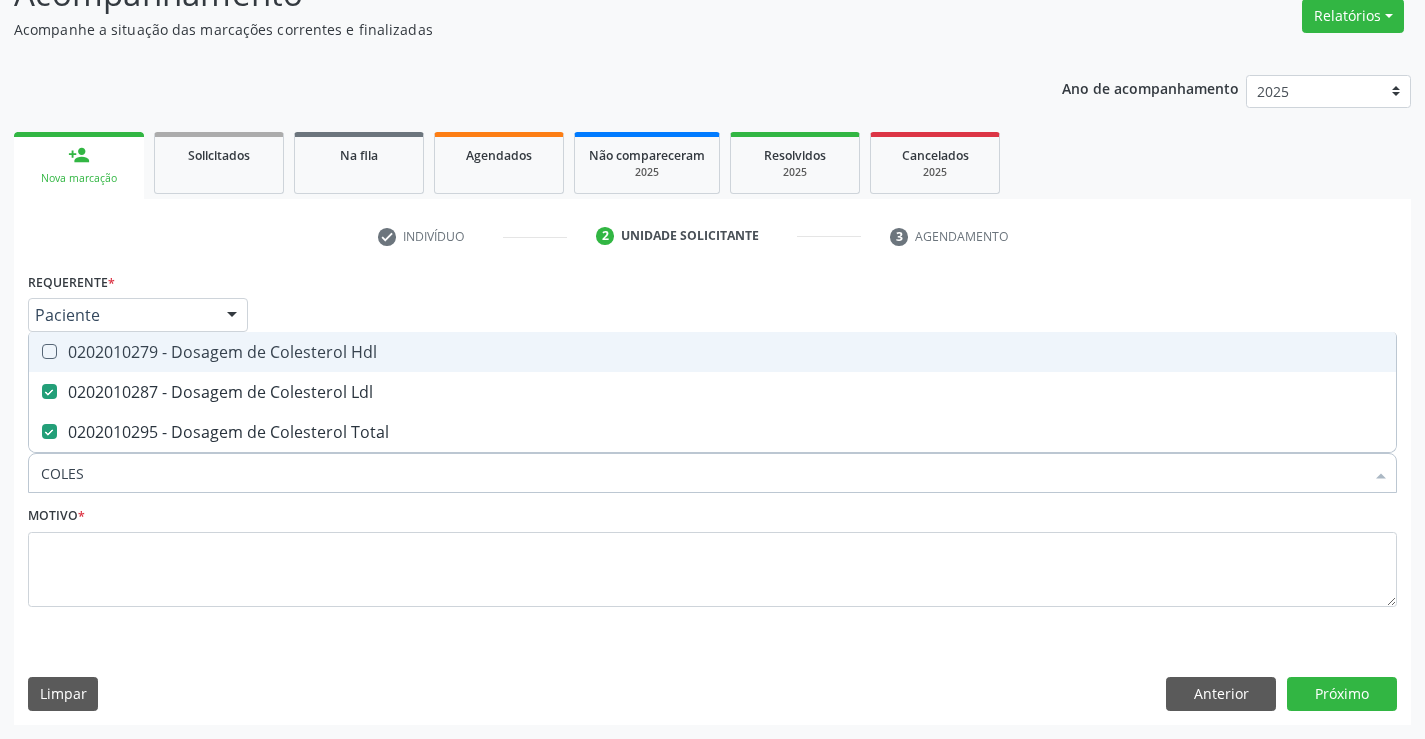 click at bounding box center (49, 351) 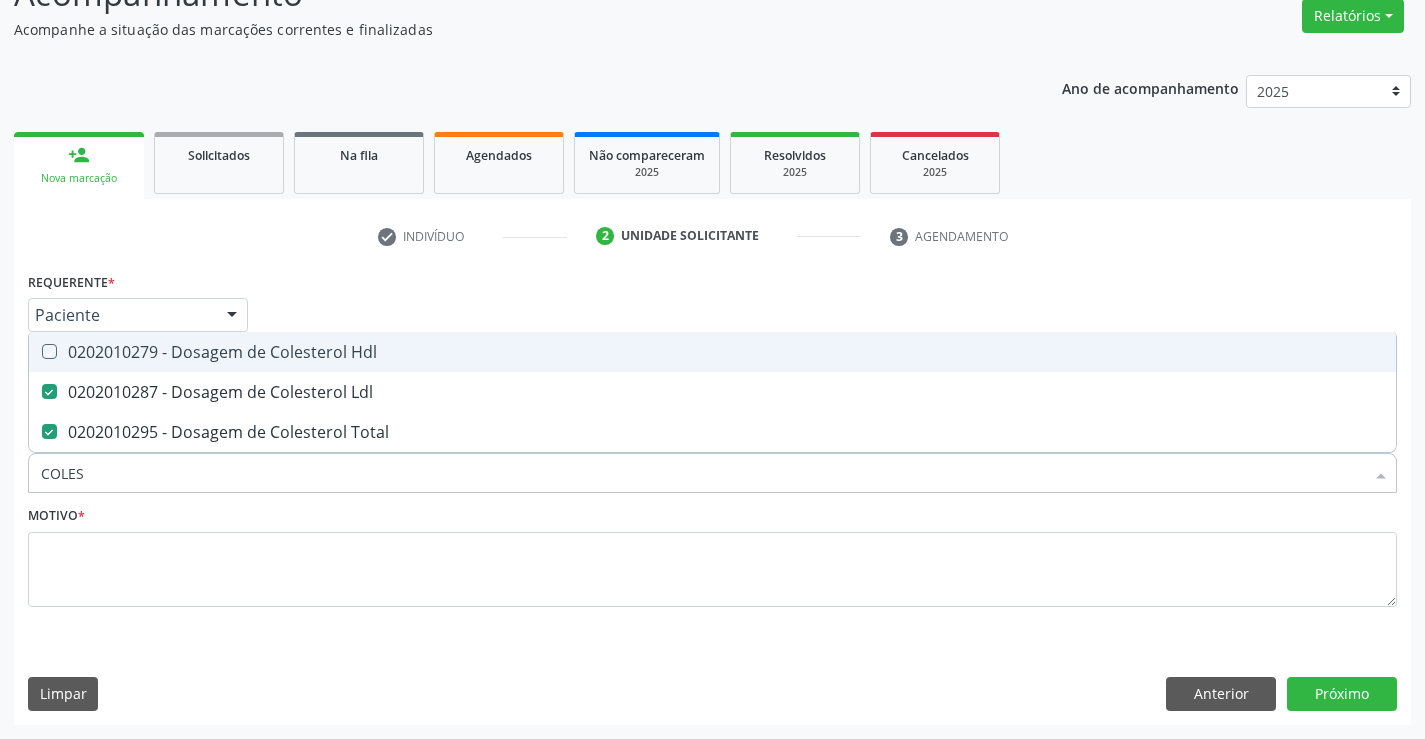 checkbox on "true" 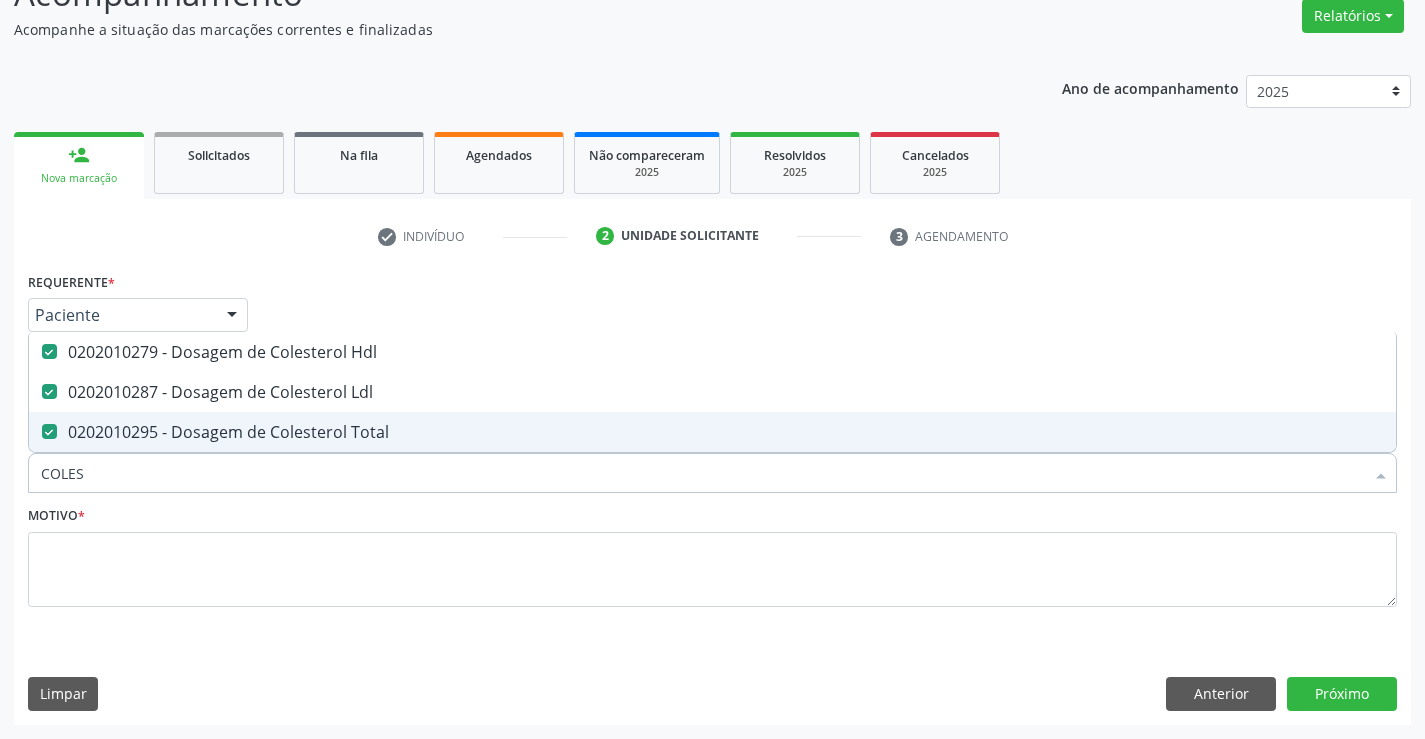 drag, startPoint x: 108, startPoint y: 483, endPoint x: 0, endPoint y: 480, distance: 108.04166 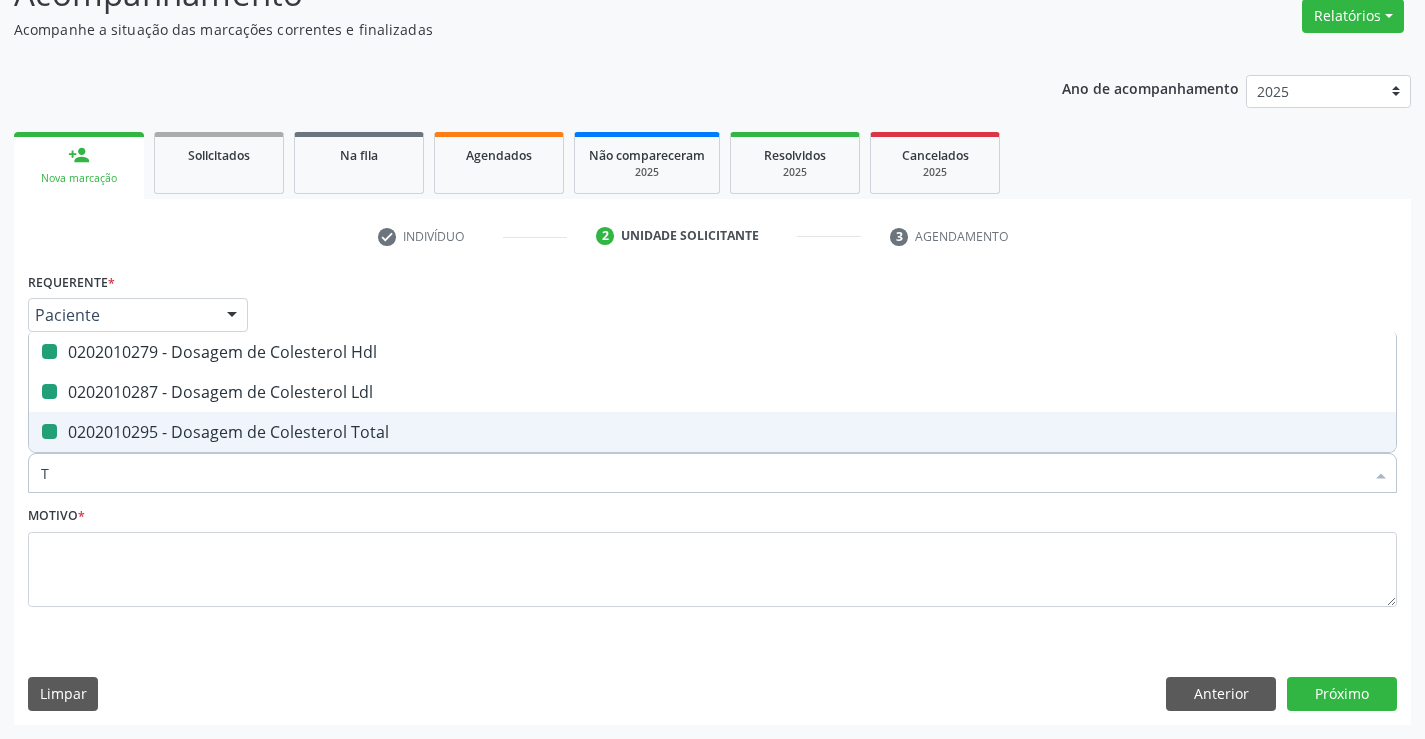 type on "TR" 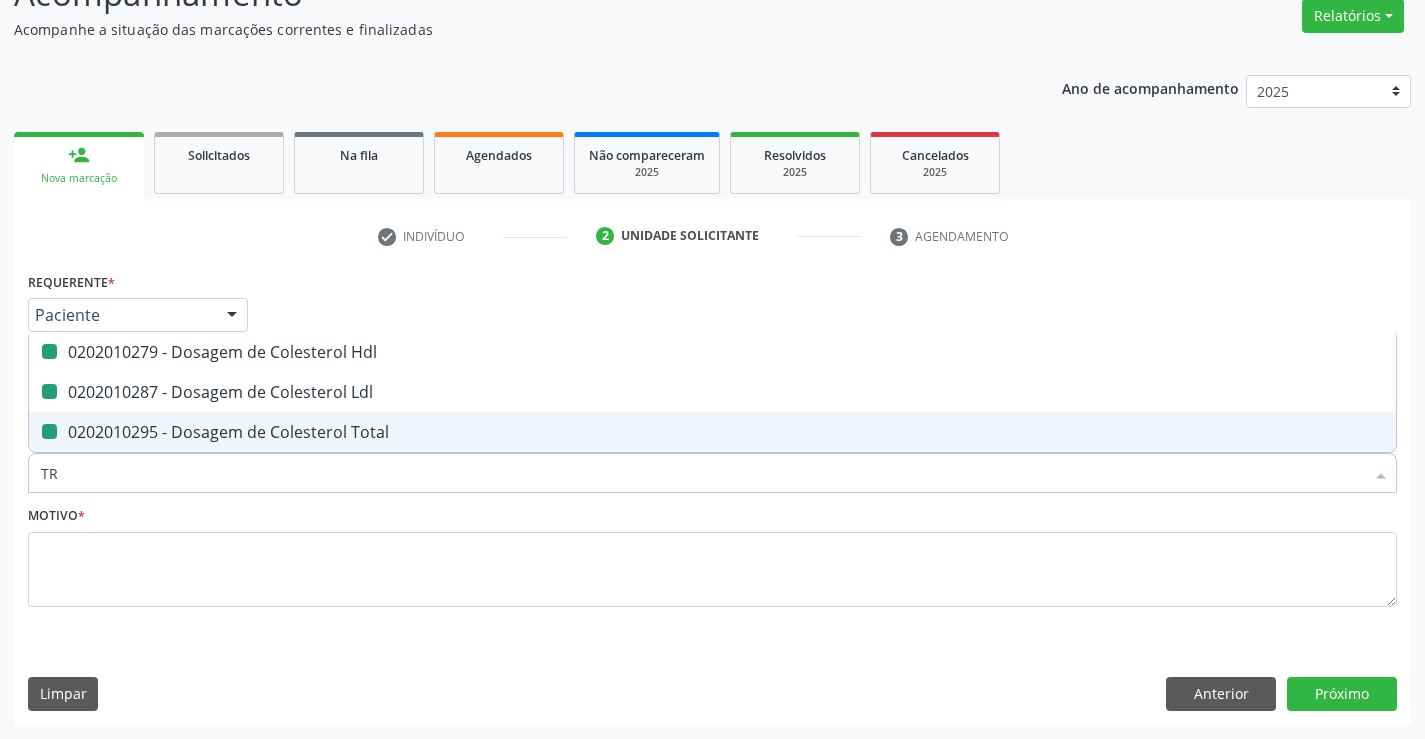 checkbox on "false" 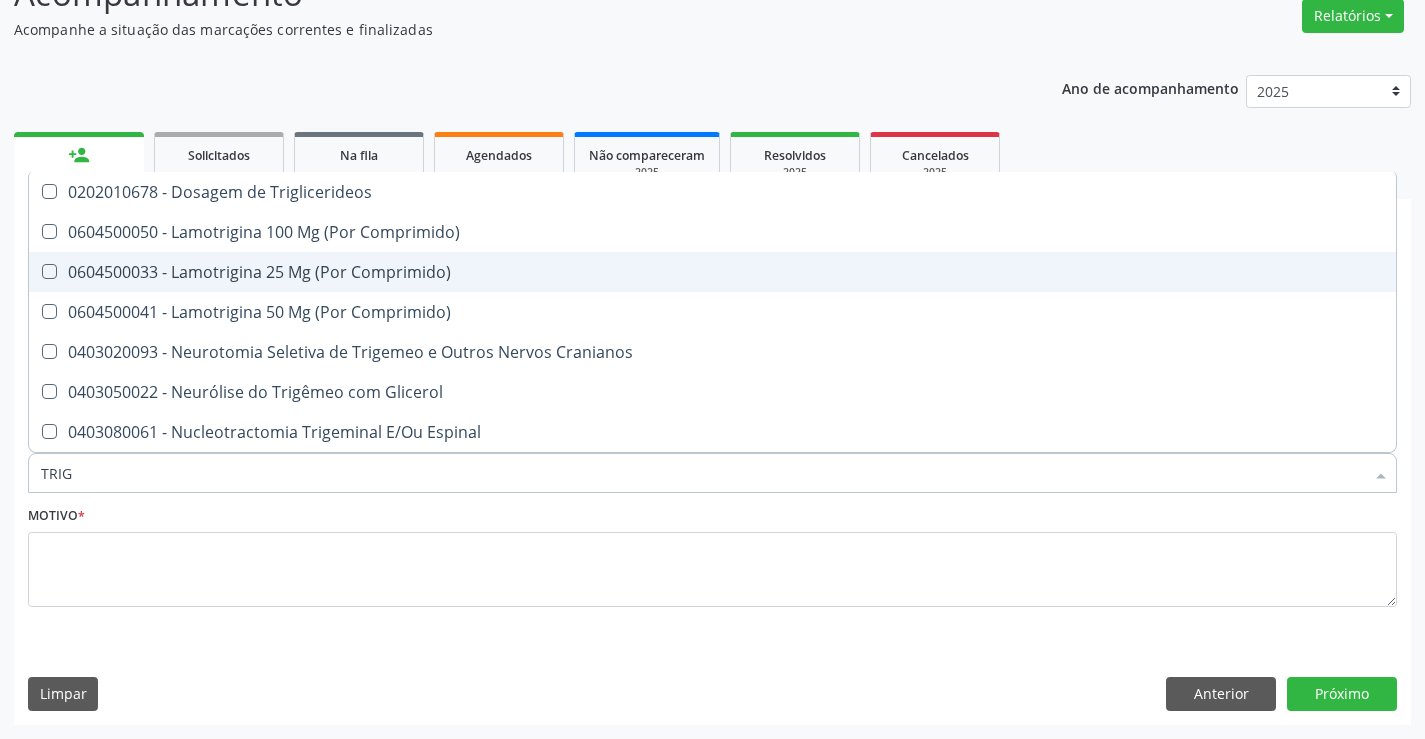 type on "TRIGL" 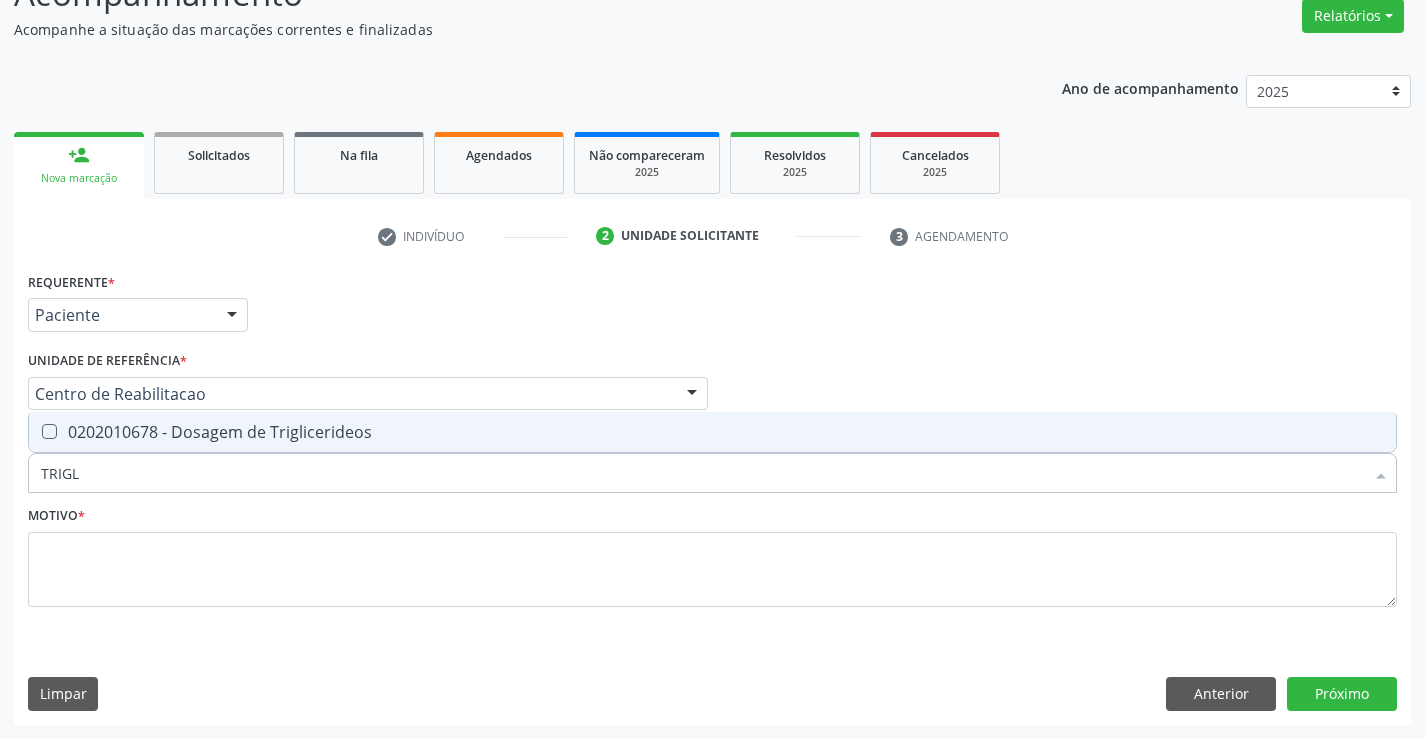click on "0202010678 - Dosagem de Triglicerideos" at bounding box center [712, 432] 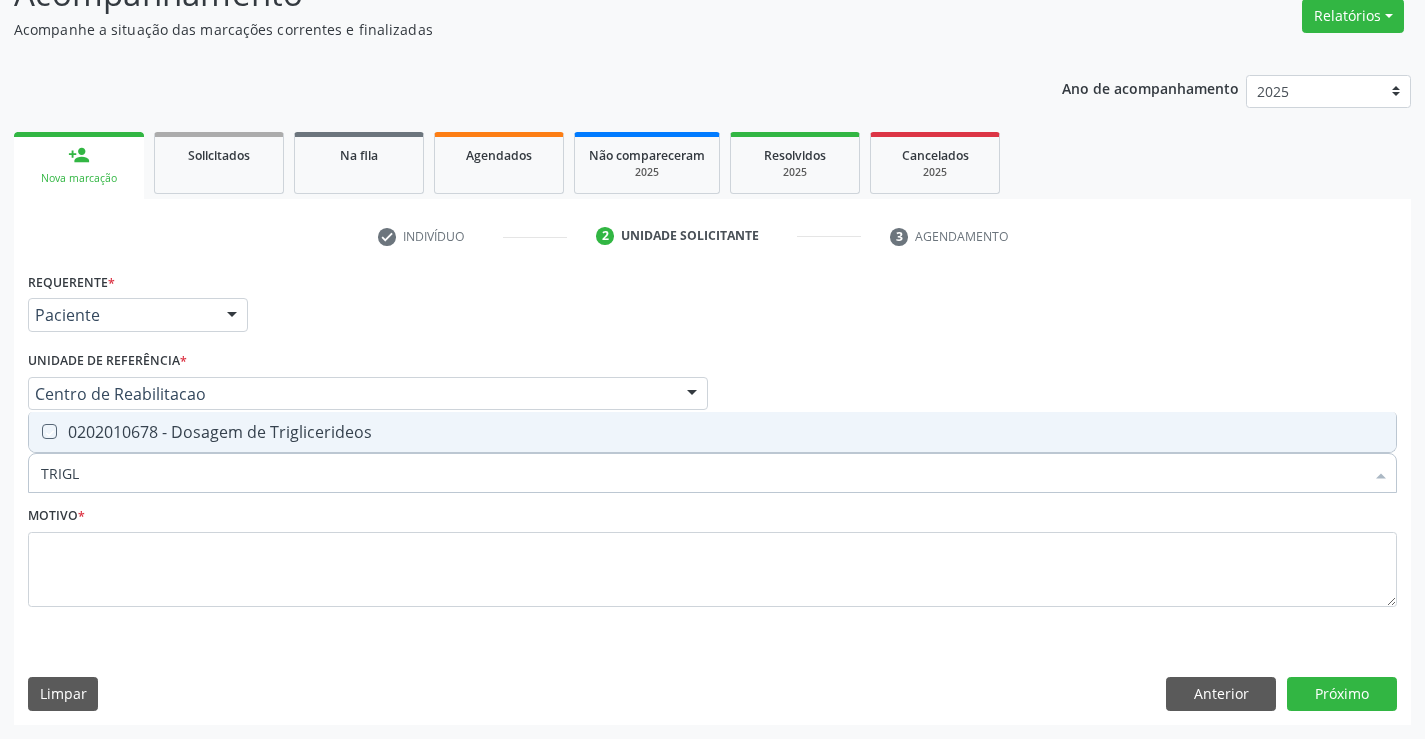 checkbox on "true" 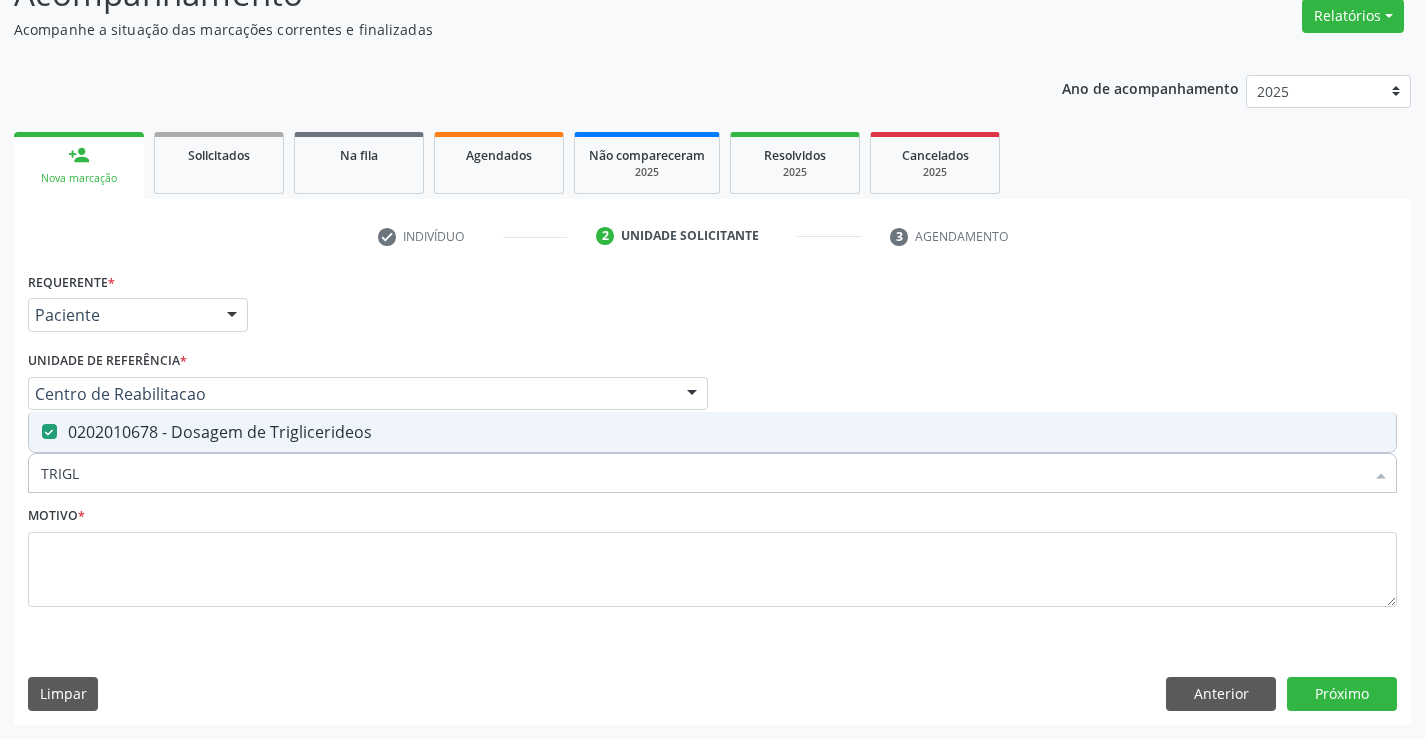 drag, startPoint x: 106, startPoint y: 478, endPoint x: 30, endPoint y: 480, distance: 76.02631 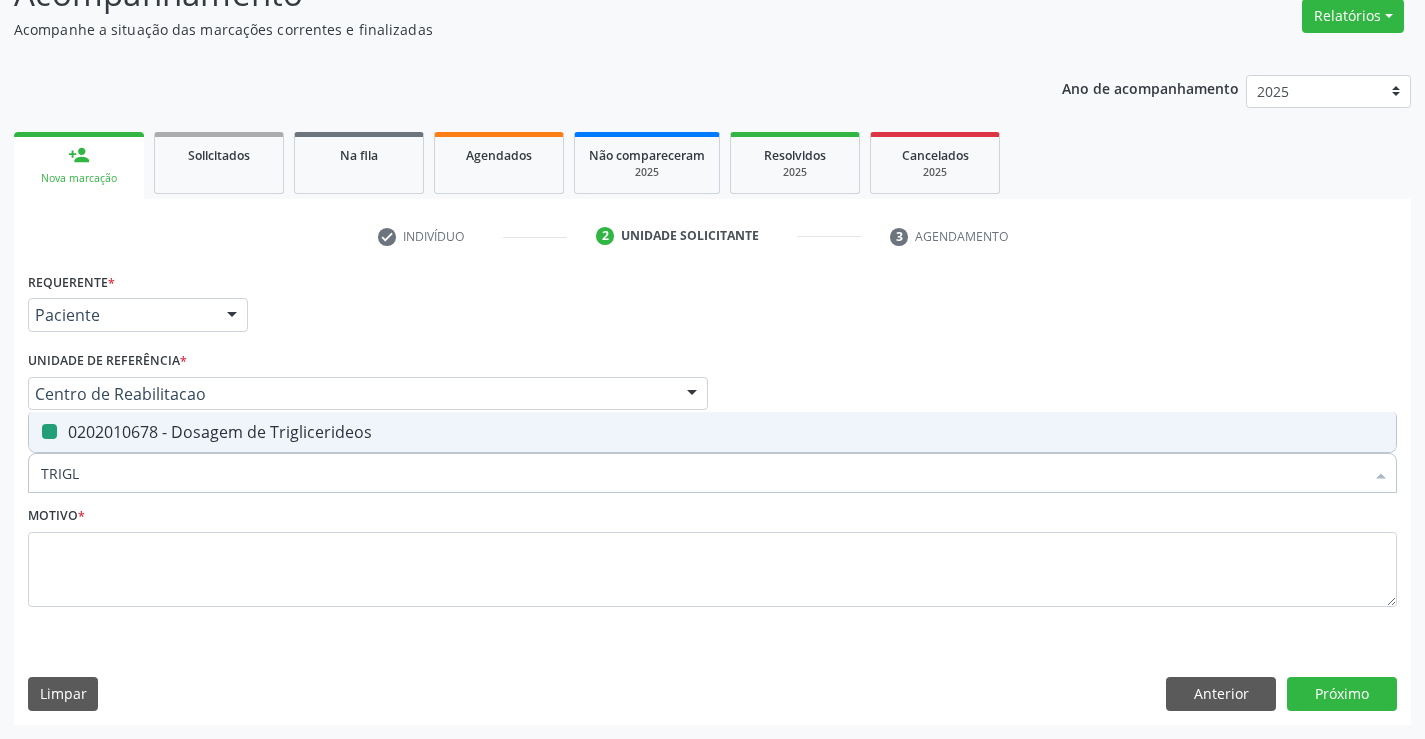 type on "H" 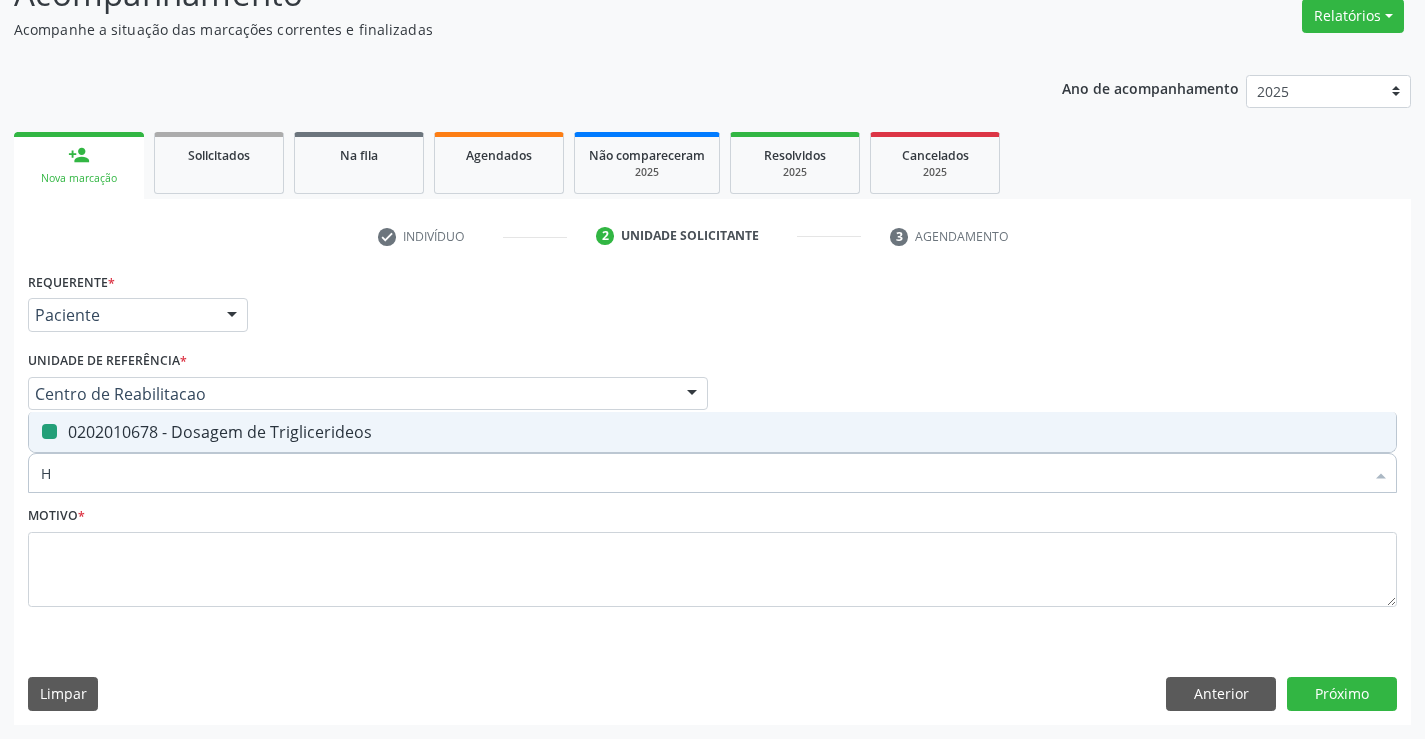 checkbox on "false" 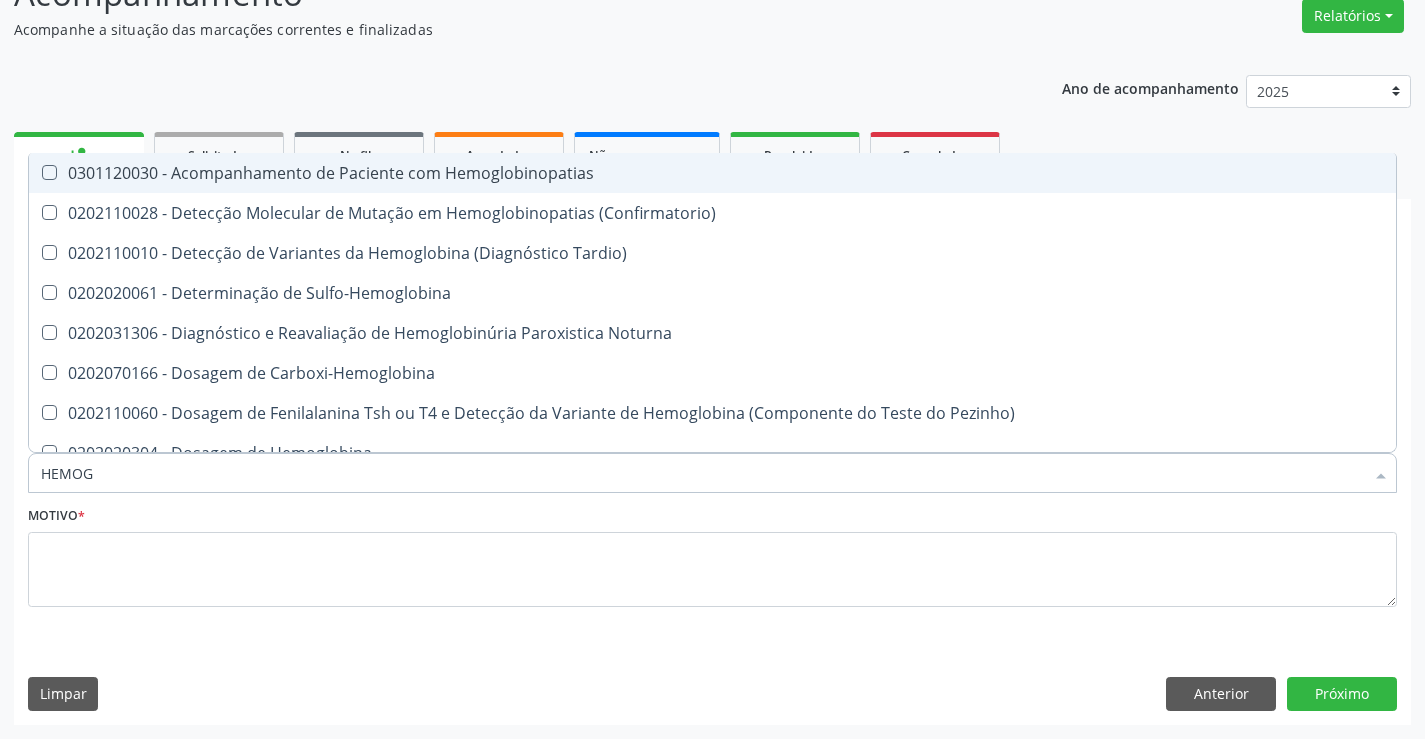 type on "HEMOGR" 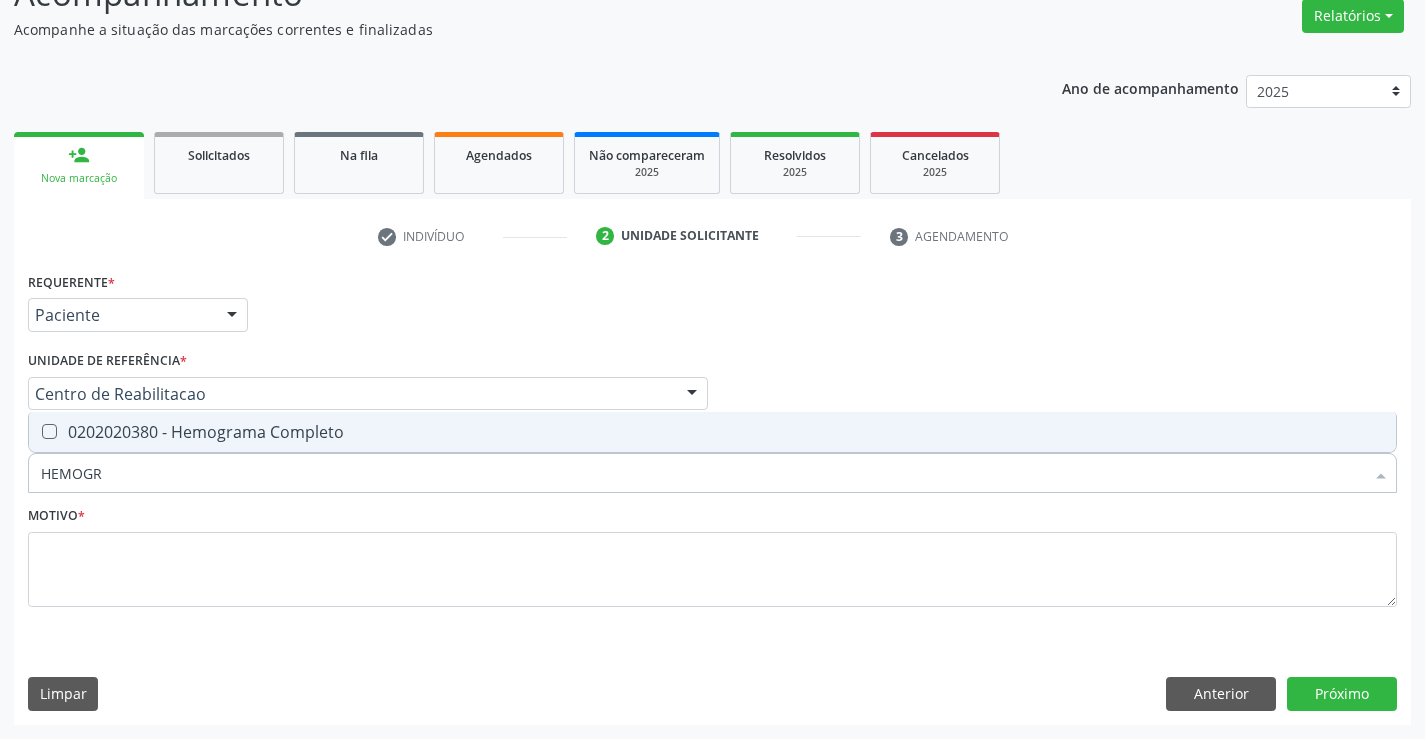 click at bounding box center [49, 431] 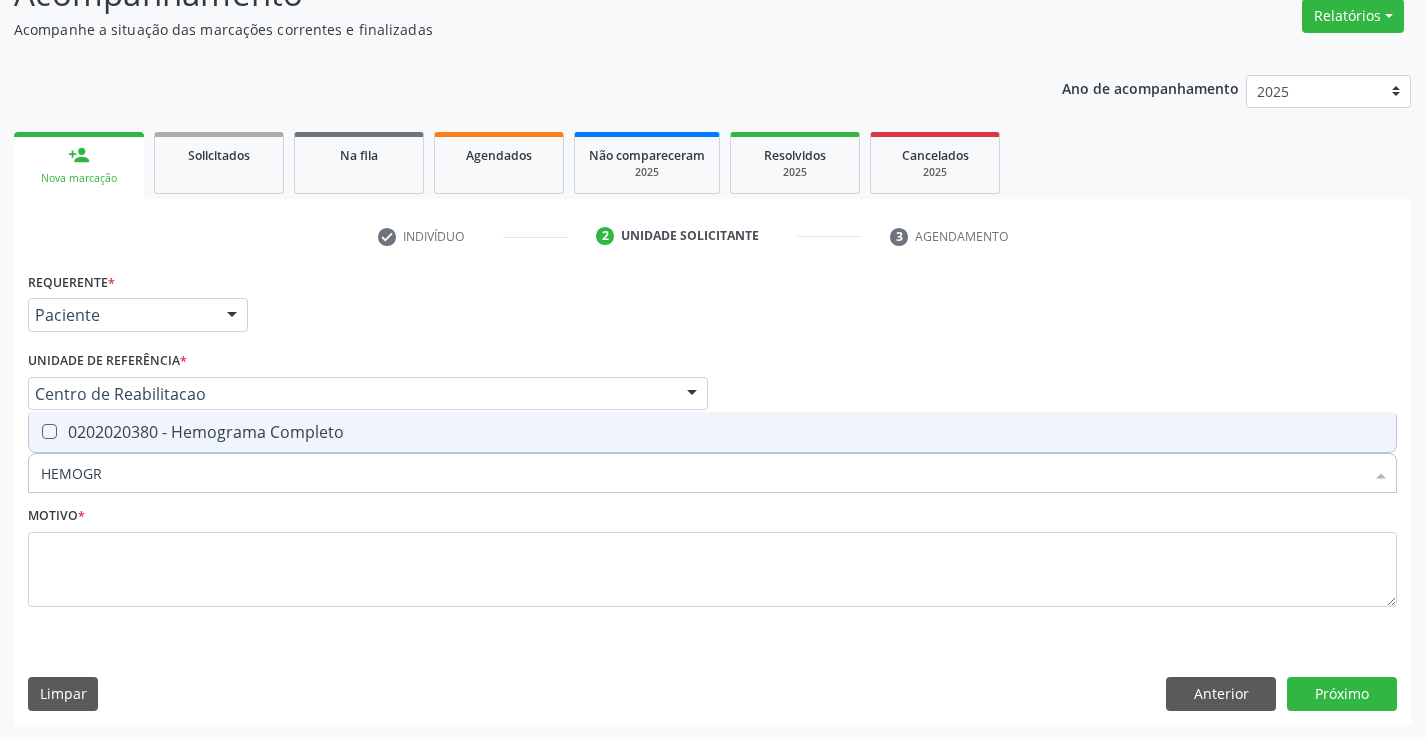 click at bounding box center (35, 431) 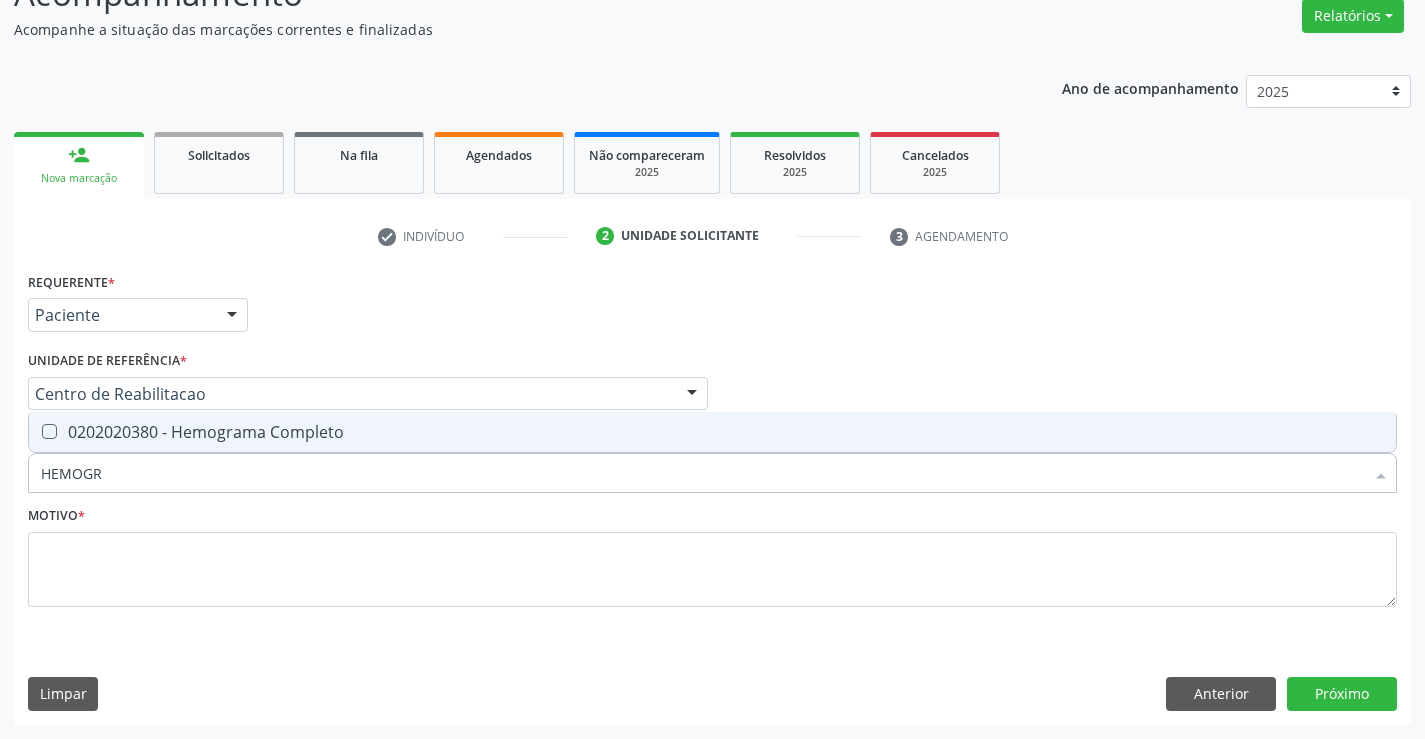 checkbox on "true" 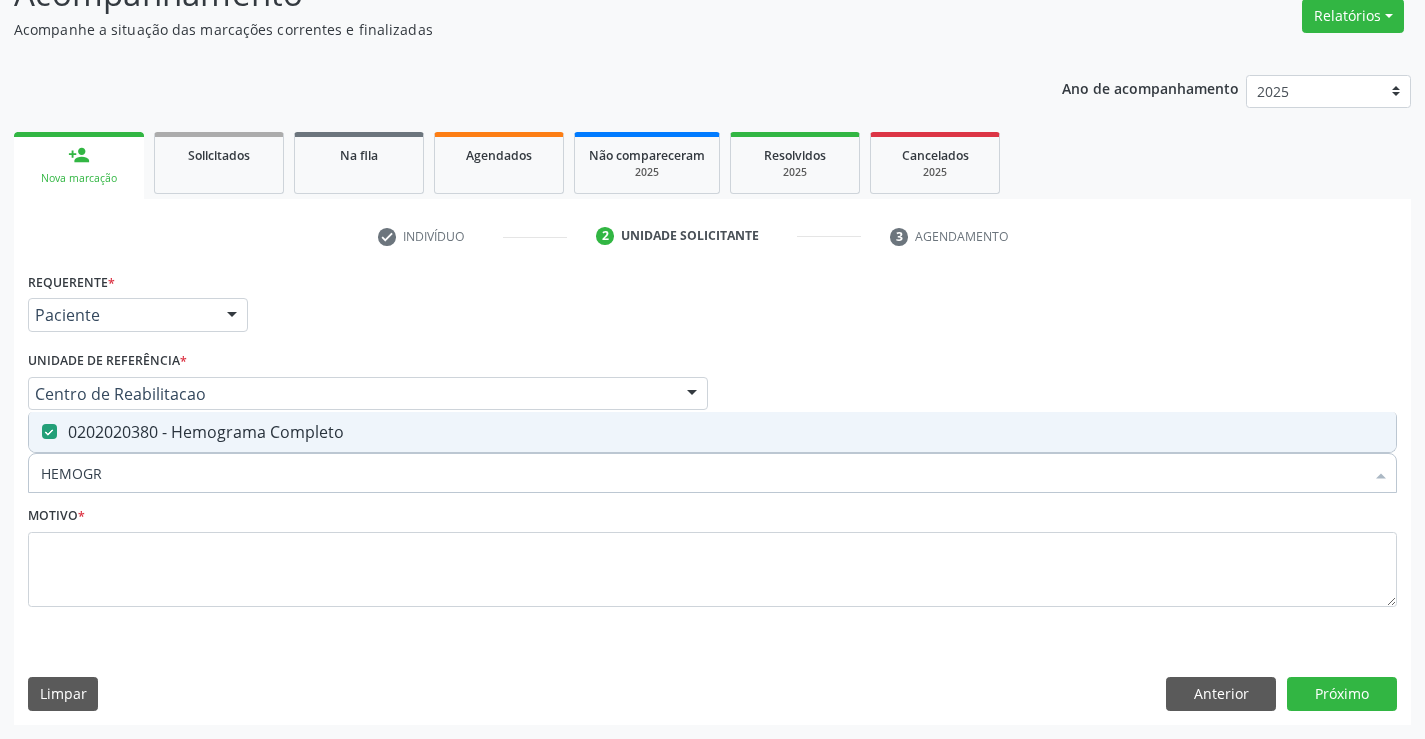 drag, startPoint x: 125, startPoint y: 465, endPoint x: 17, endPoint y: 482, distance: 109.32977 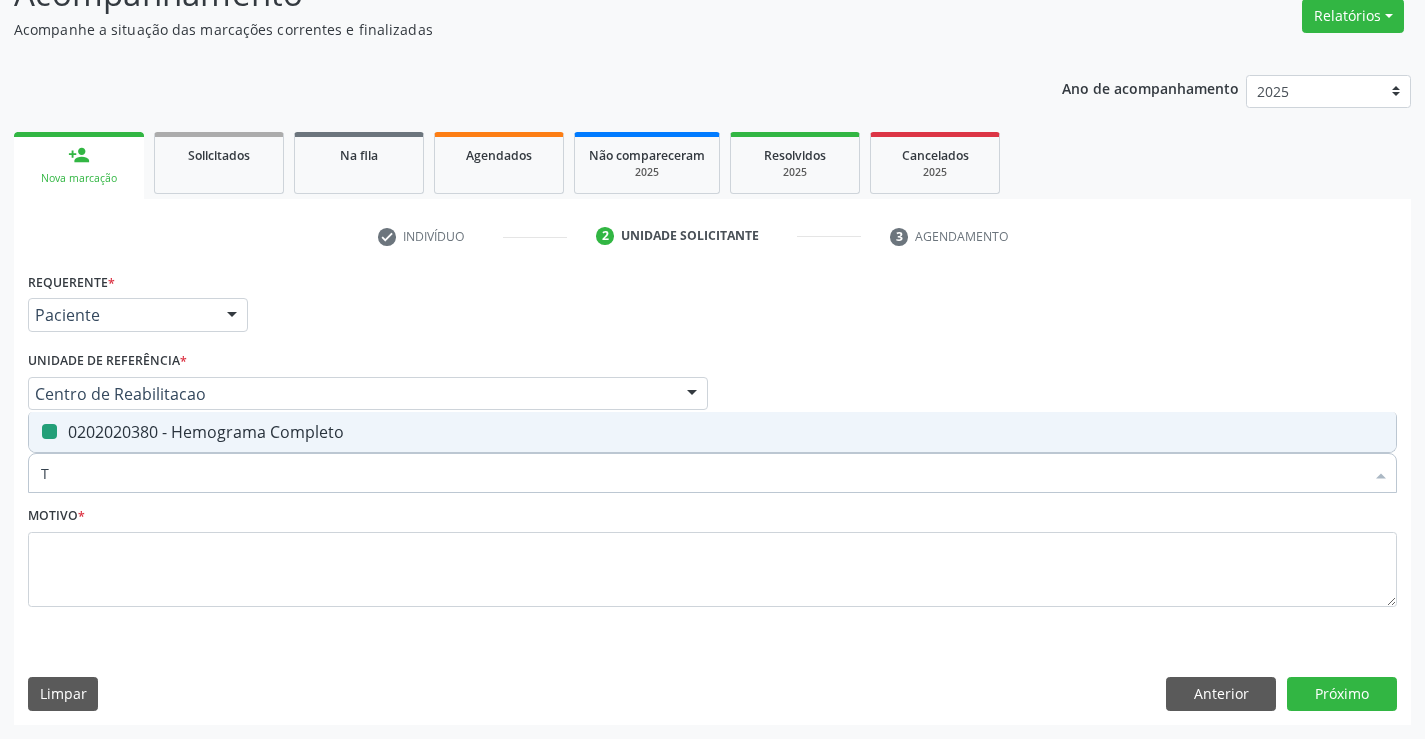 type on "TG" 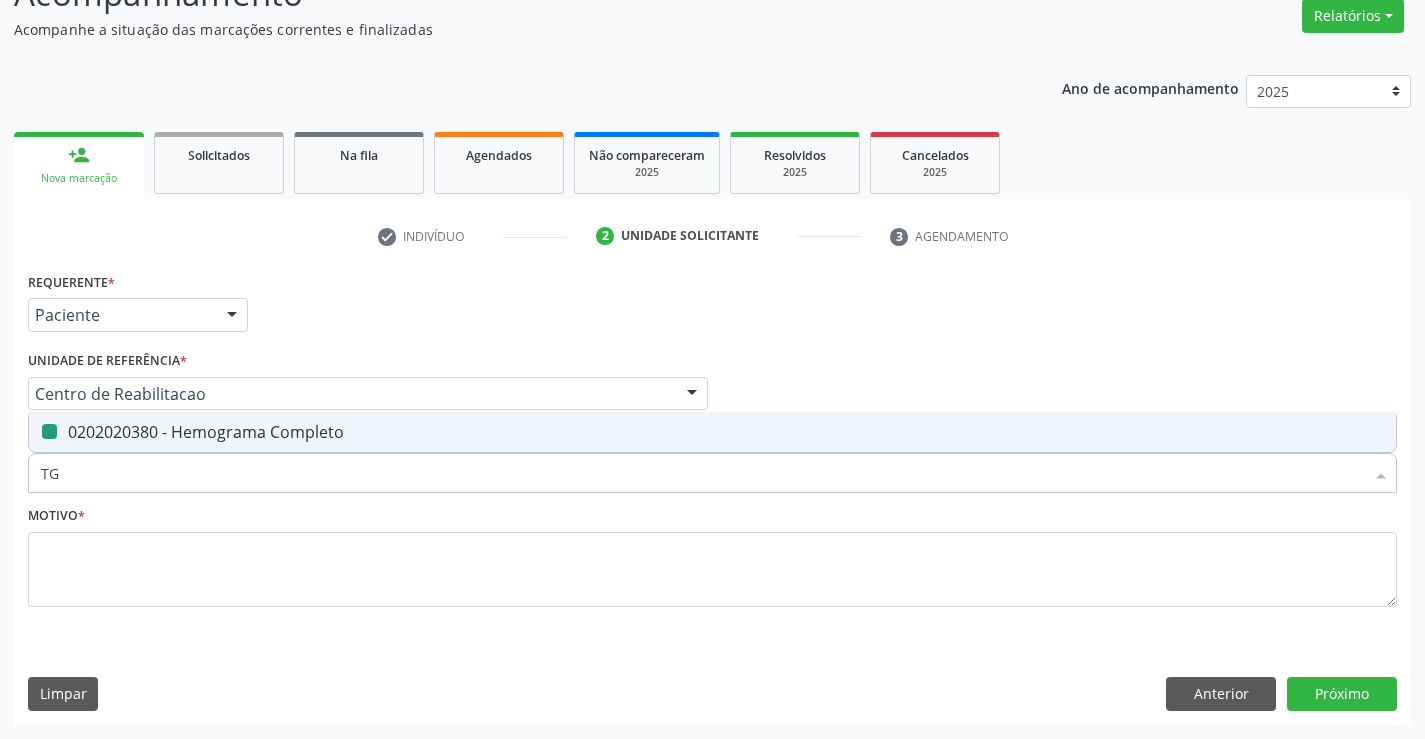 checkbox on "false" 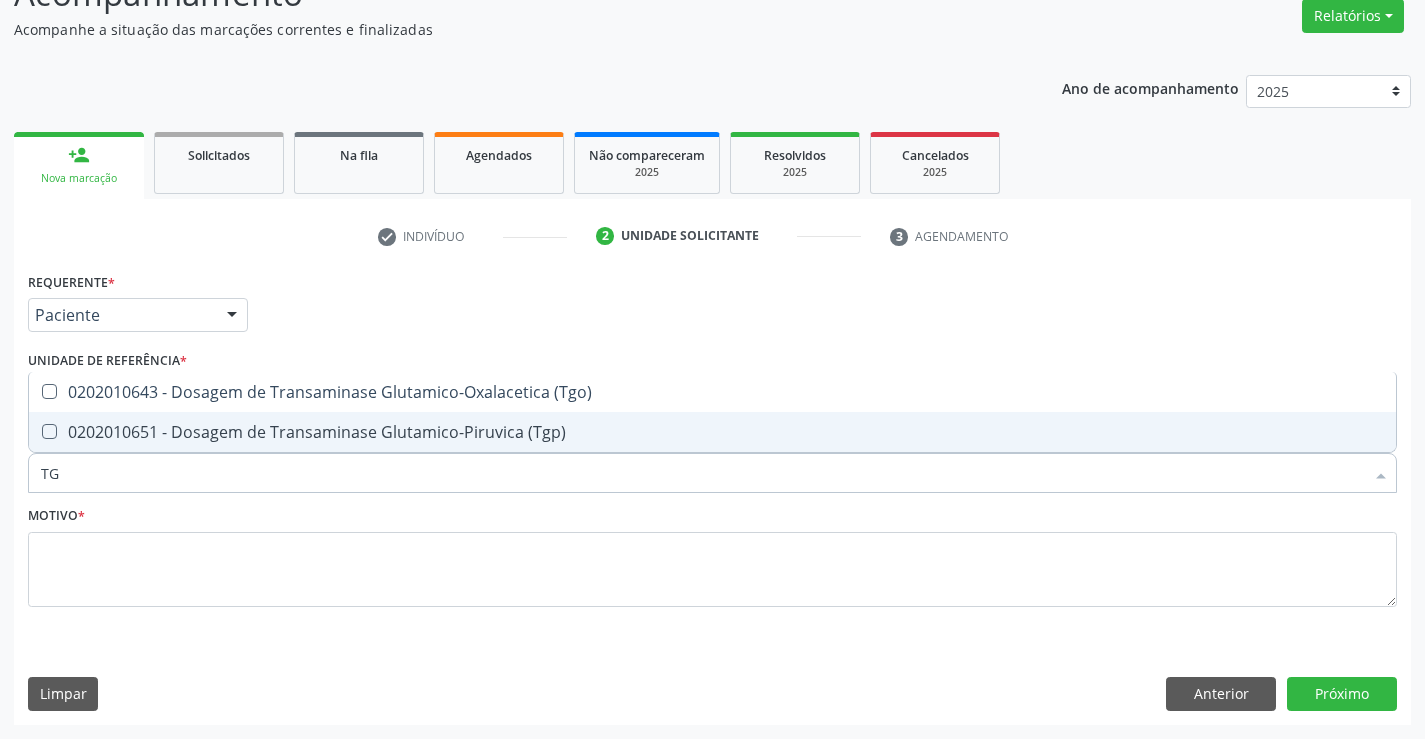 click on "0202010651 - Dosagem de Transaminase Glutamico-Piruvica (Tgp)" at bounding box center (712, 432) 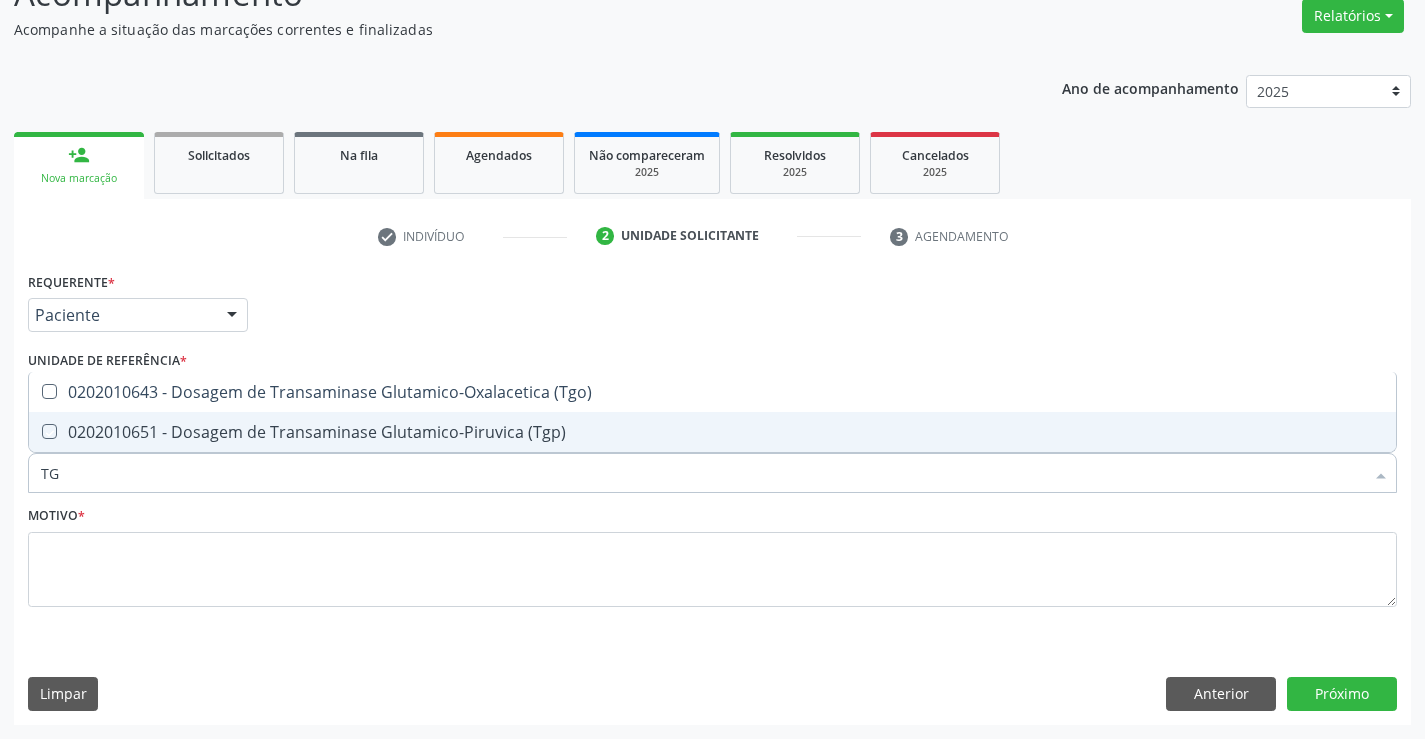checkbox on "true" 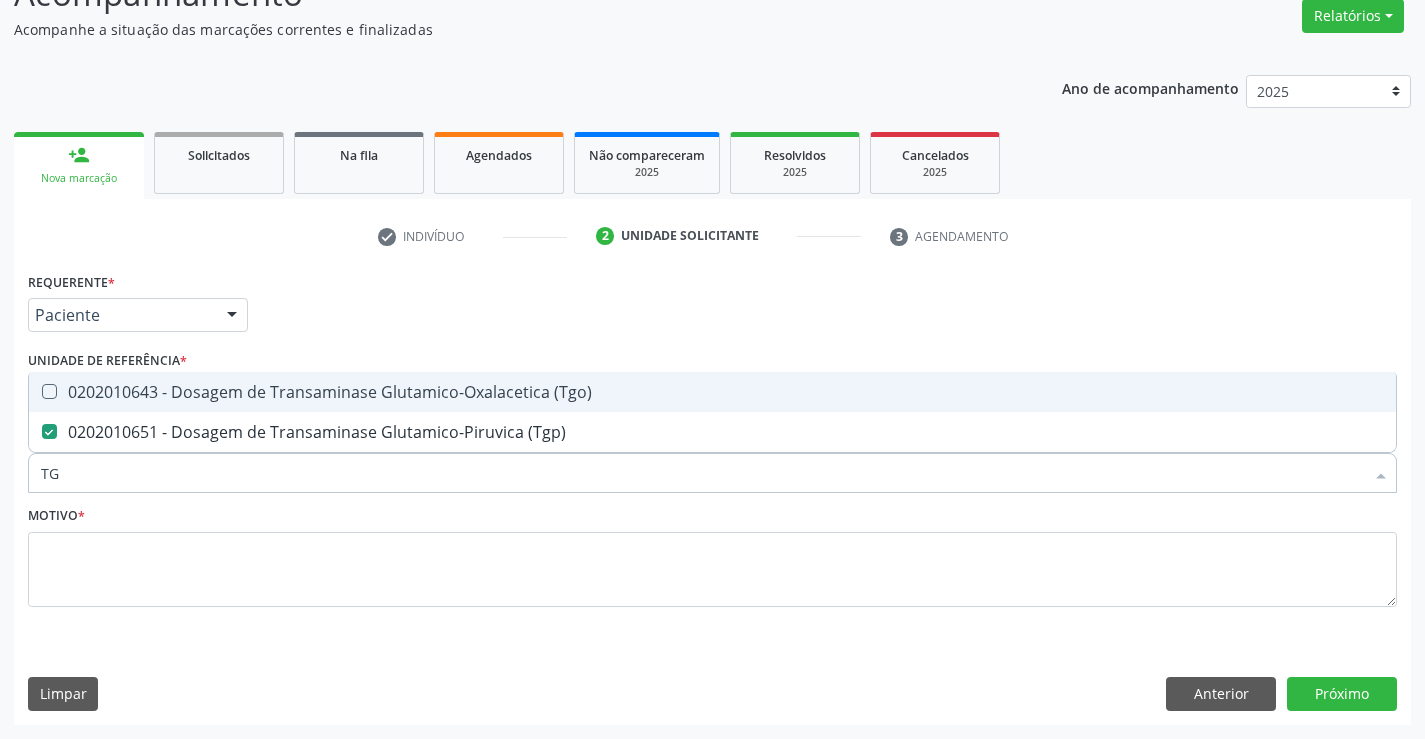 click at bounding box center (49, 391) 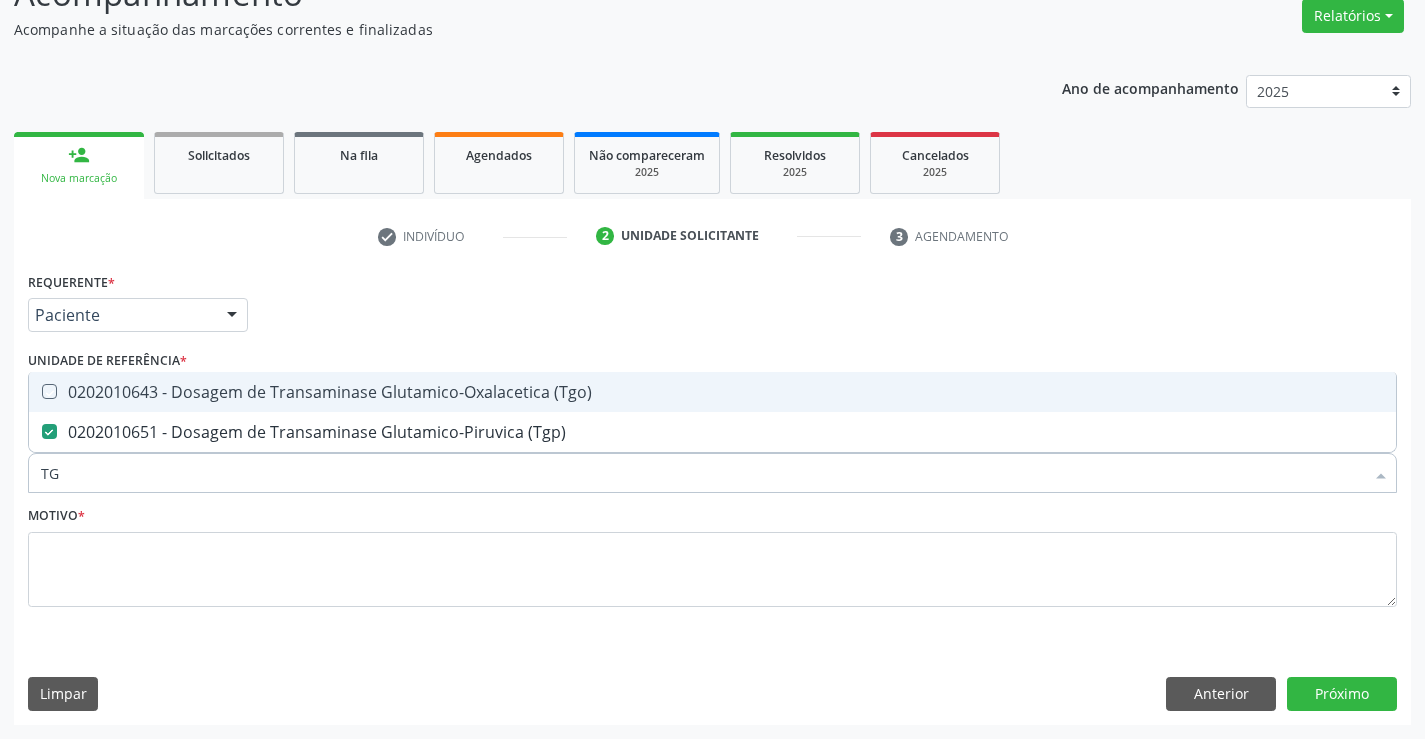 click at bounding box center [35, 391] 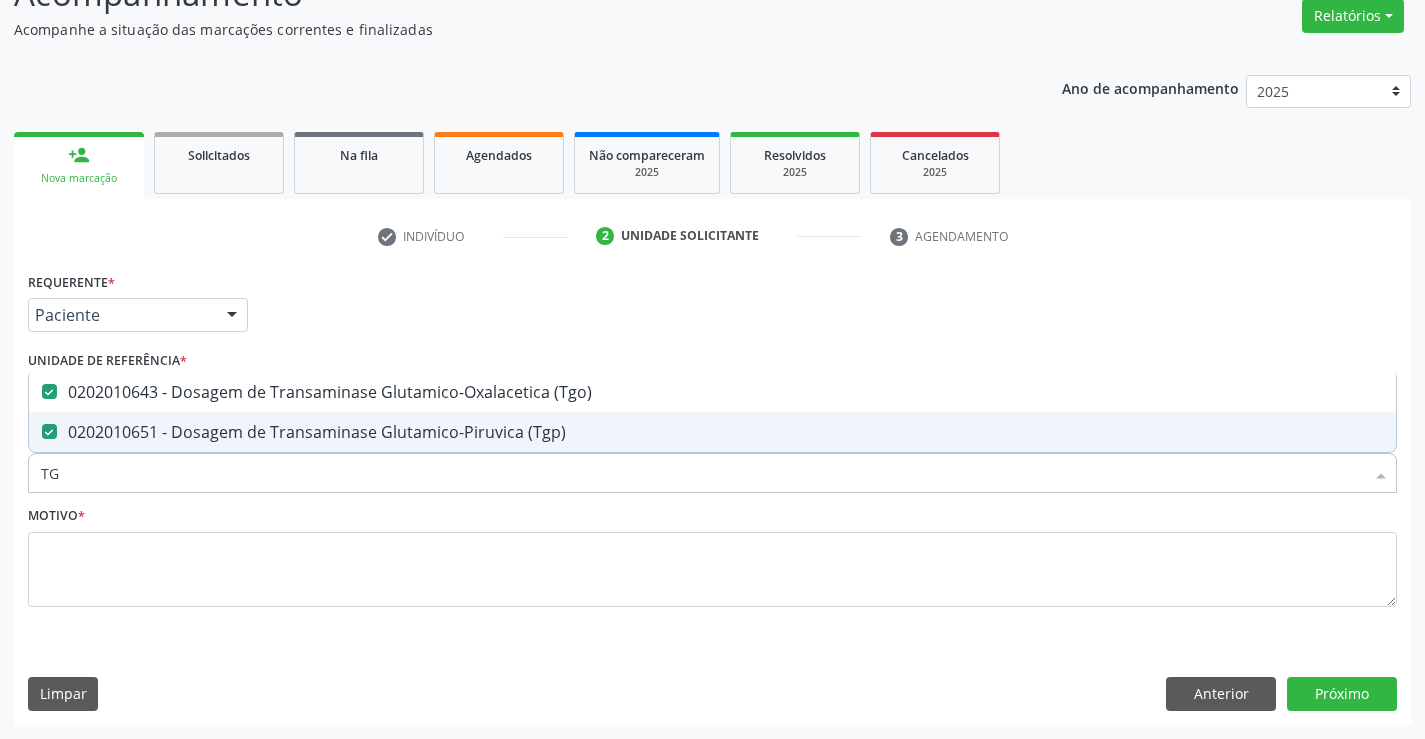 drag, startPoint x: 79, startPoint y: 468, endPoint x: 0, endPoint y: 475, distance: 79.30952 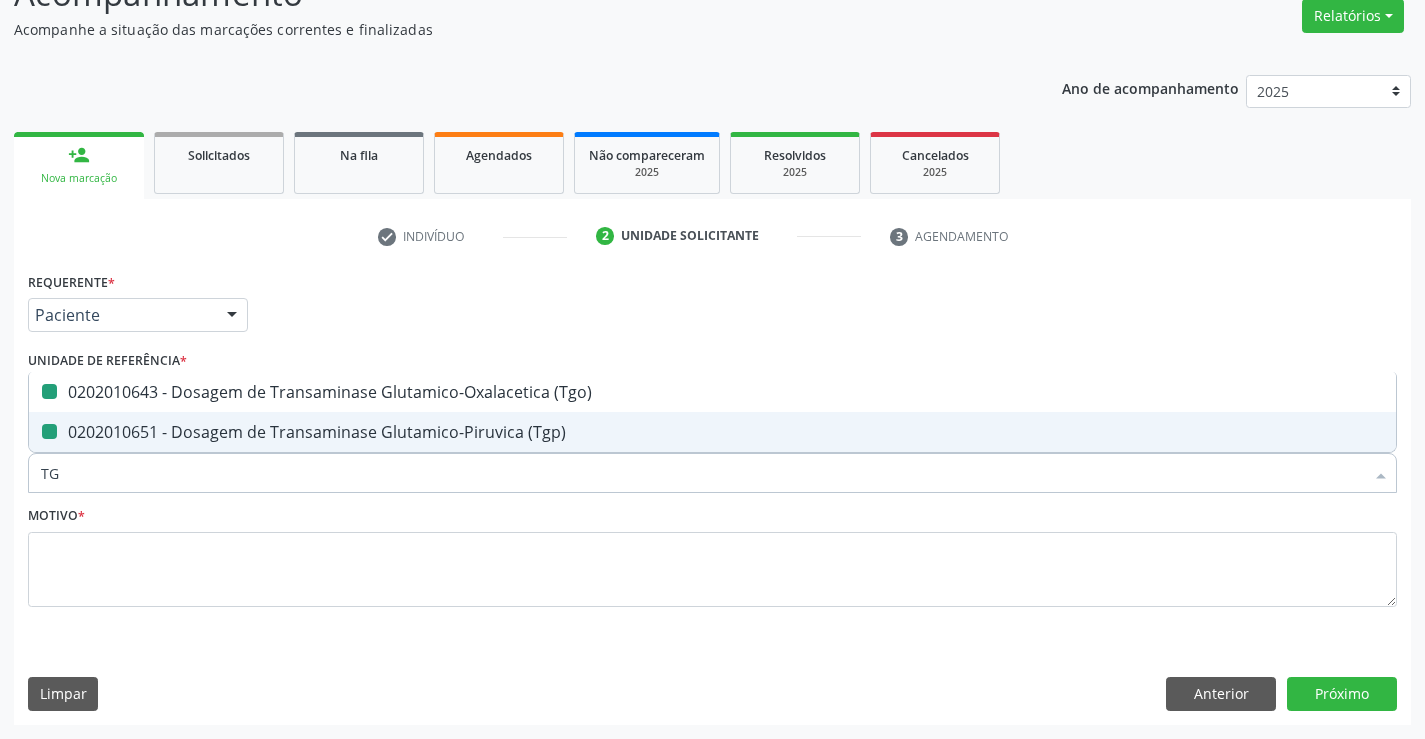 type on "B" 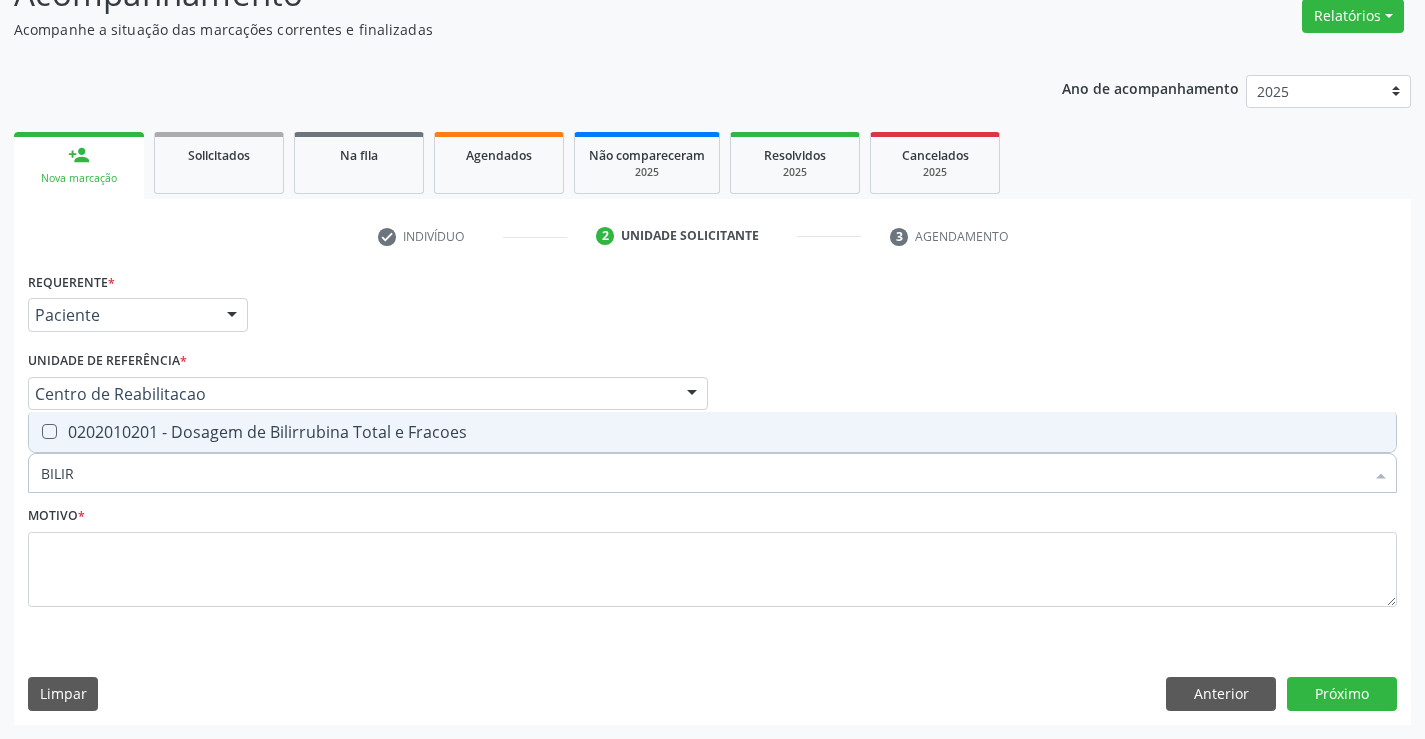 type on "BILIRR" 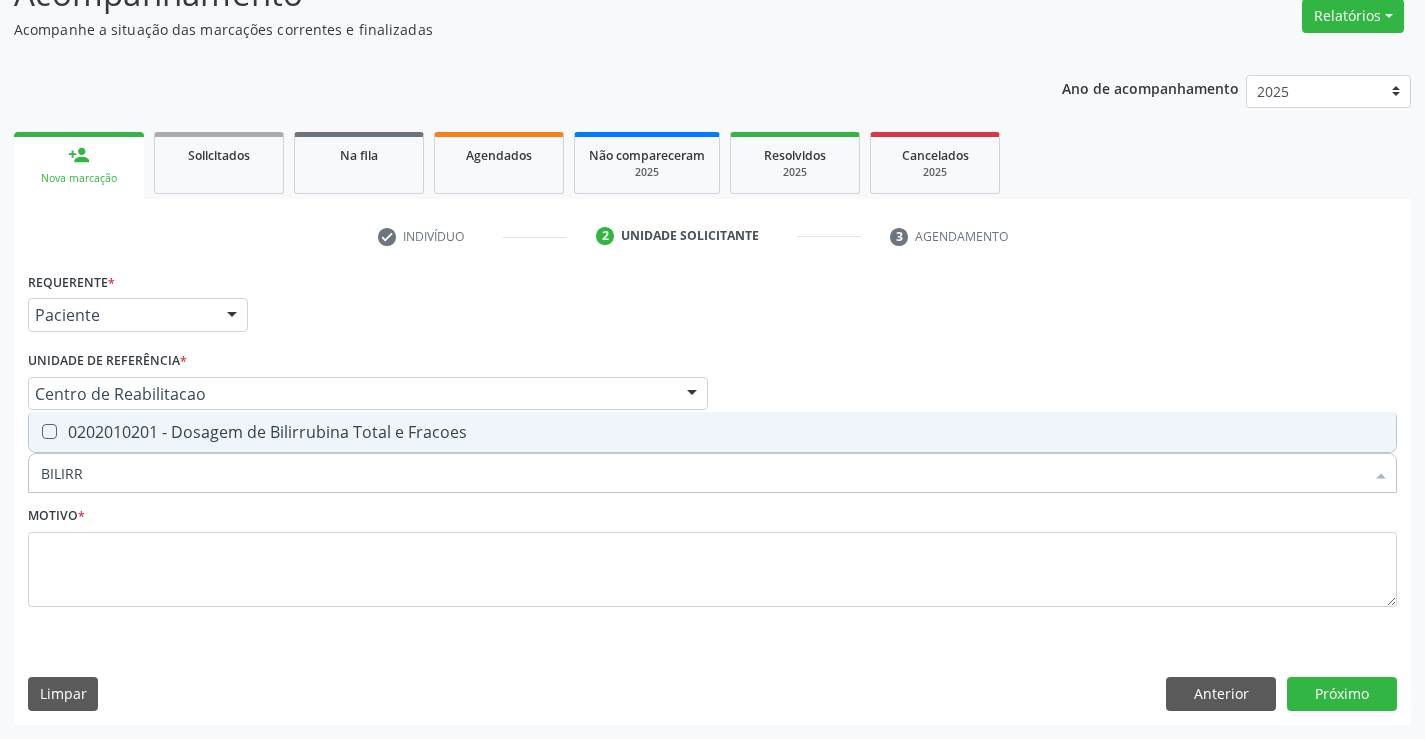 click on "0202010201 - Dosagem de Bilirrubina Total e Fracoes" at bounding box center (712, 432) 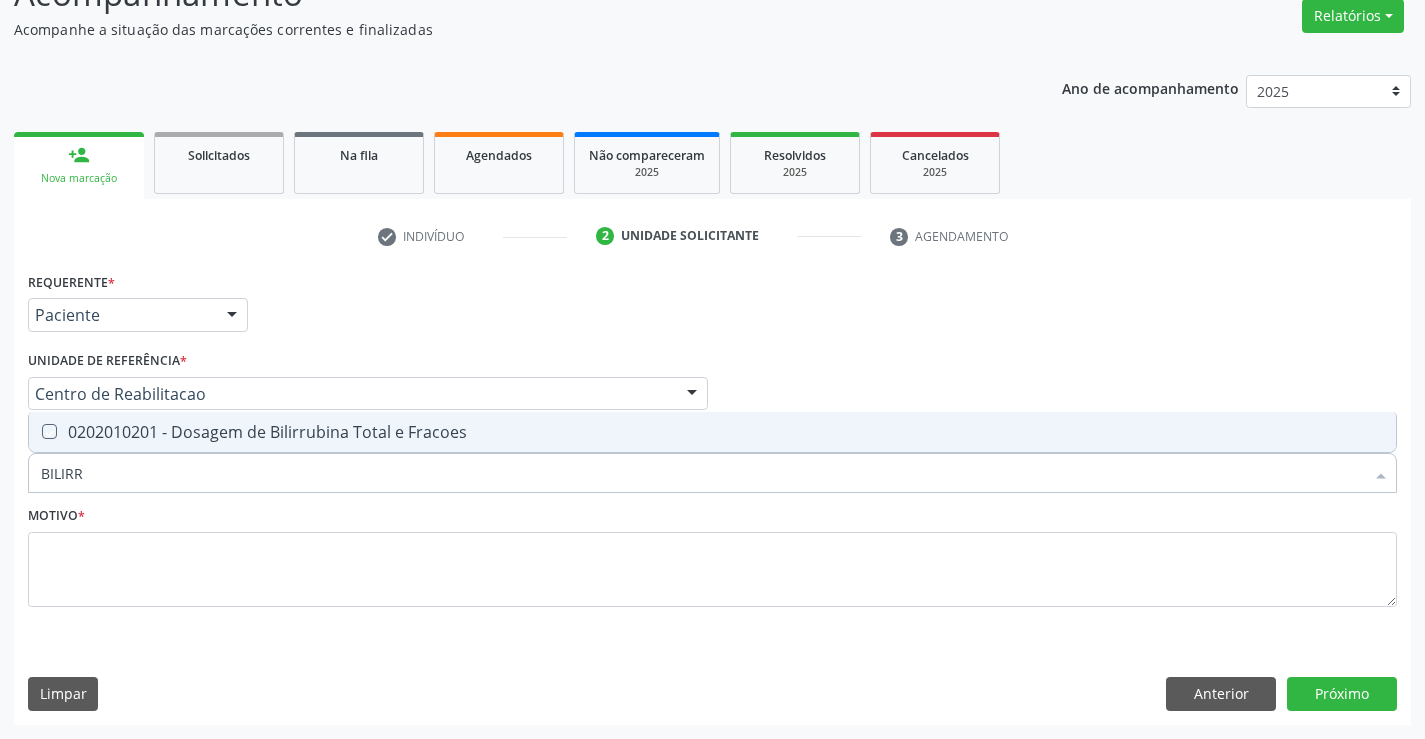 checkbox on "true" 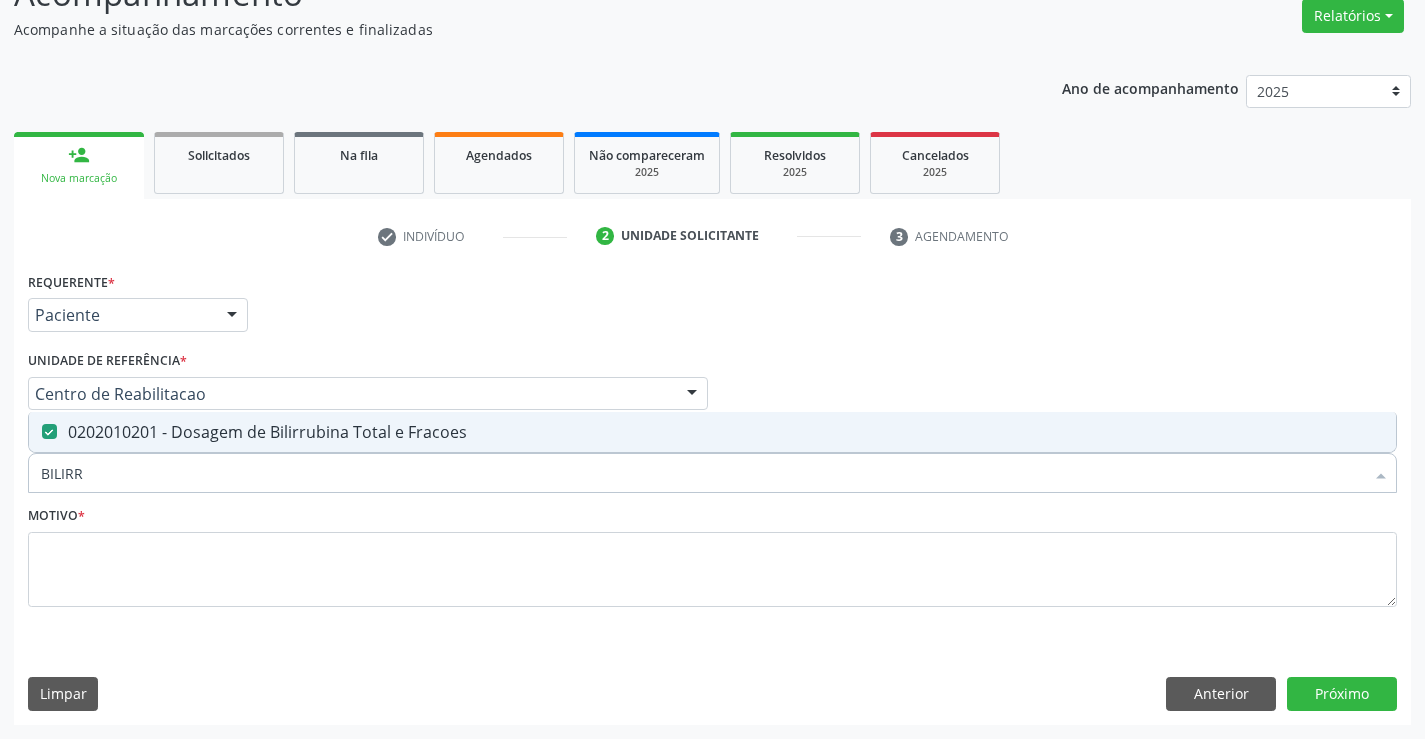 drag, startPoint x: 92, startPoint y: 465, endPoint x: 16, endPoint y: 477, distance: 76.941536 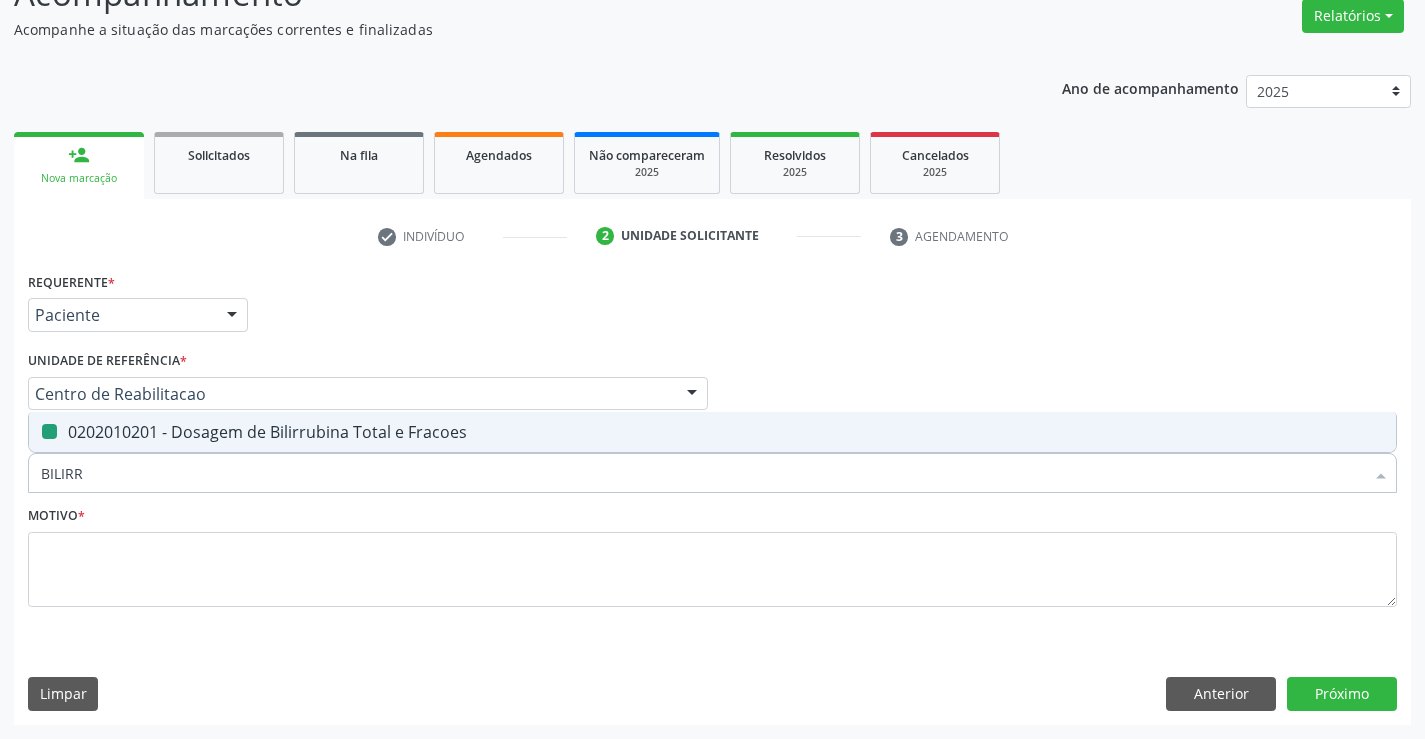 type on "T" 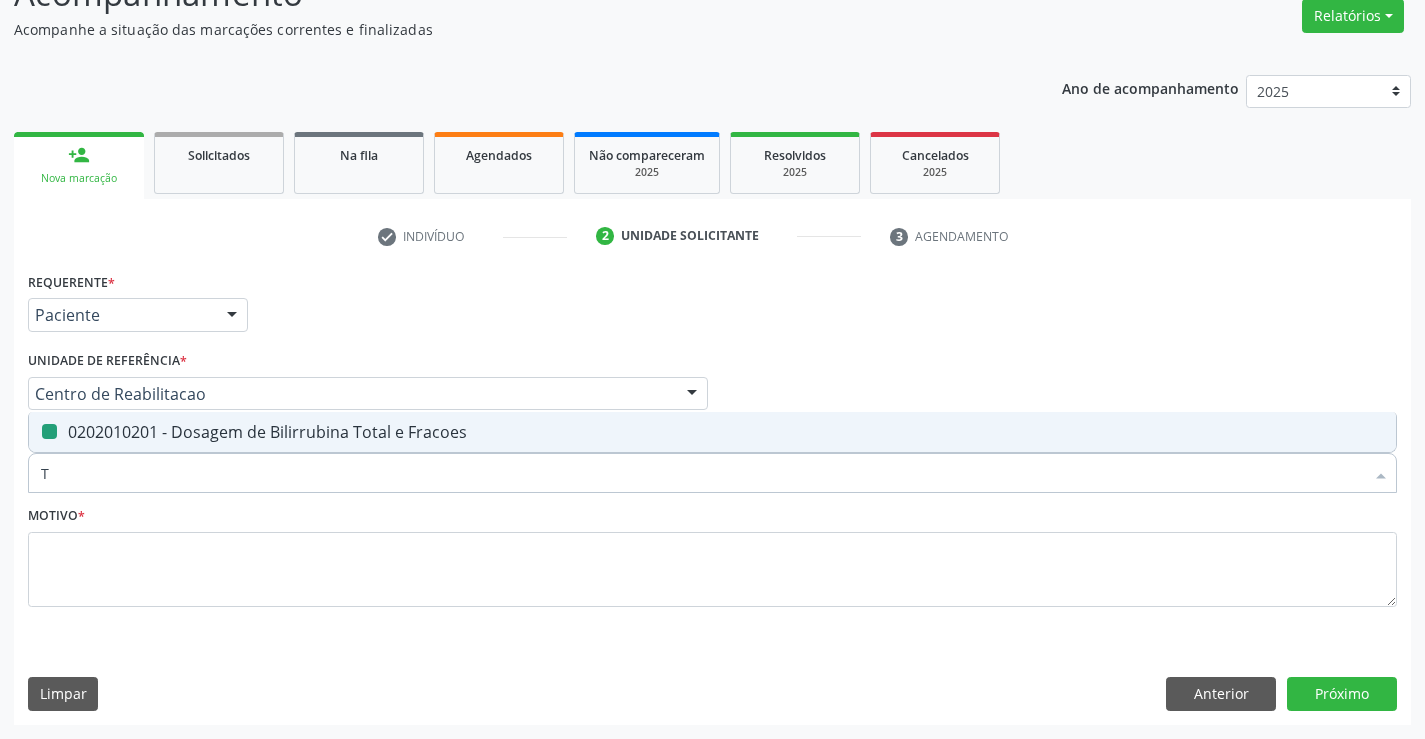 checkbox on "false" 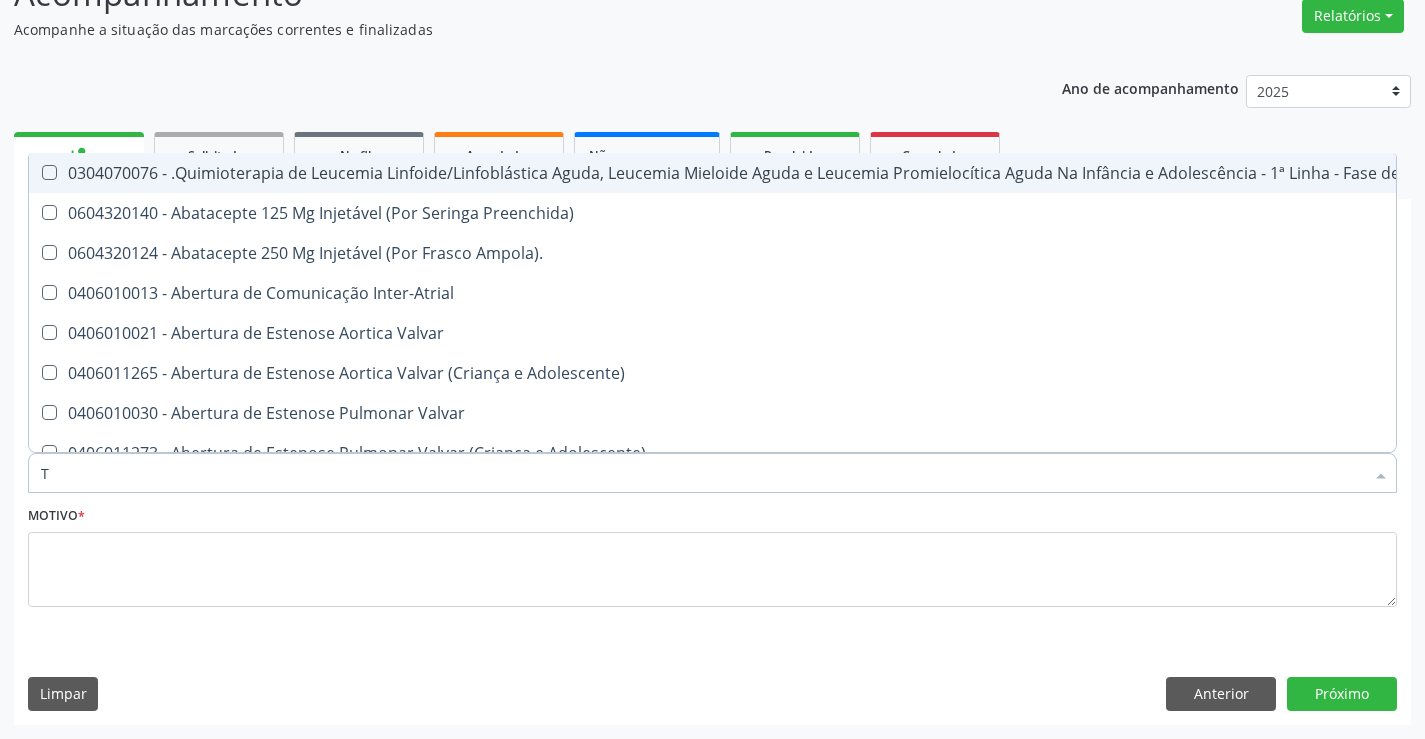 type on "TA" 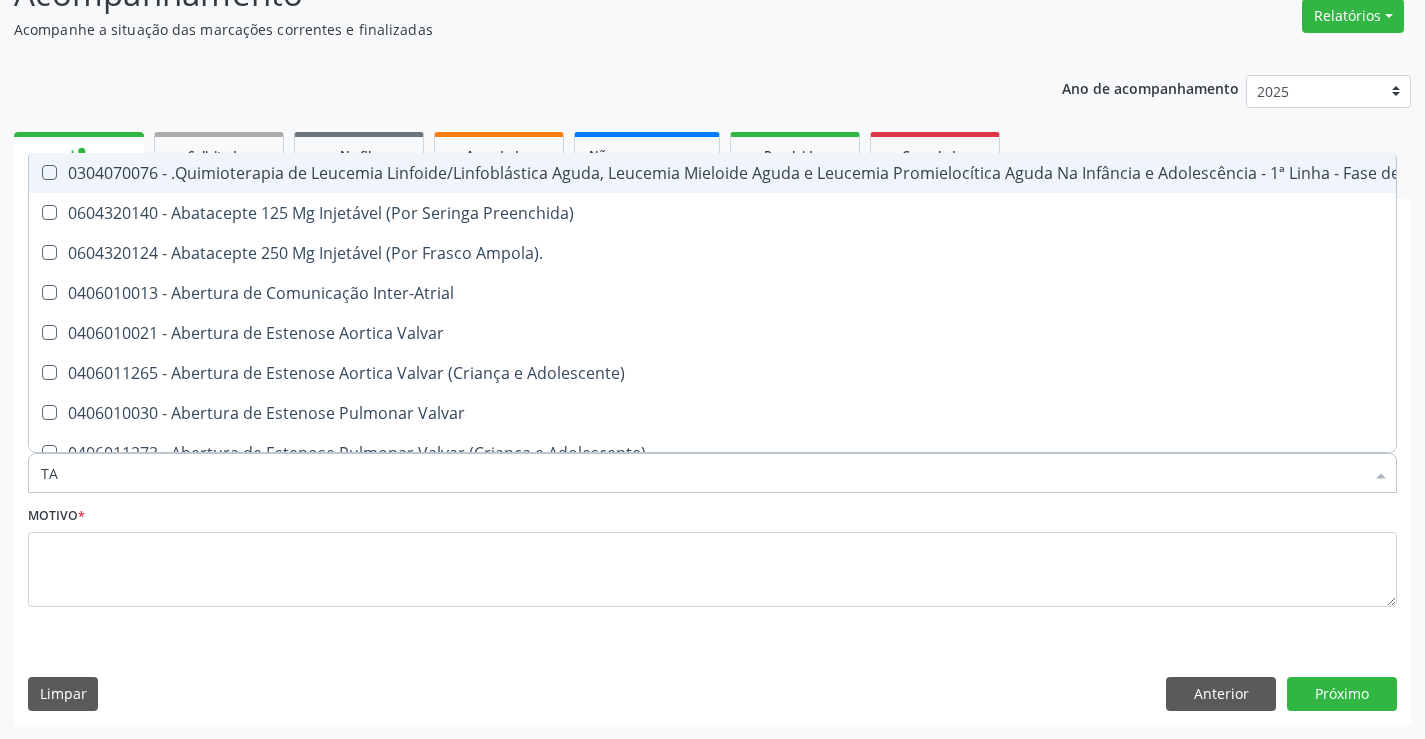 checkbox on "true" 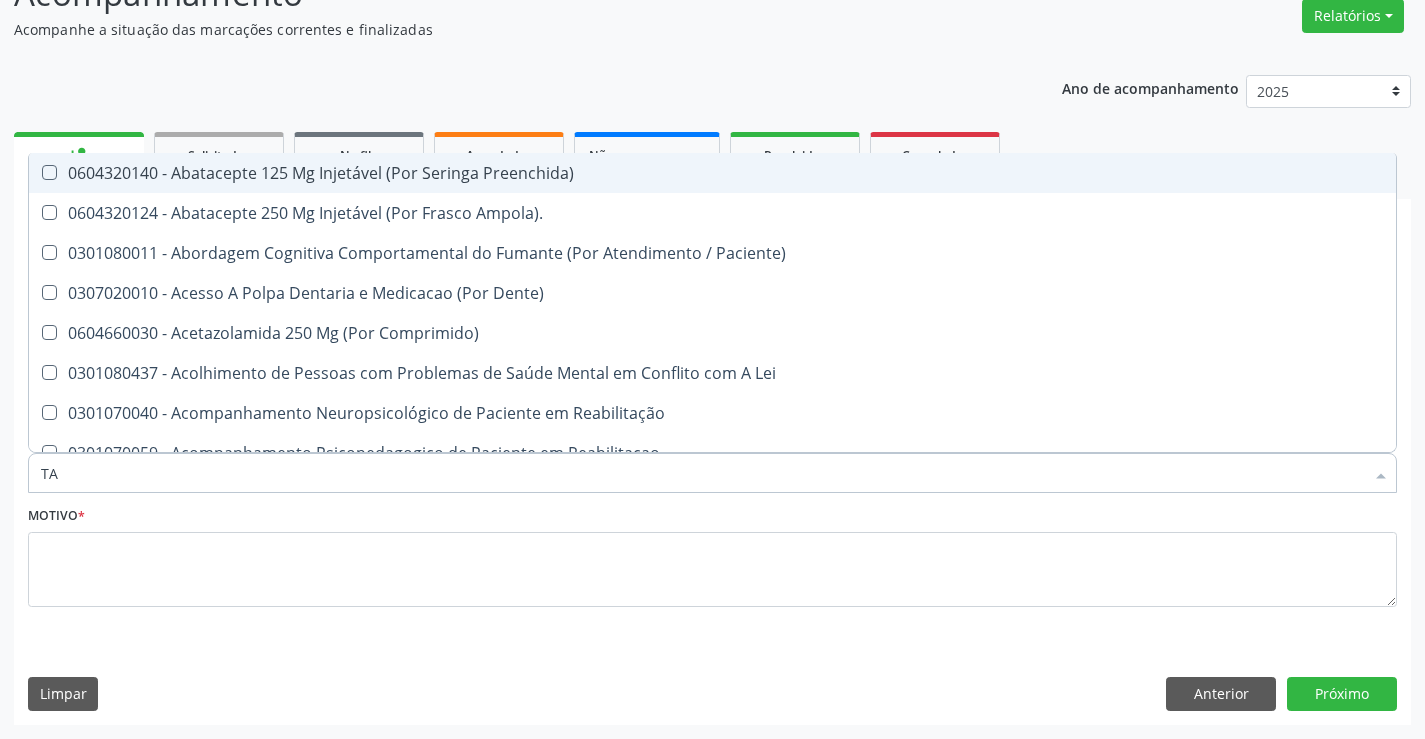 type on "TAP" 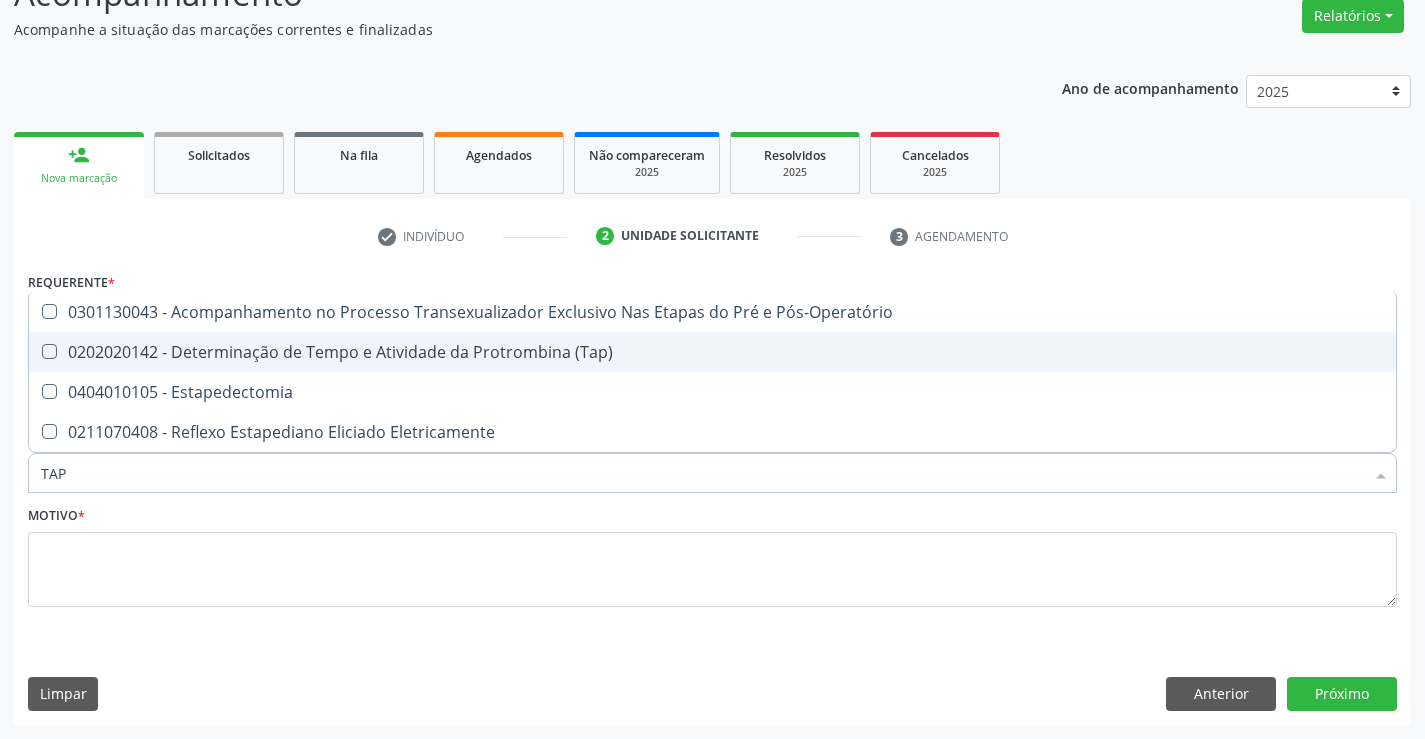 click on "0202020142 - Determinação de Tempo e Atividade da Protrombina (Tap)" at bounding box center (712, 352) 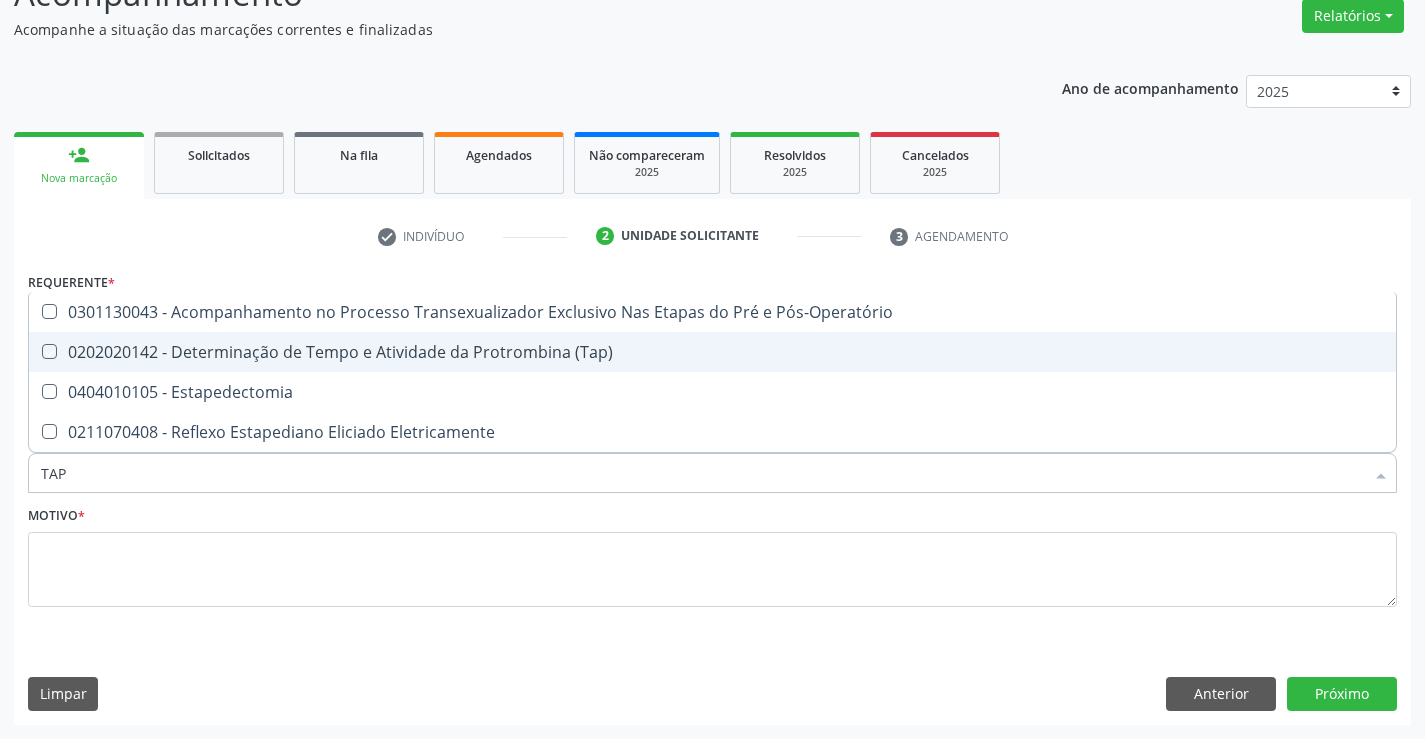 checkbox on "true" 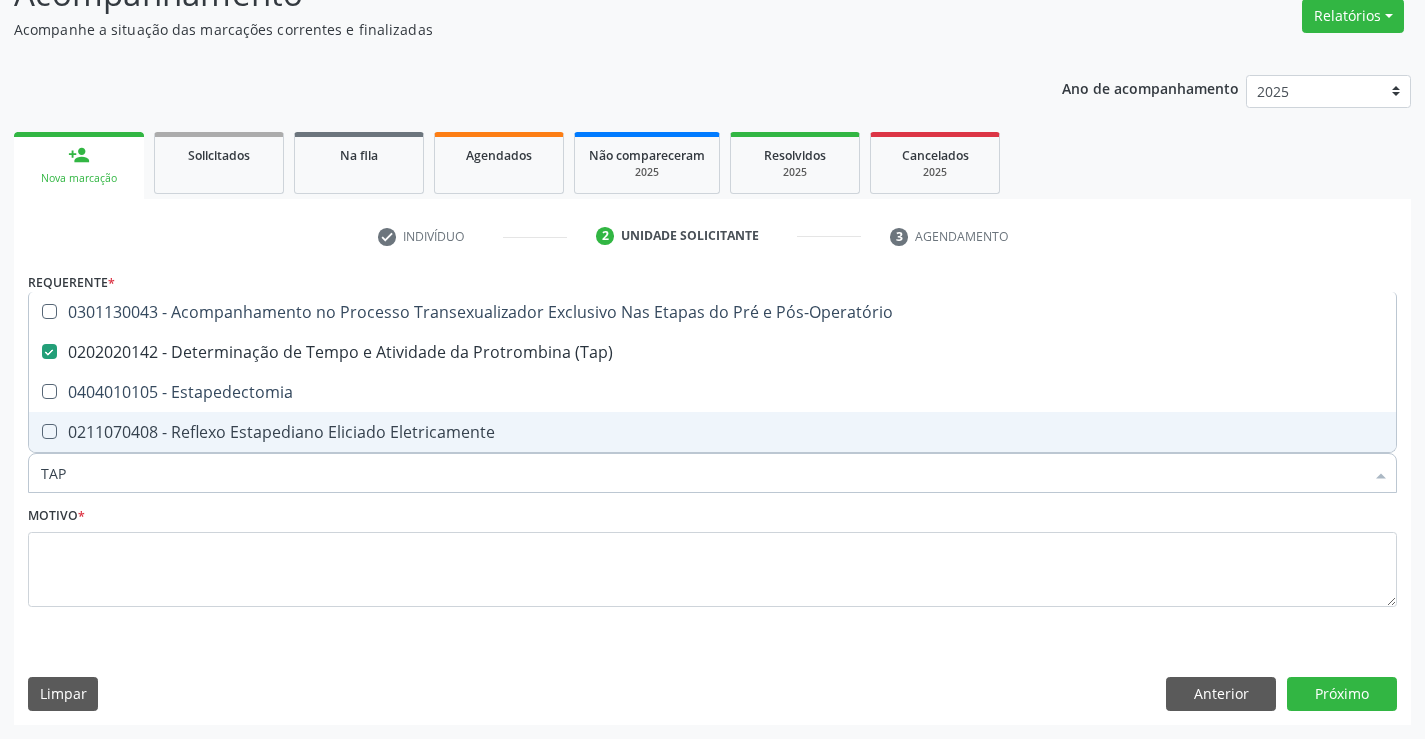 drag, startPoint x: 94, startPoint y: 487, endPoint x: 1, endPoint y: 486, distance: 93.00538 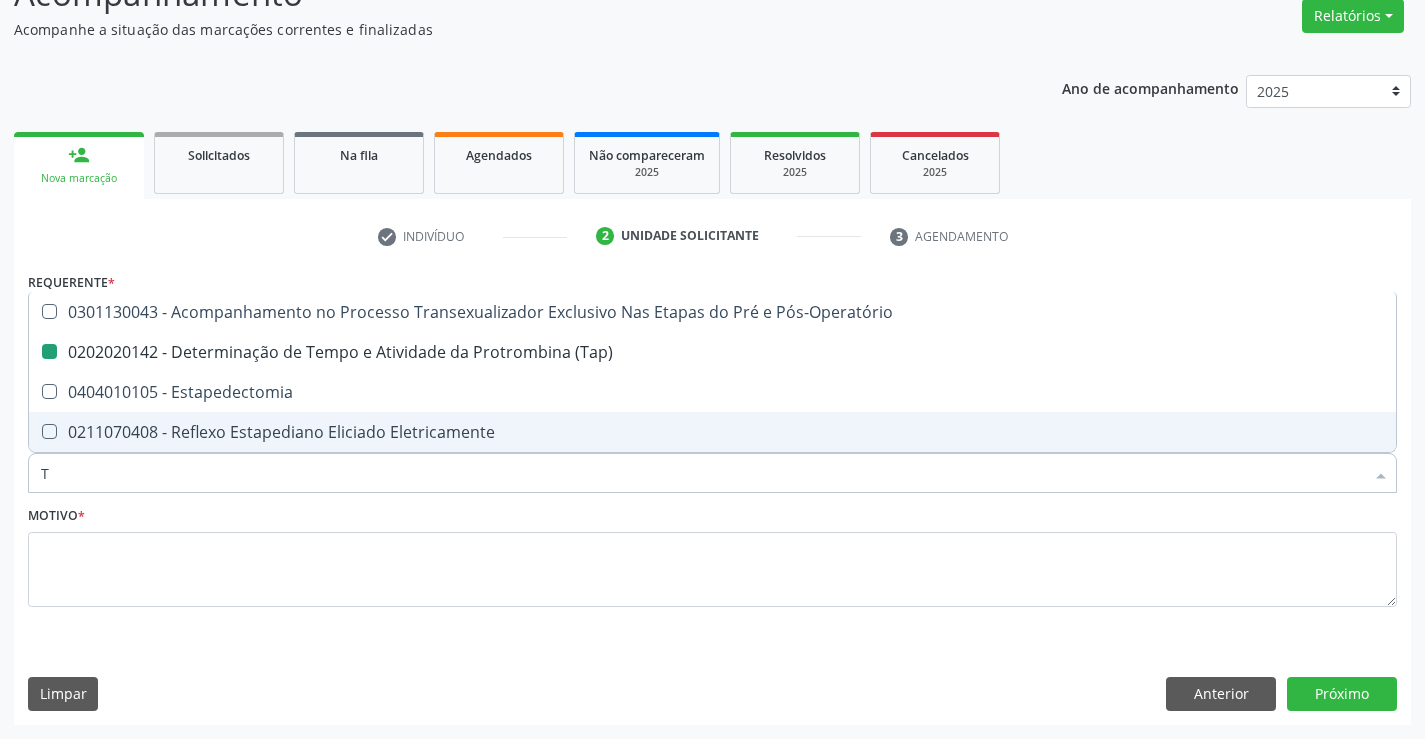 type on "TE" 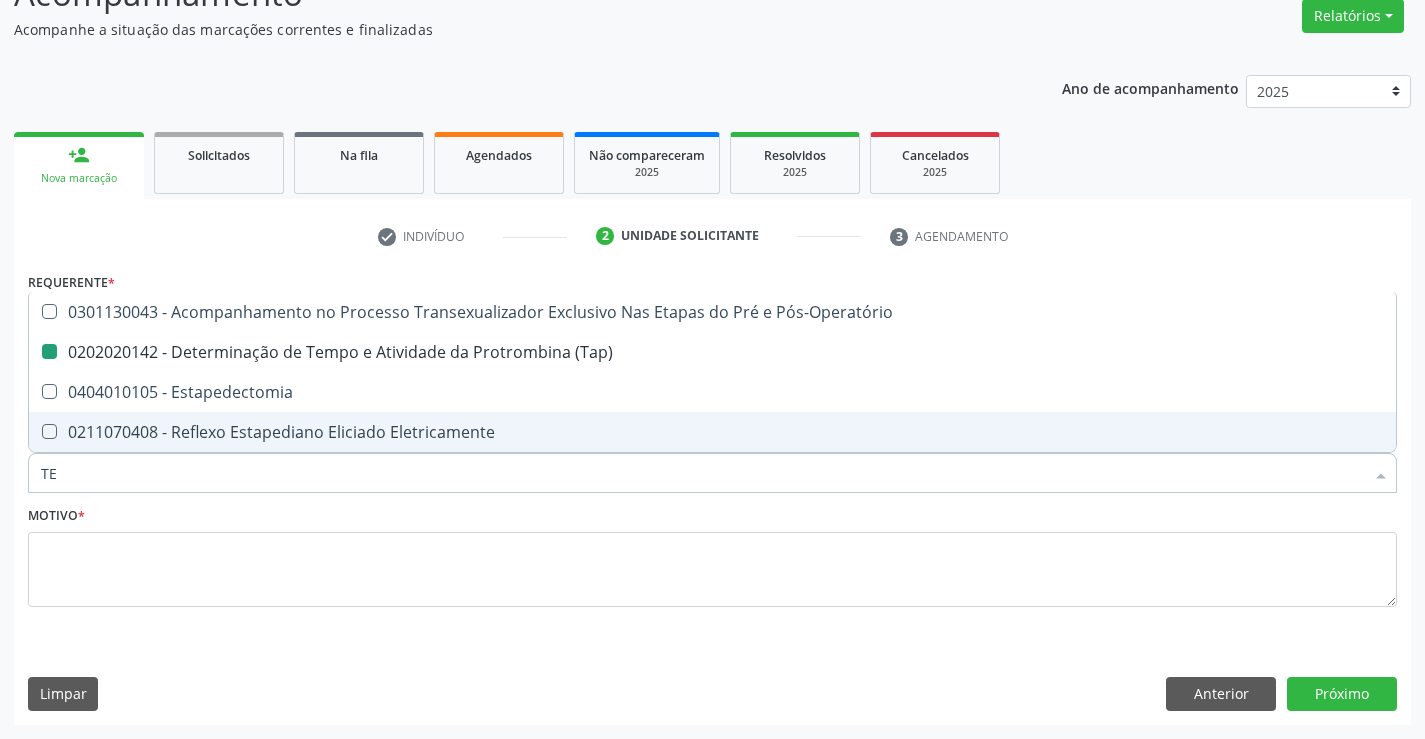 checkbox on "false" 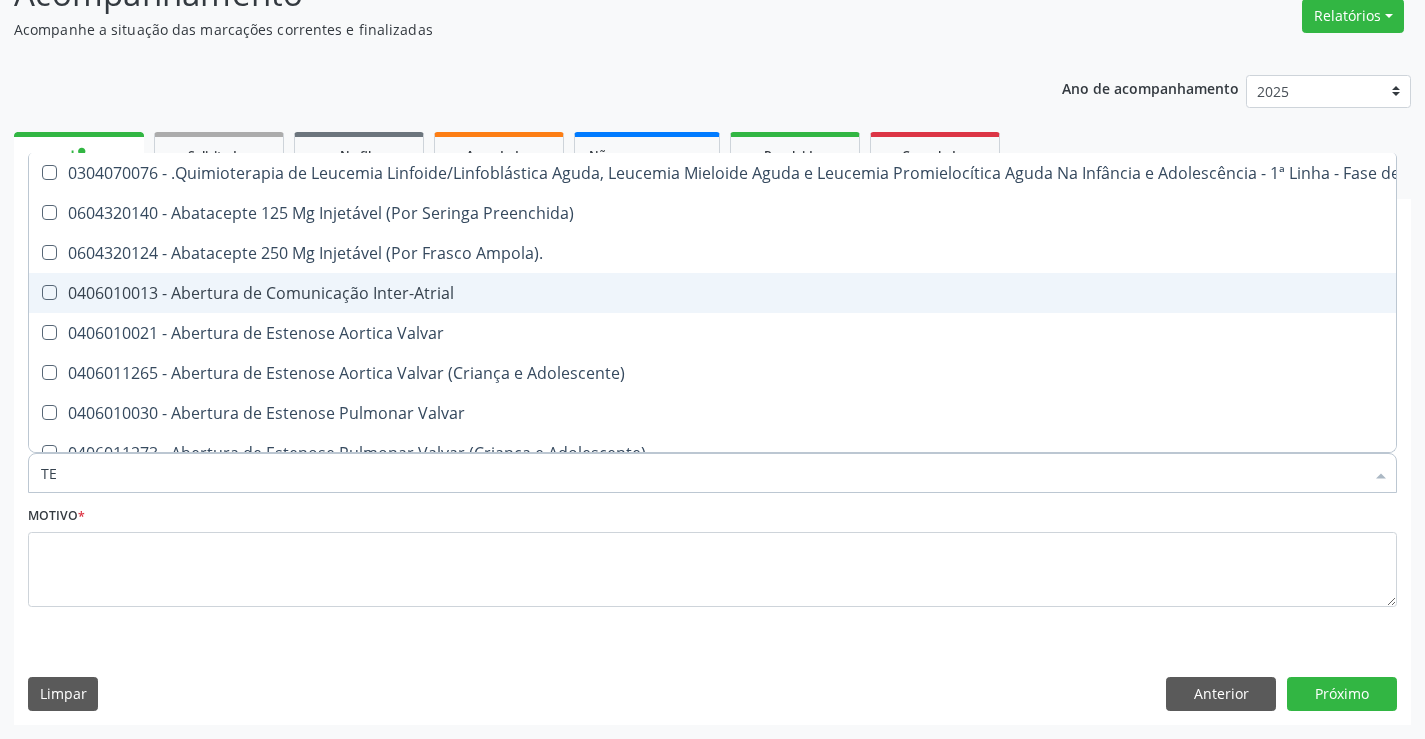 type on "TEM" 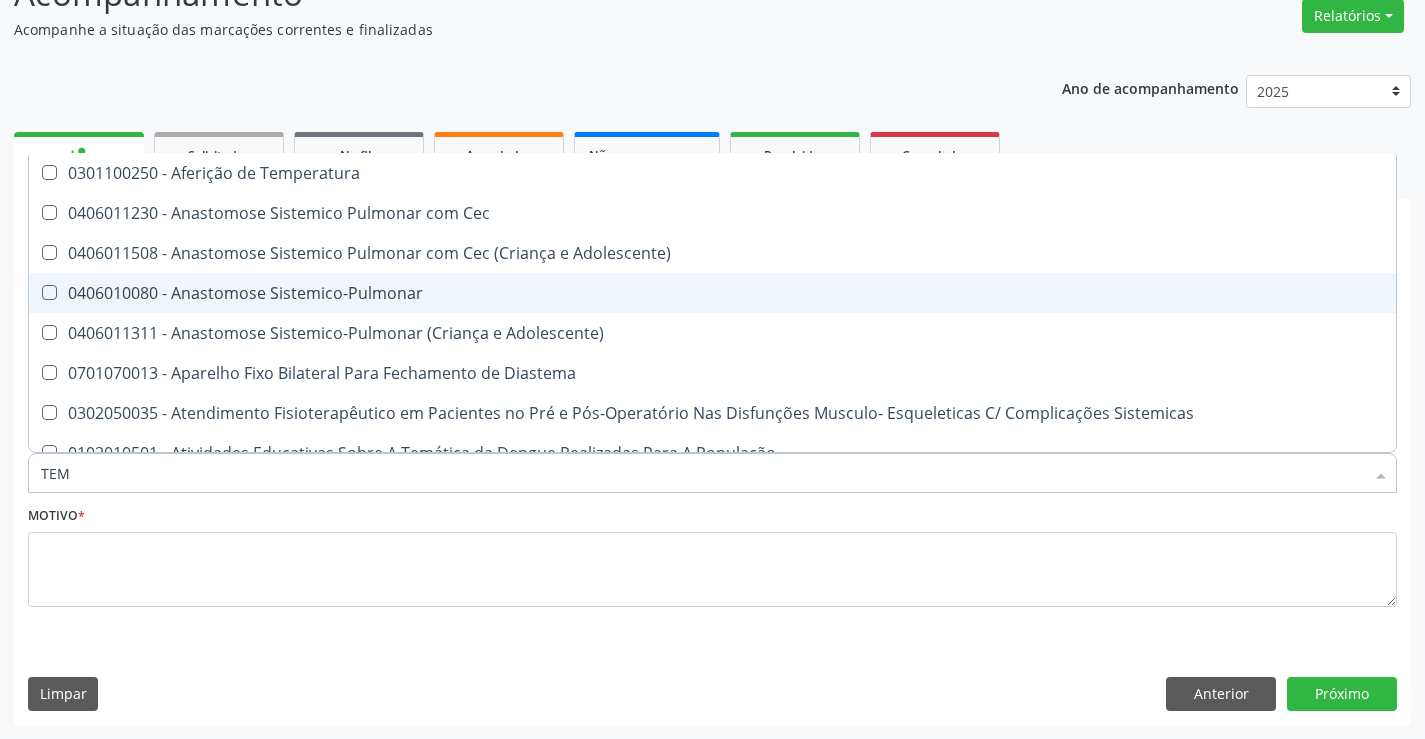 type on "TEMP" 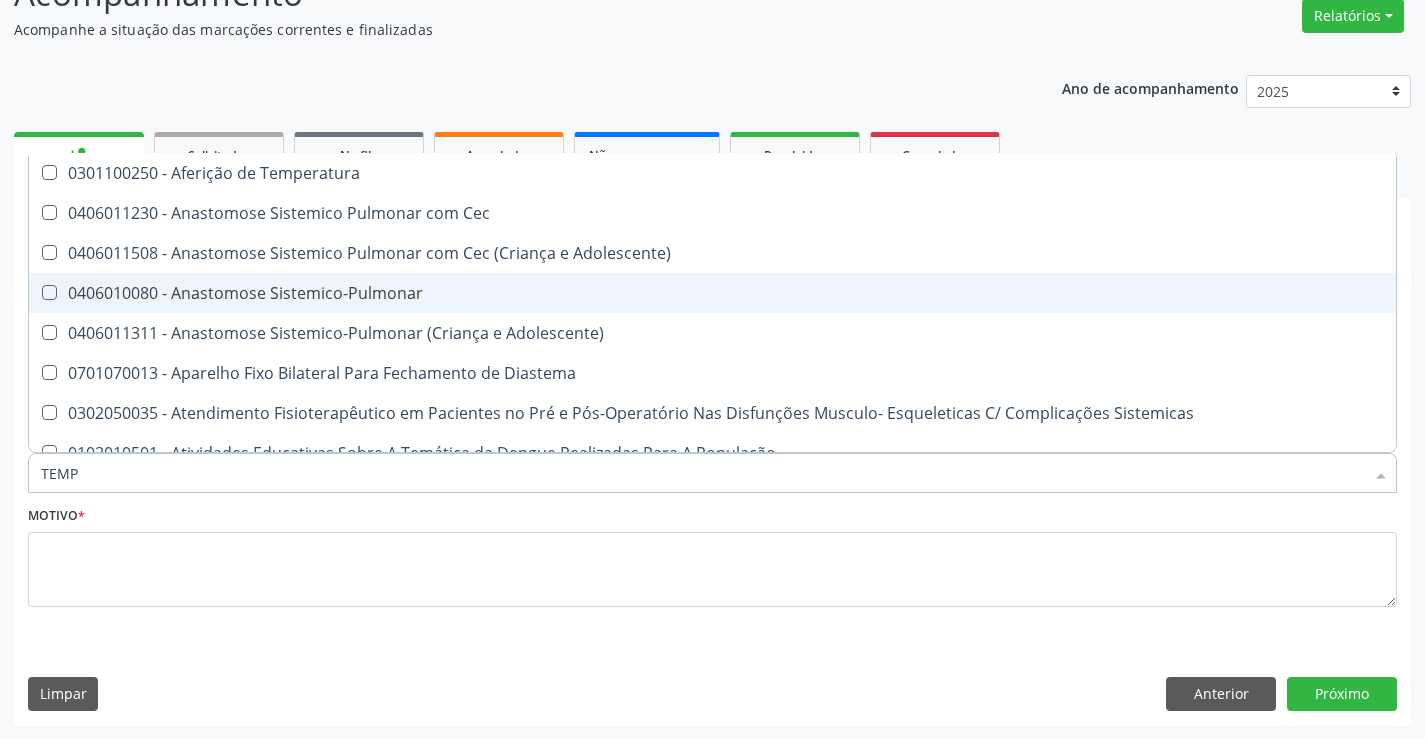 type on "TEMPO" 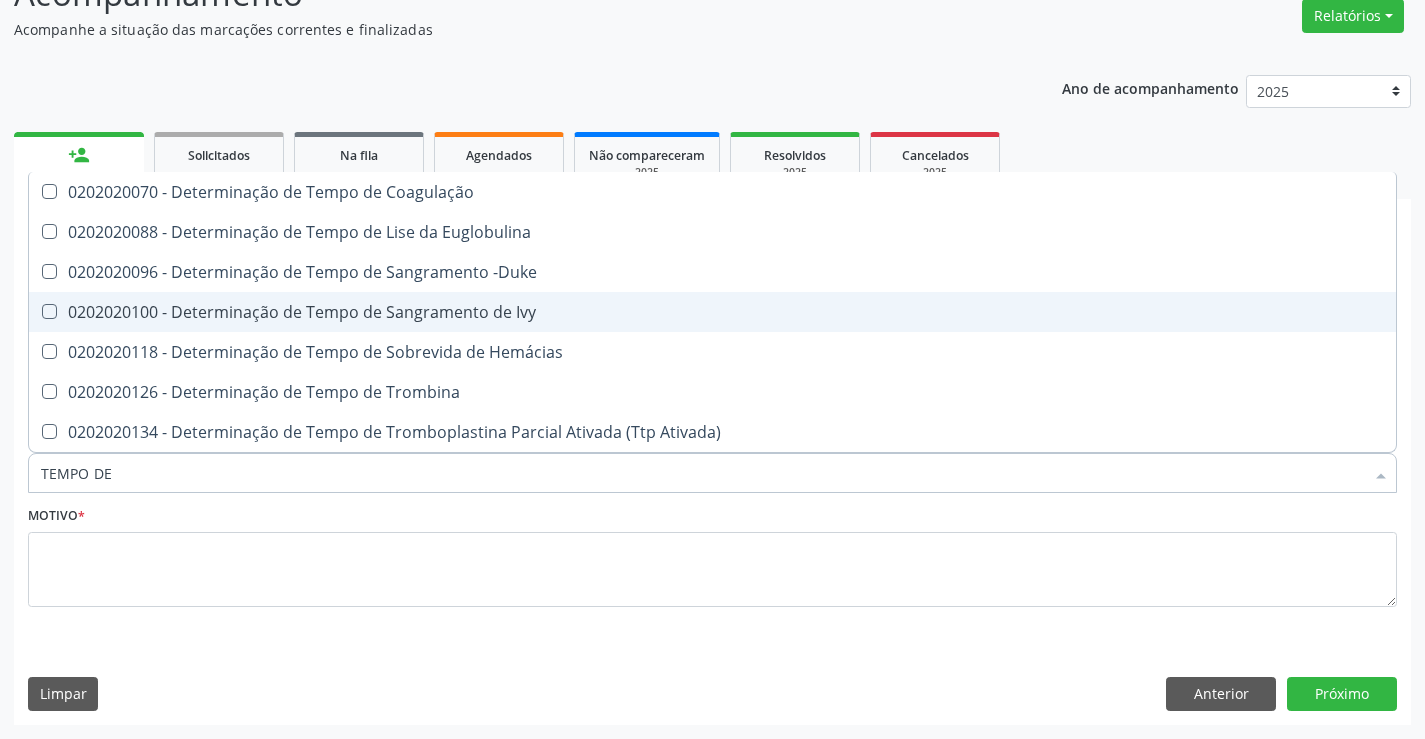 type on "TEMPO DE" 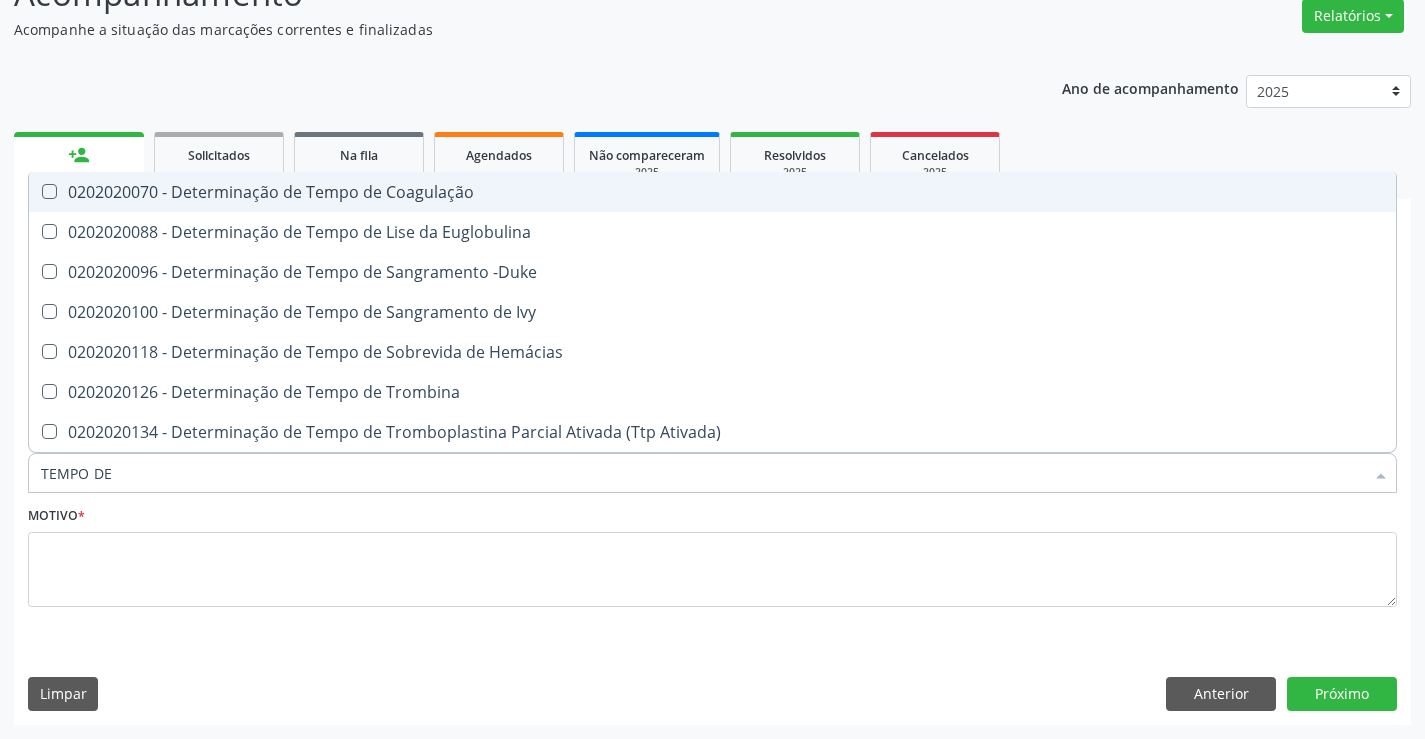 click on "0202020070 - Determinação de Tempo de Coagulação" at bounding box center (712, 192) 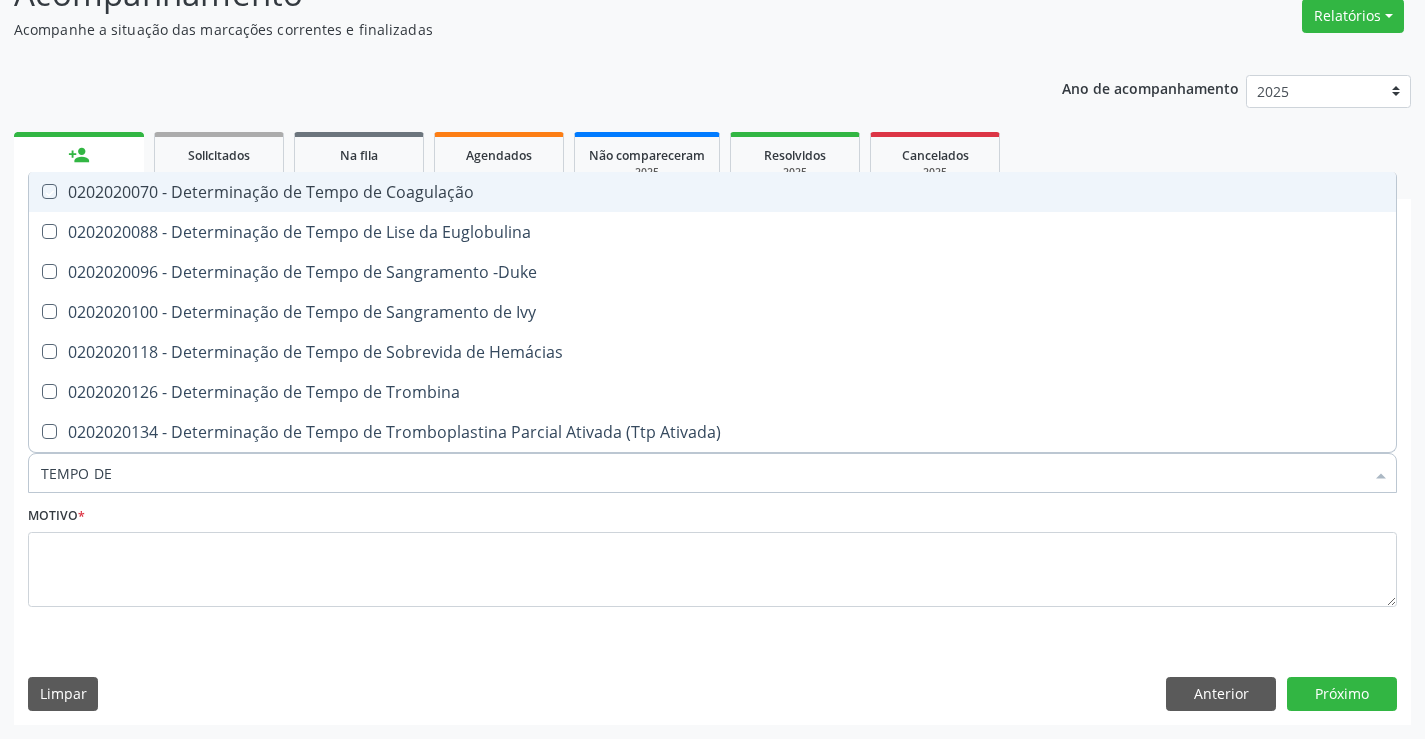 checkbox on "true" 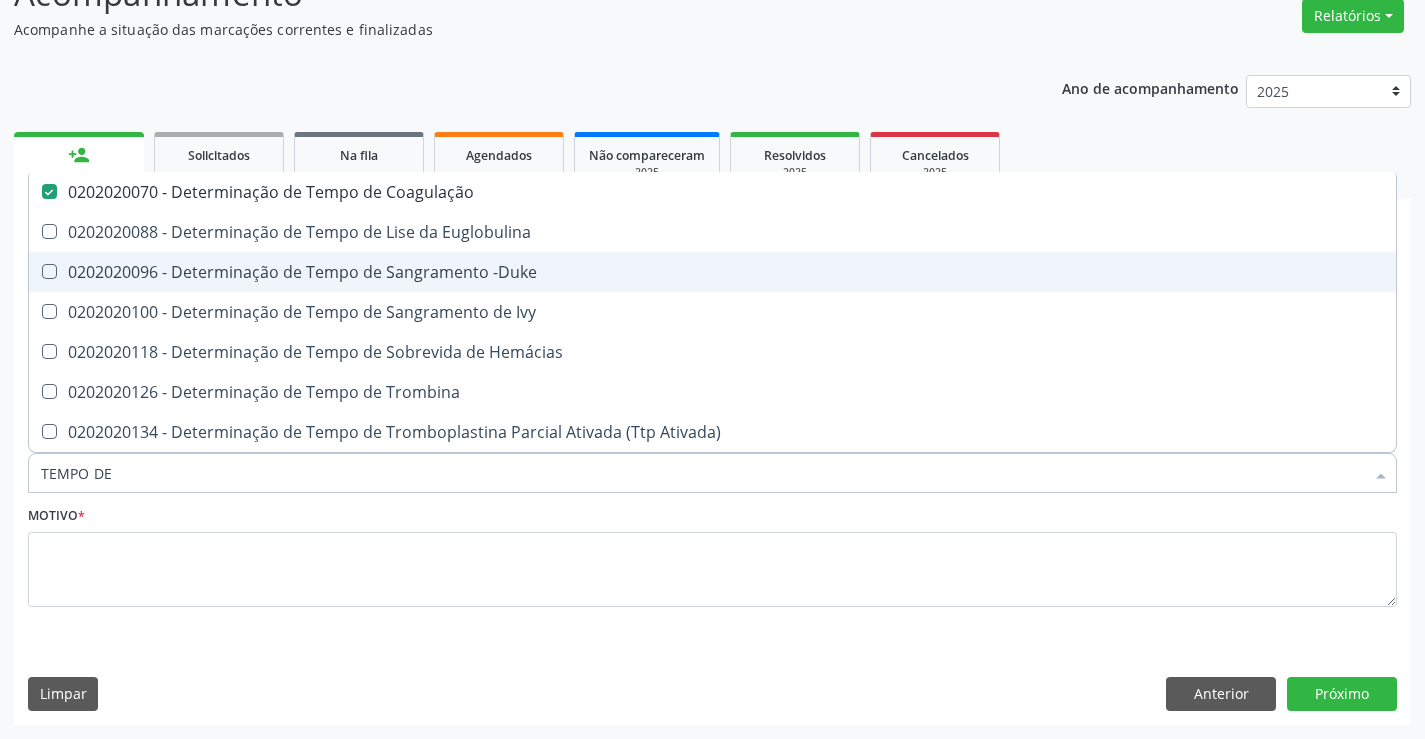 click on "0202020096 - Determinação de Tempo de Sangramento -Duke" at bounding box center (712, 272) 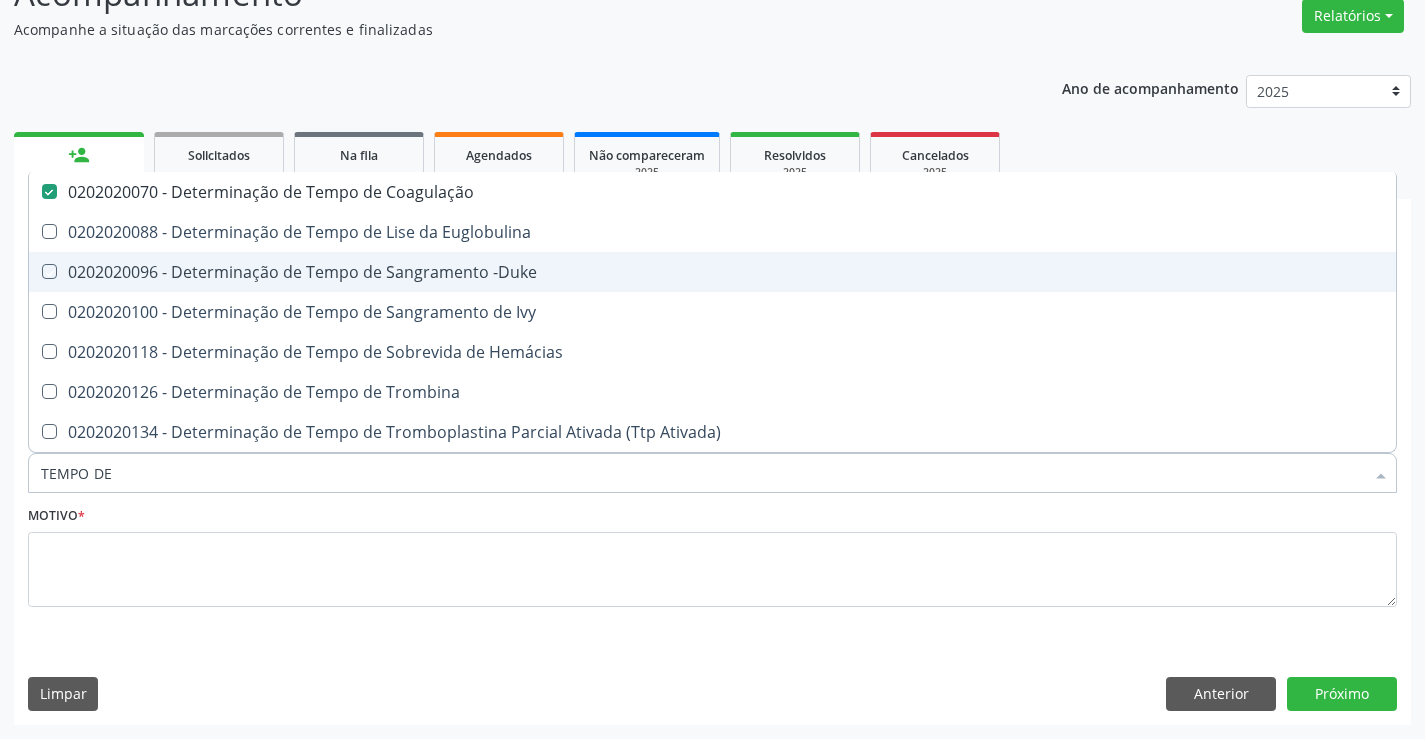 checkbox on "true" 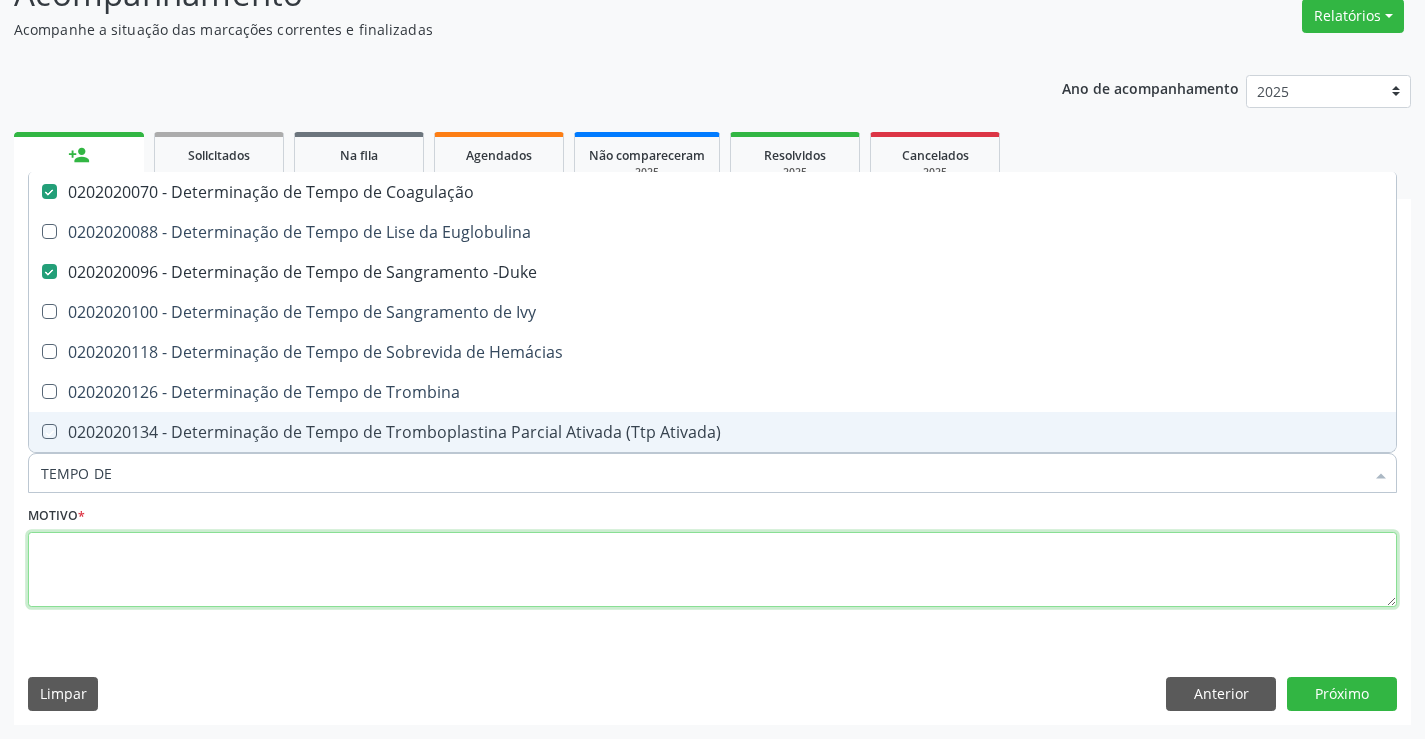 click at bounding box center [712, 570] 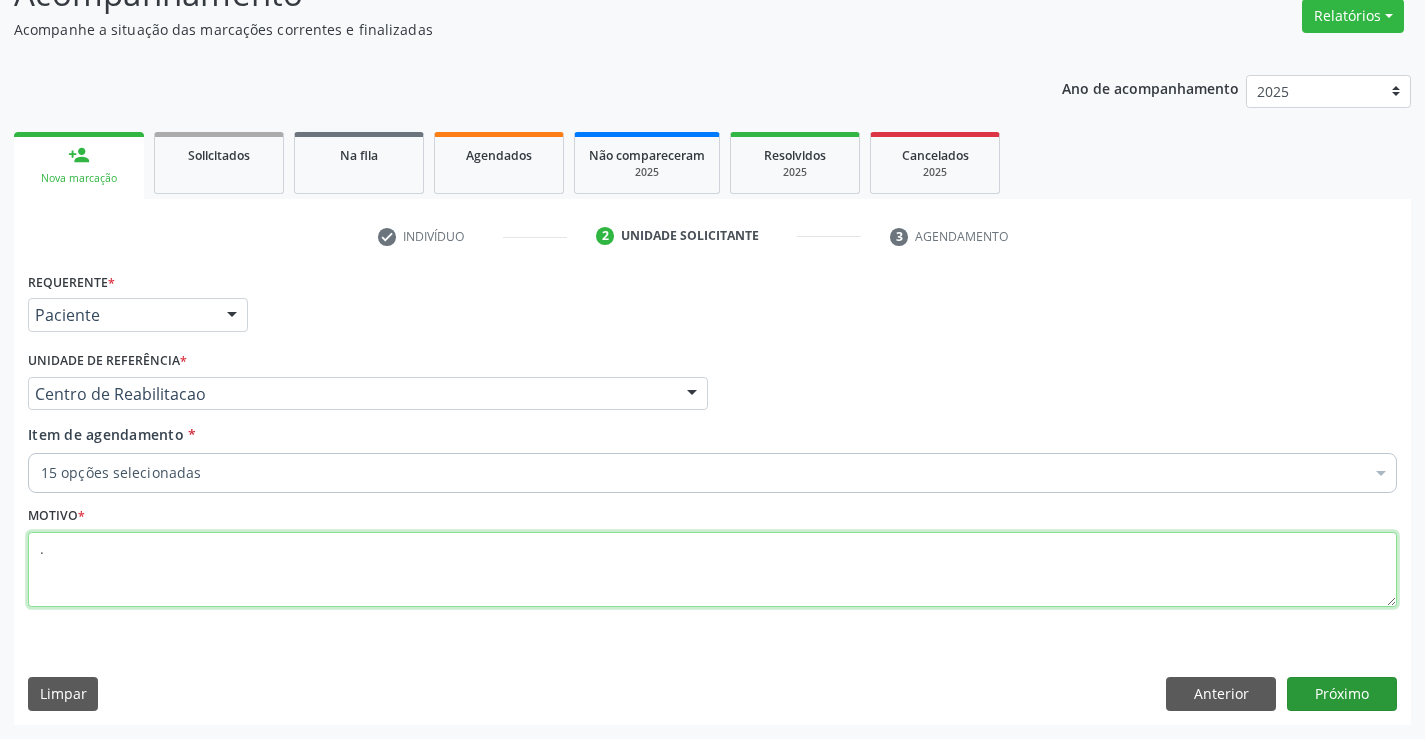 type on "." 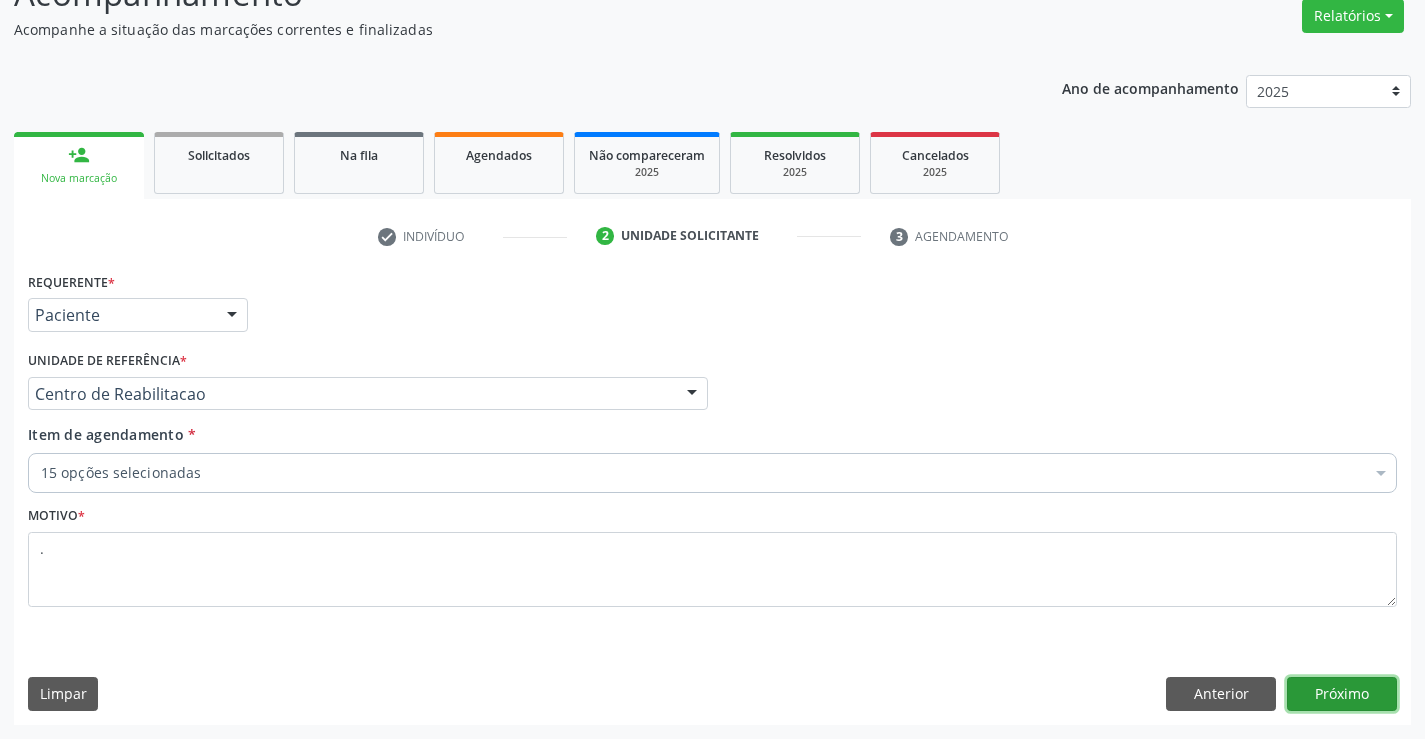 click on "Próximo" at bounding box center [1342, 694] 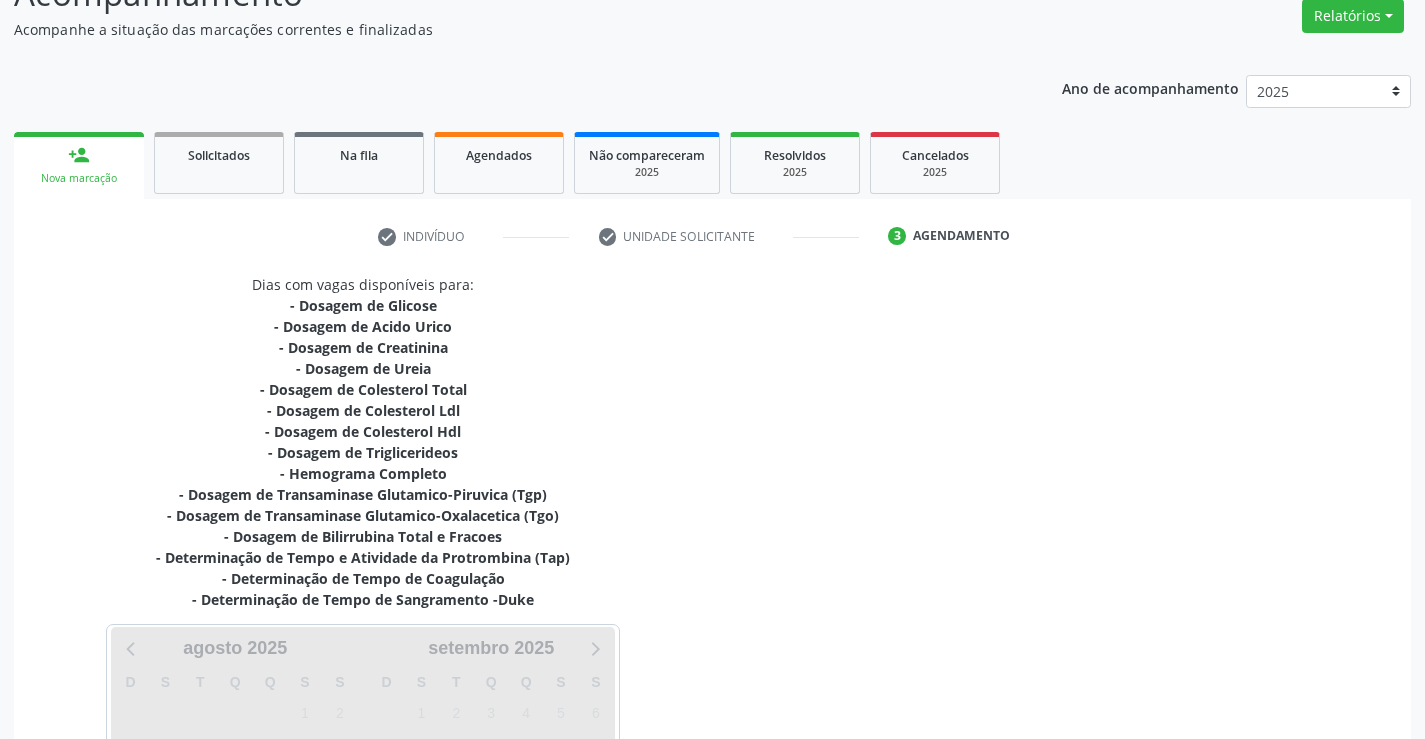 scroll, scrollTop: 425, scrollLeft: 0, axis: vertical 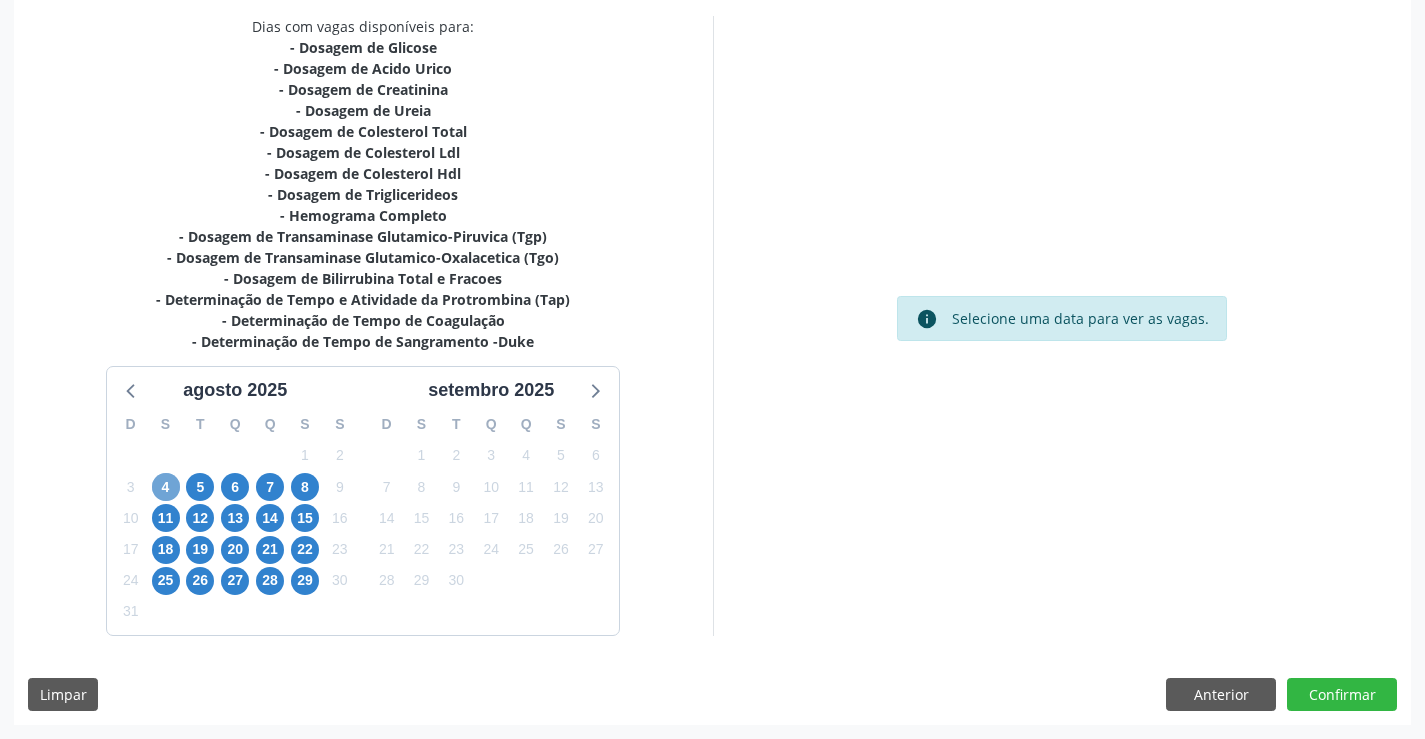 click on "4" at bounding box center (166, 487) 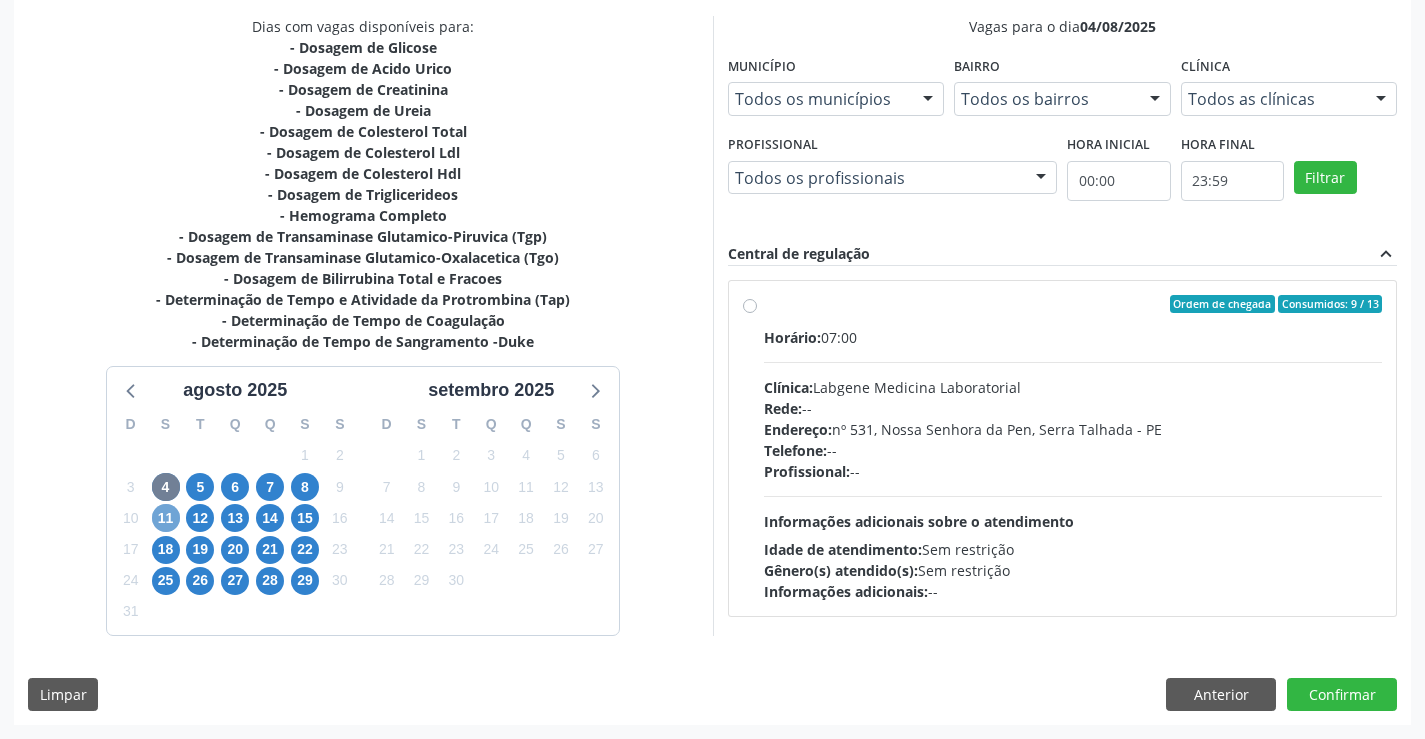 click on "11" at bounding box center [166, 518] 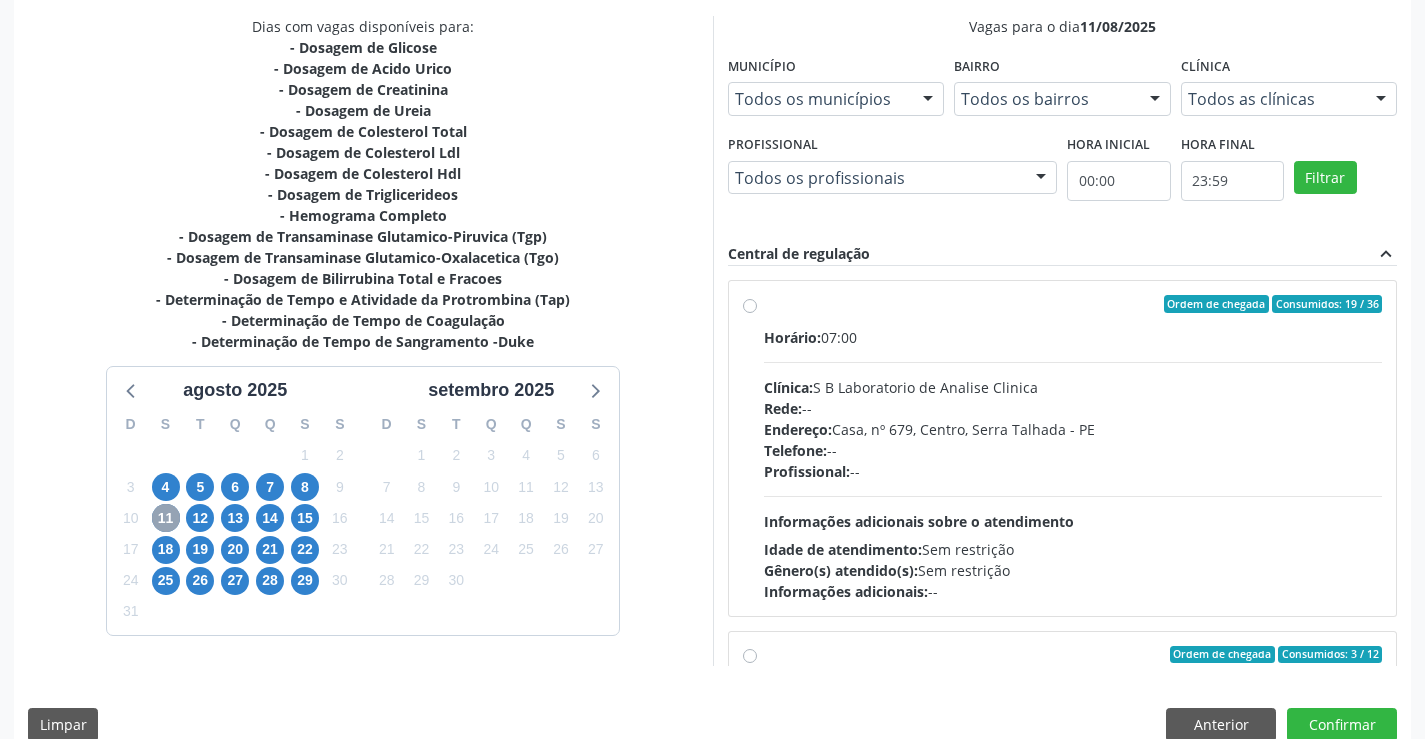 scroll, scrollTop: 315, scrollLeft: 0, axis: vertical 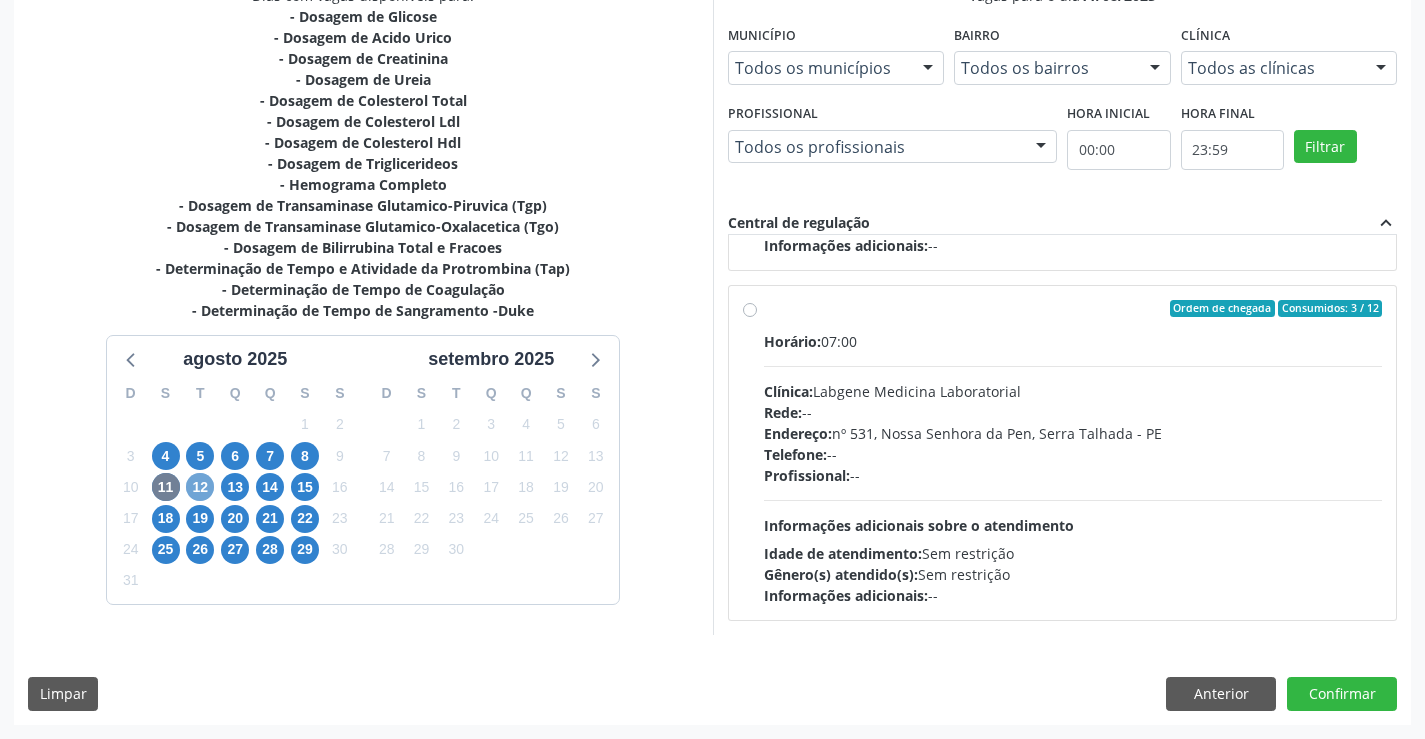 click on "12" at bounding box center [200, 487] 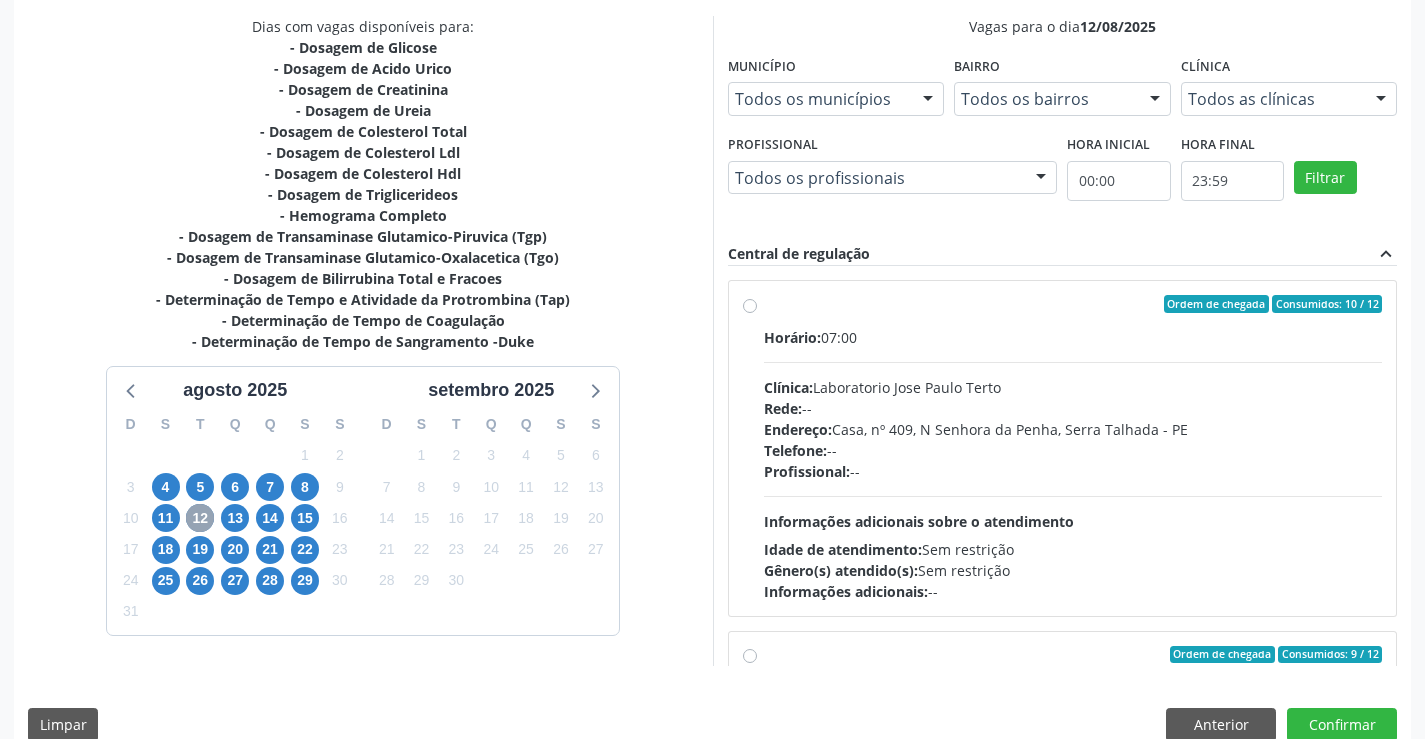scroll, scrollTop: 456, scrollLeft: 0, axis: vertical 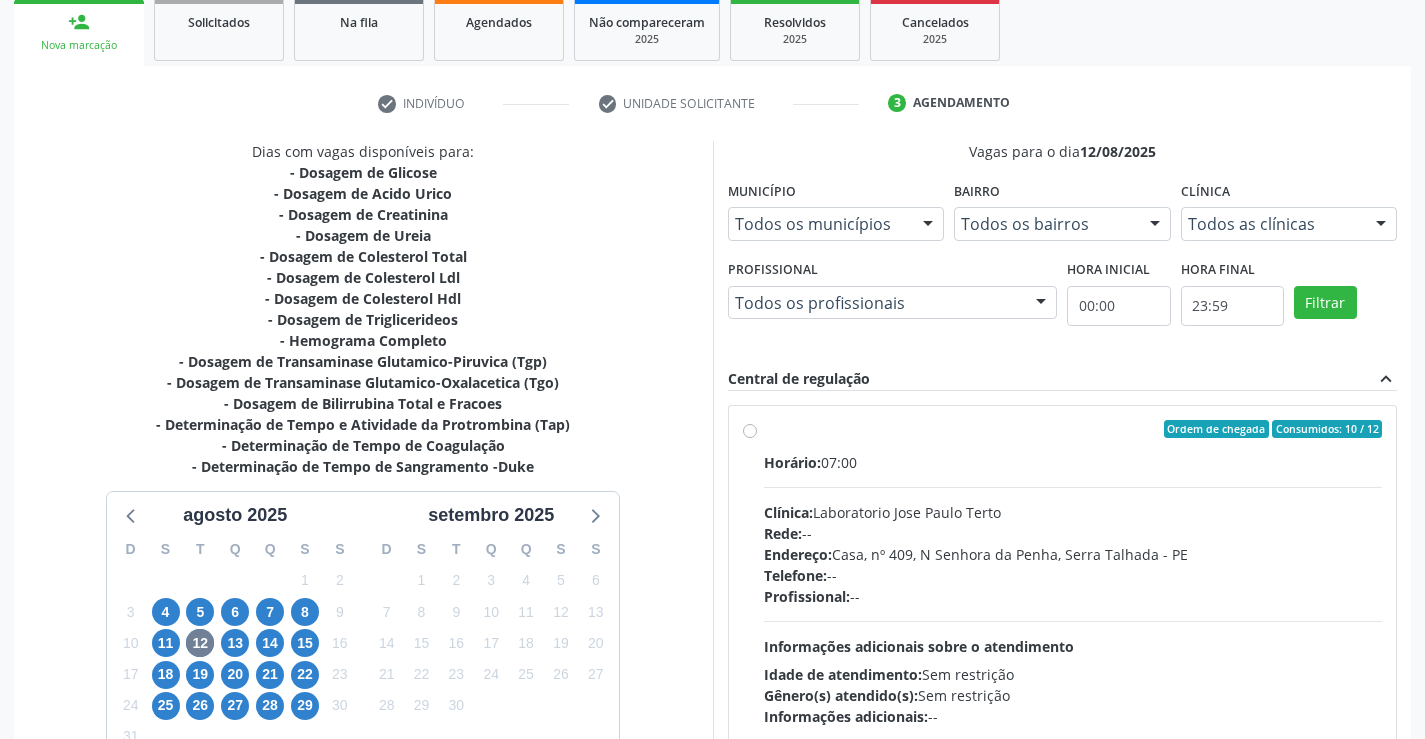 click on "Ordem de chegada
Consumidos: 10 / 12
Horário:   07:00
Clínica:  Laboratorio Jose Paulo Terto
Rede:
--
Endereço:   Casa, nº 409, N Senhora da Penha, [CITY] - [STATE]
Telefone:   --
Profissional:
--
Informações adicionais sobre o atendimento
Idade de atendimento:
Sem restrição
Gênero(s) atendido(s):
Sem restrição
Informações adicionais:
--" at bounding box center [1073, 573] 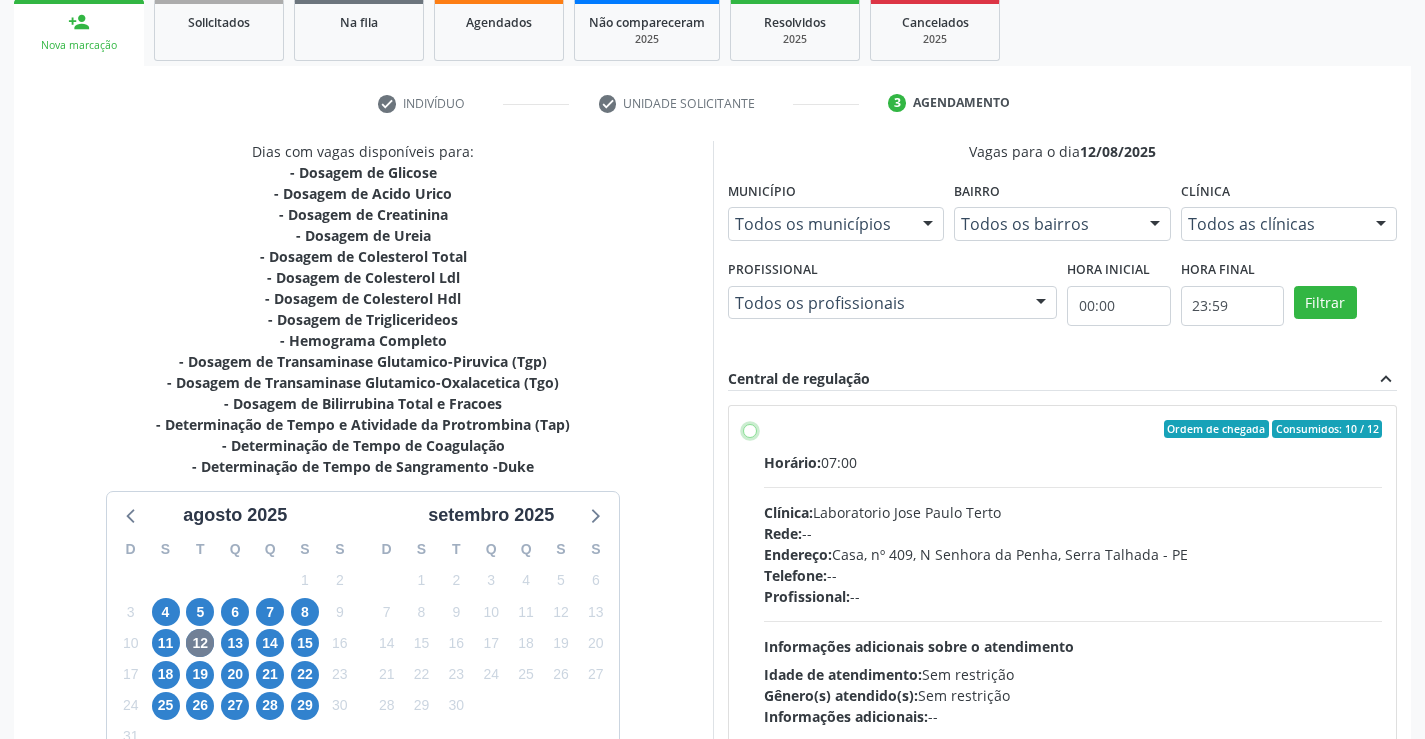 click on "Ordem de chegada
Consumidos: 10 / 12
Horário:   07:00
Clínica:  Laboratorio Jose Paulo Terto
Rede:
--
Endereço:   Casa, nº 409, N Senhora da Penha, [CITY] - [STATE]
Telefone:   --
Profissional:
--
Informações adicionais sobre o atendimento
Idade de atendimento:
Sem restrição
Gênero(s) atendido(s):
Sem restrição
Informações adicionais:
--" at bounding box center [750, 429] 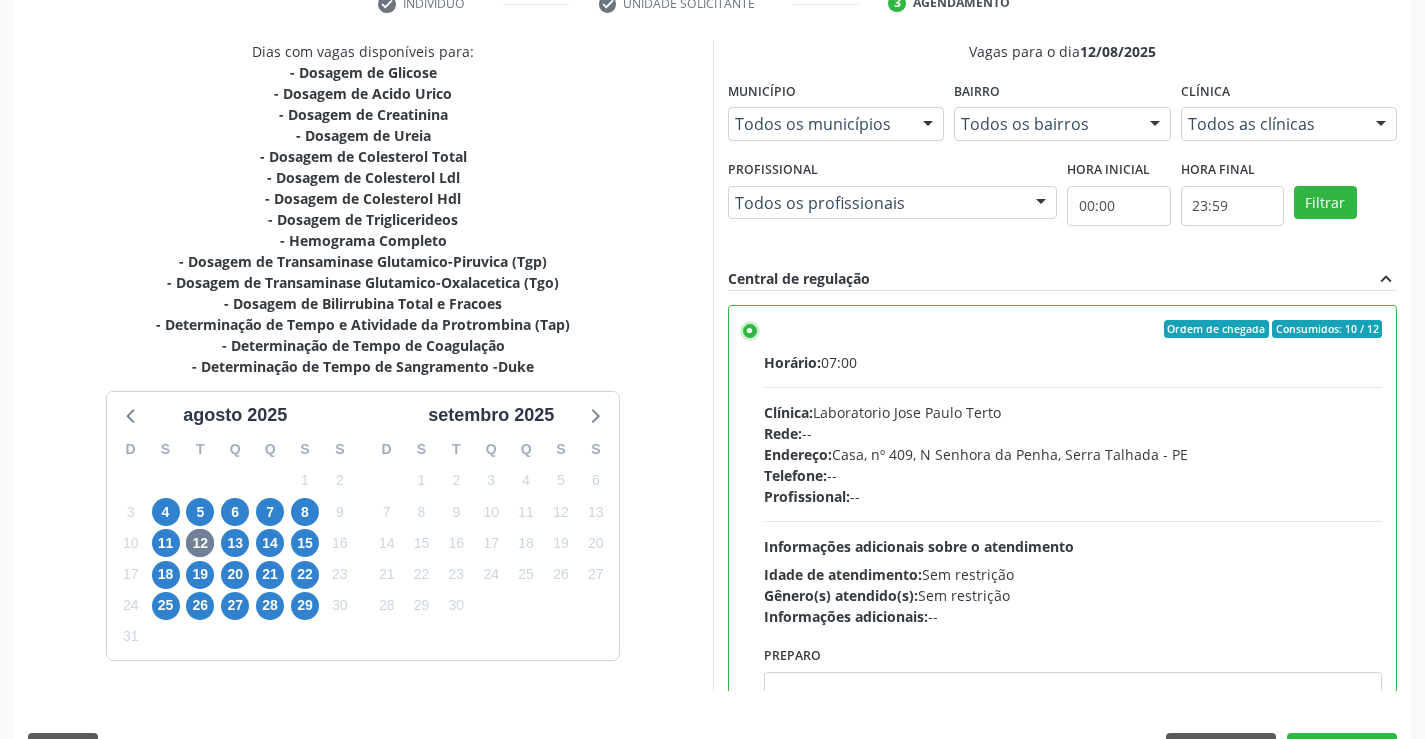 scroll, scrollTop: 456, scrollLeft: 0, axis: vertical 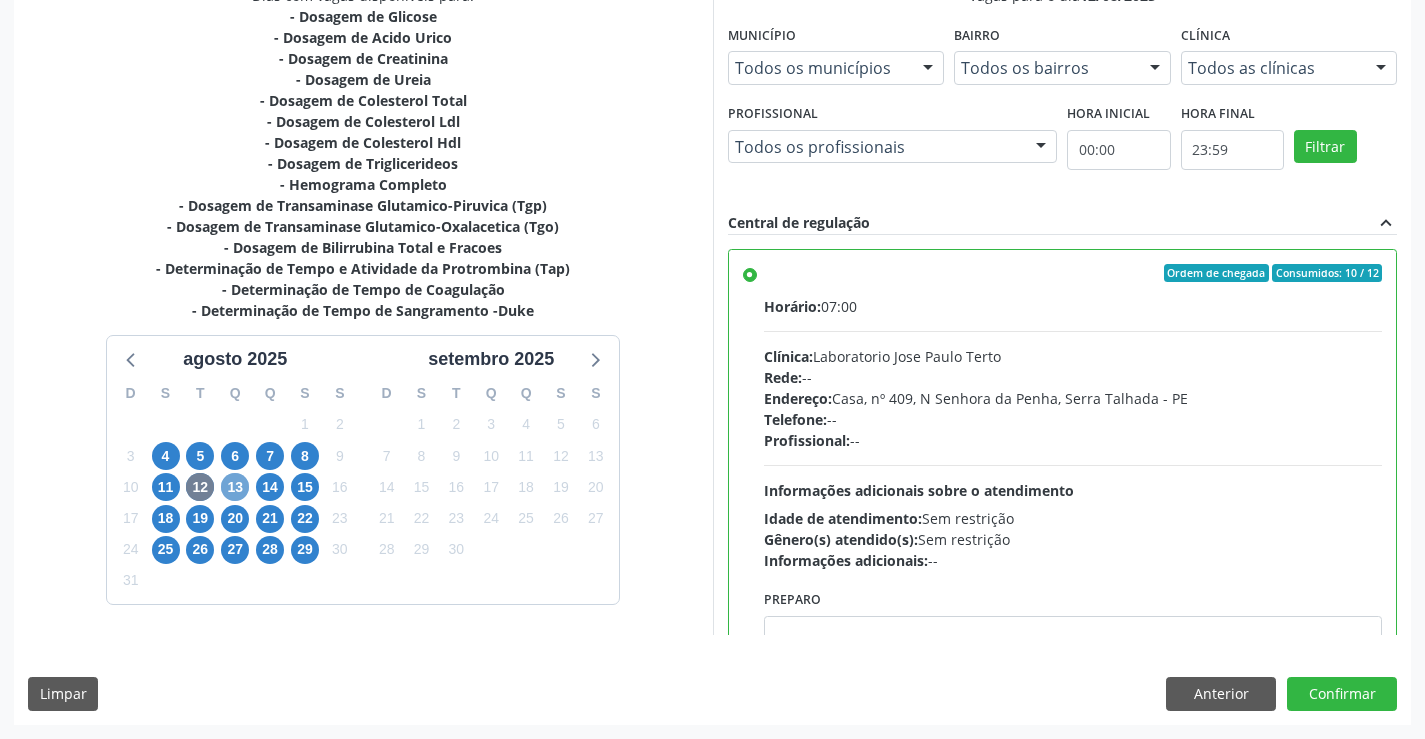 click on "13" at bounding box center [235, 487] 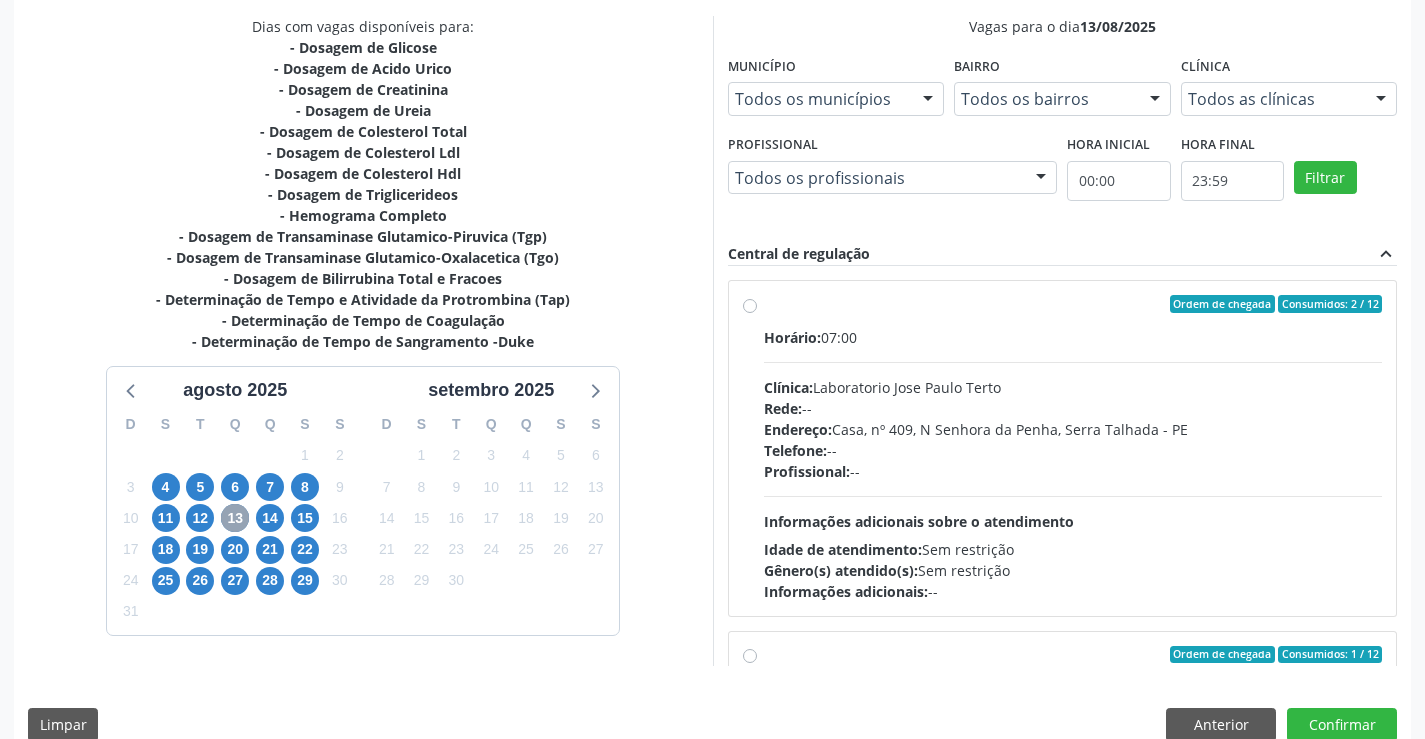 scroll, scrollTop: 456, scrollLeft: 0, axis: vertical 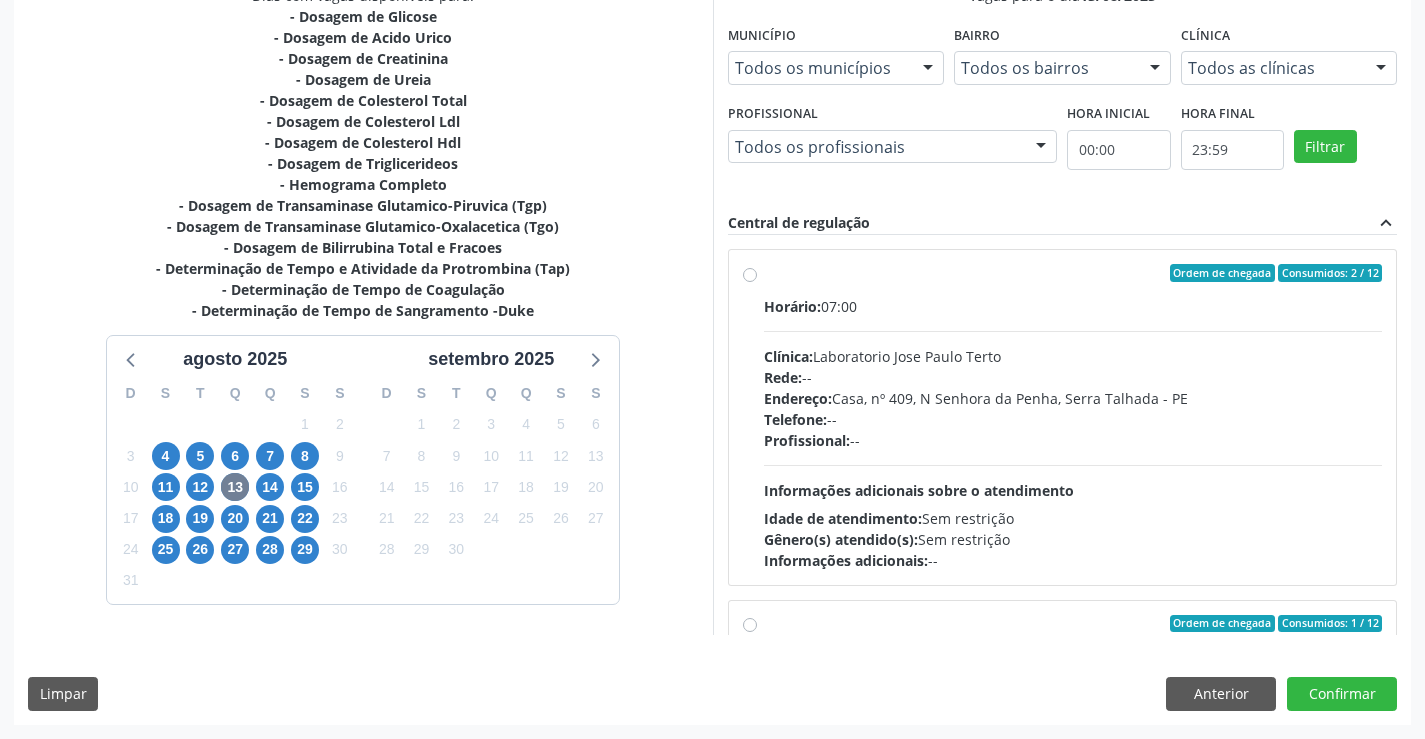 click on "Profissional:
--" at bounding box center (1073, 440) 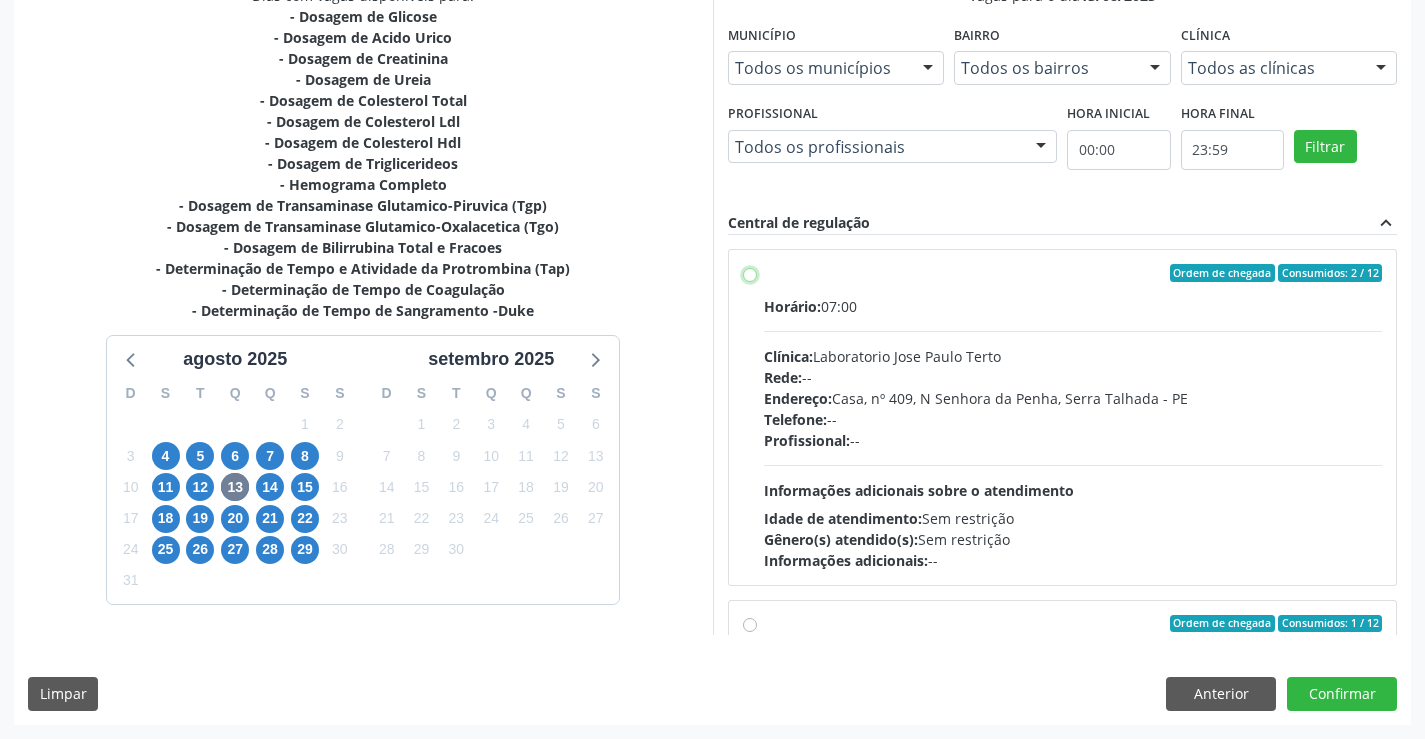 click on "Ordem de chegada
Consumidos: 2 / 12
Horário:   07:00
Clínica:  Laboratorio Jose Paulo Terto
Rede:
--
Endereço:   Casa, nº [NUMBER], N Senhora da Penha, [CITY] - [STATE]
Telefone:   --
Profissional:
--
Informações adicionais sobre o atendimento
Idade de atendimento:
Sem restrição
Gênero(s) atendido(s):
Sem restrição
Informações adicionais:
--" at bounding box center [750, 273] 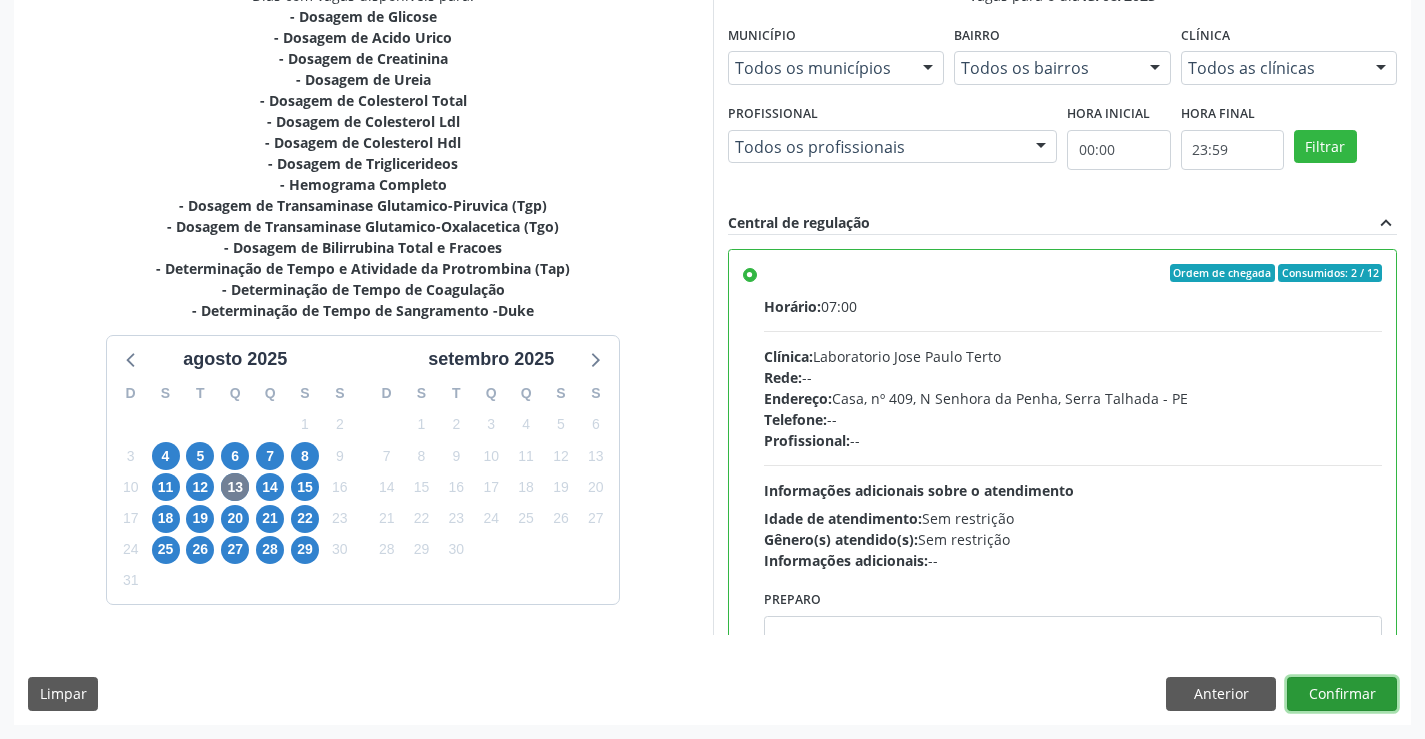 click on "Confirmar" at bounding box center [1342, 694] 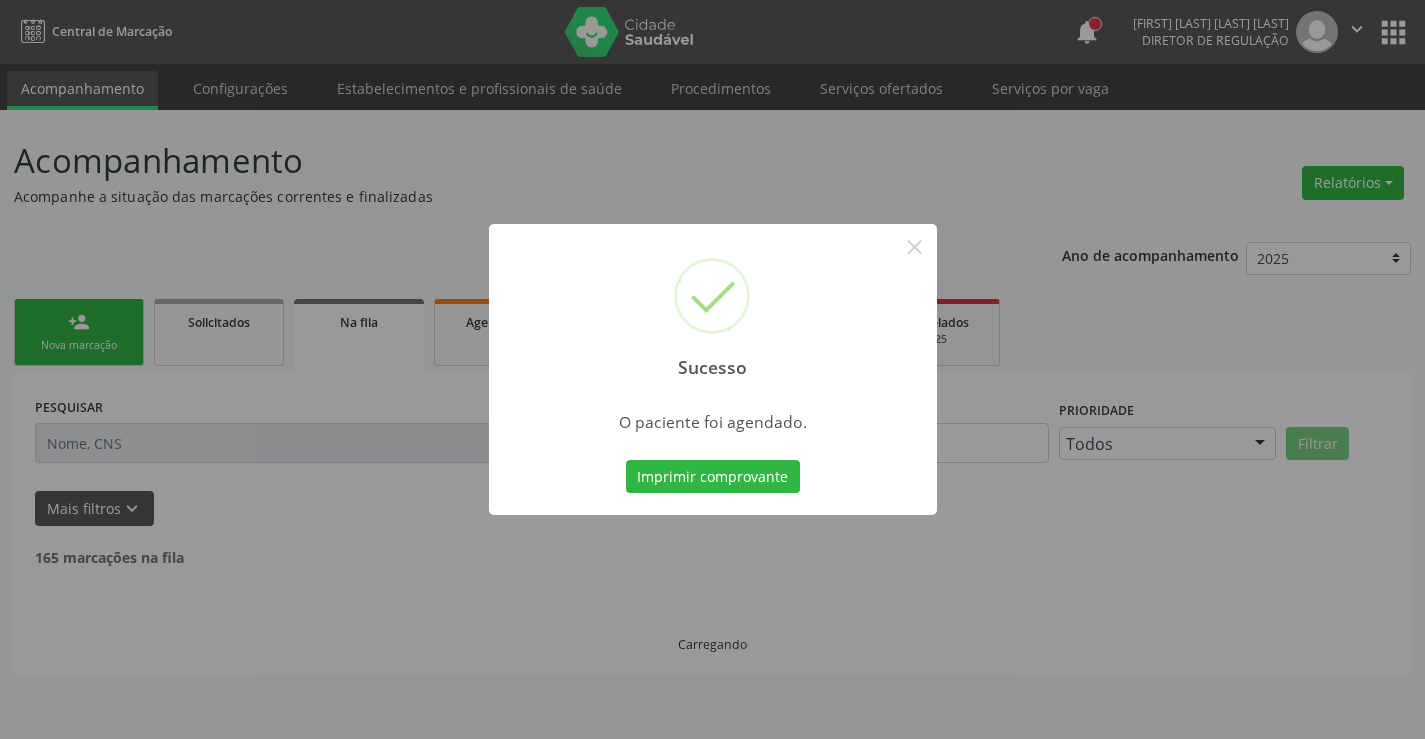 scroll, scrollTop: 0, scrollLeft: 0, axis: both 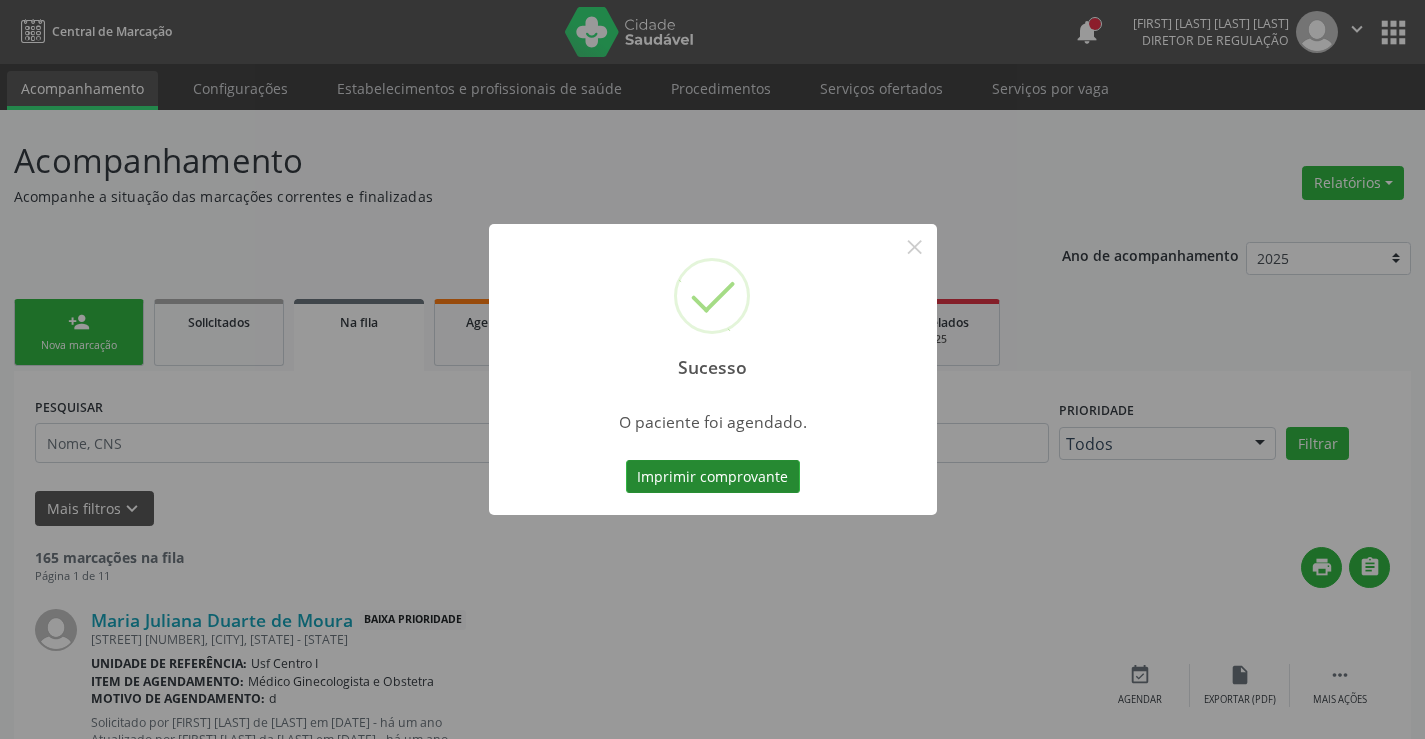 click on "Imprimir comprovante" at bounding box center (713, 477) 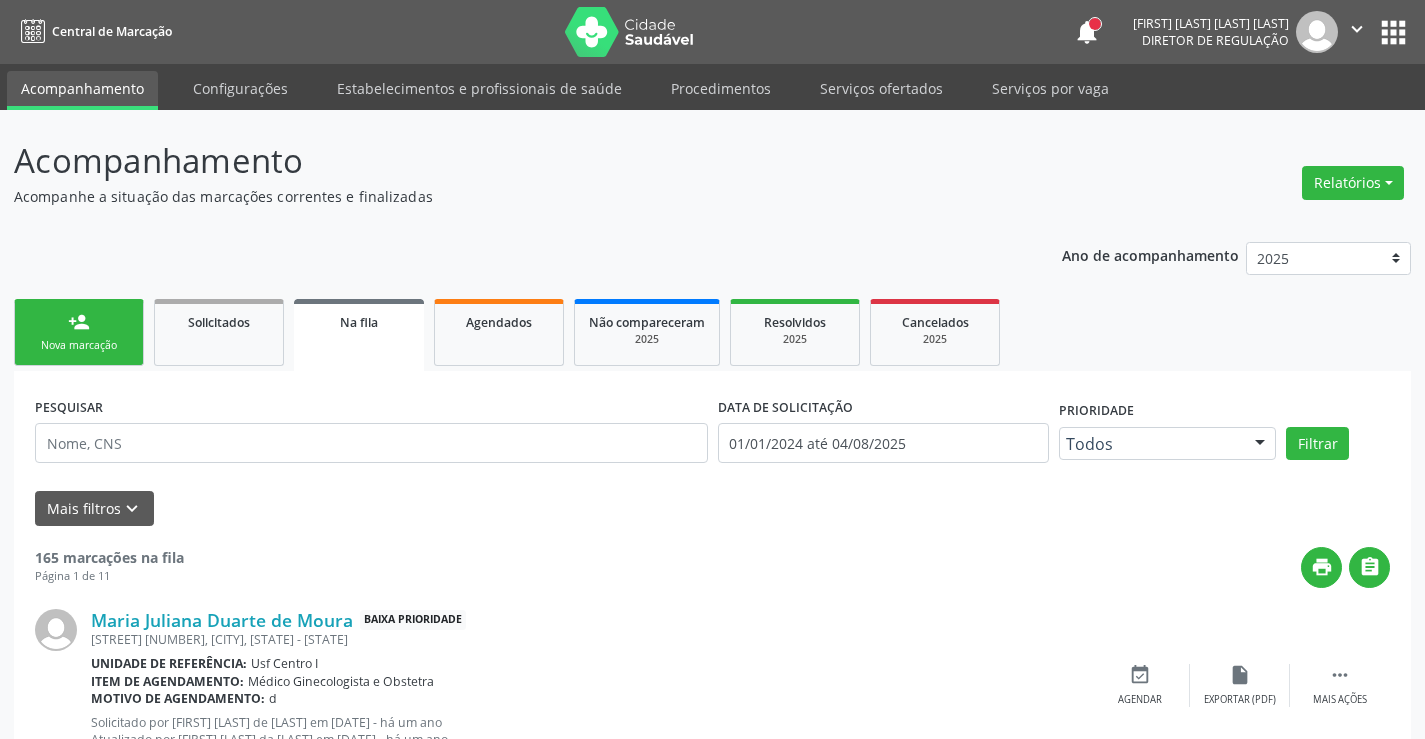 click on "person_add
Nova marcação" at bounding box center (79, 332) 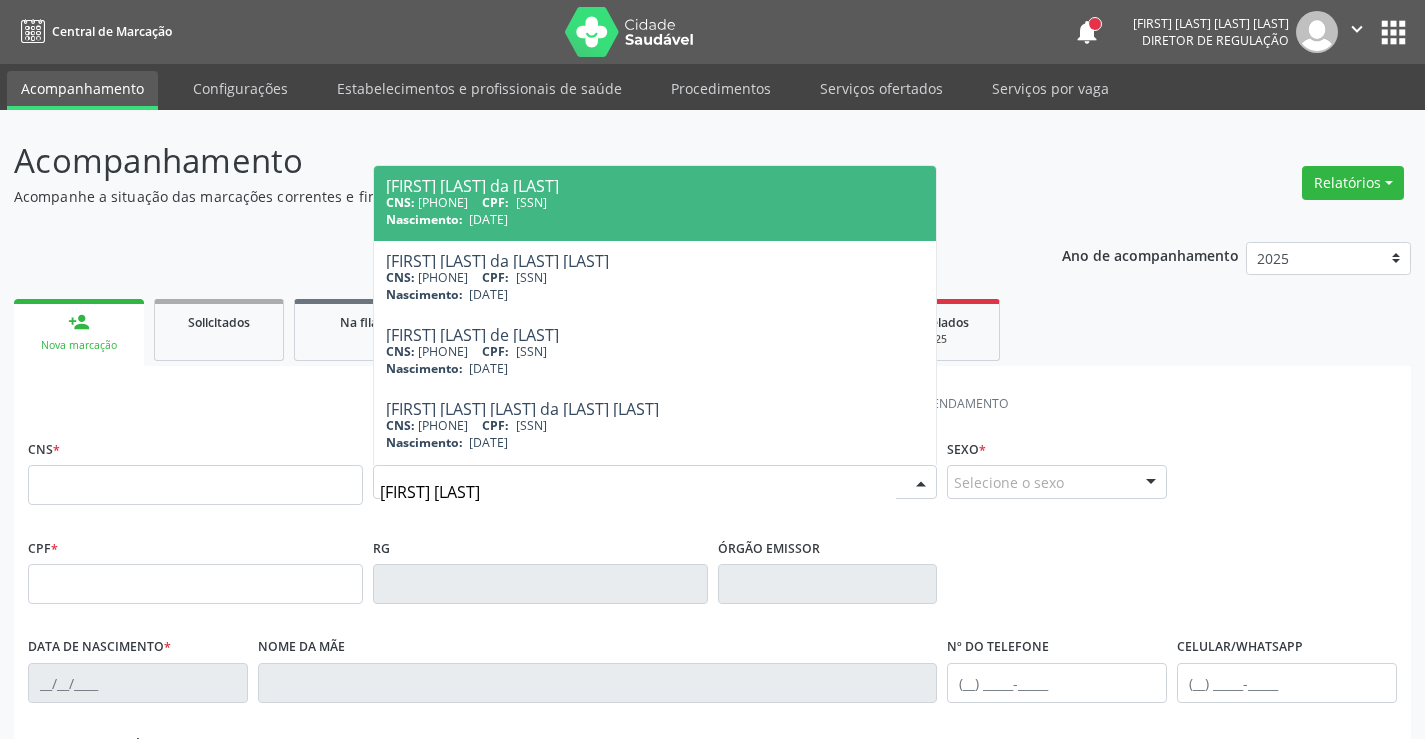 type on "[FIRST] [LAST]" 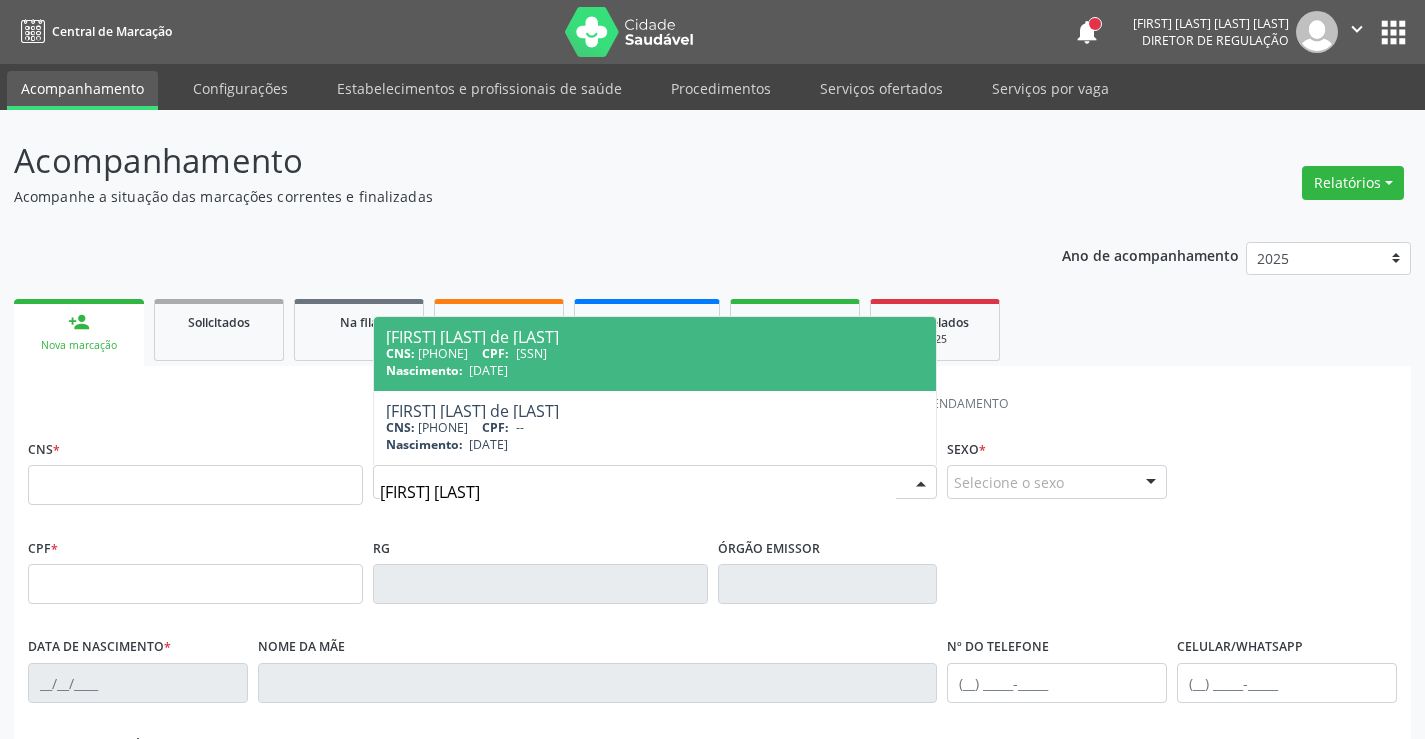 click on "[SSN]" at bounding box center [531, 353] 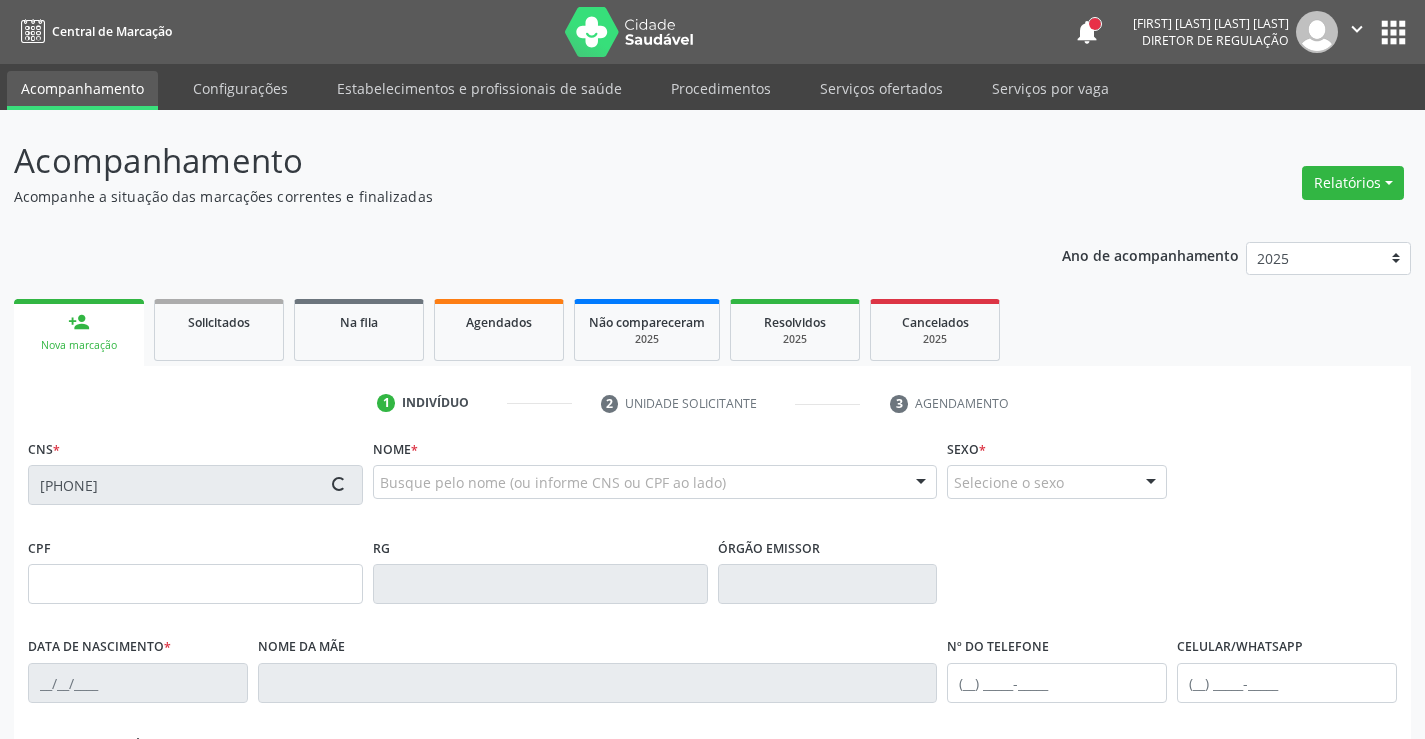 type on "[SSN]" 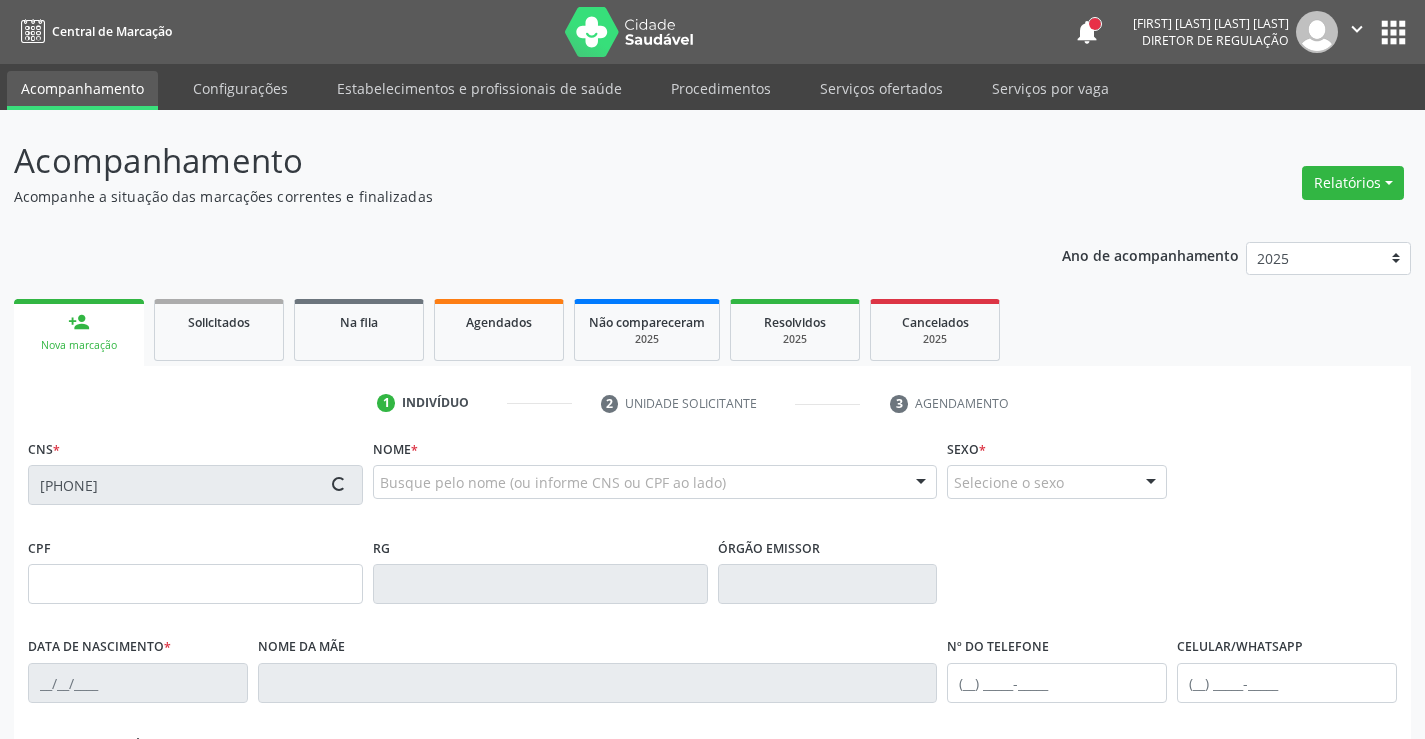 type on "[DATE]" 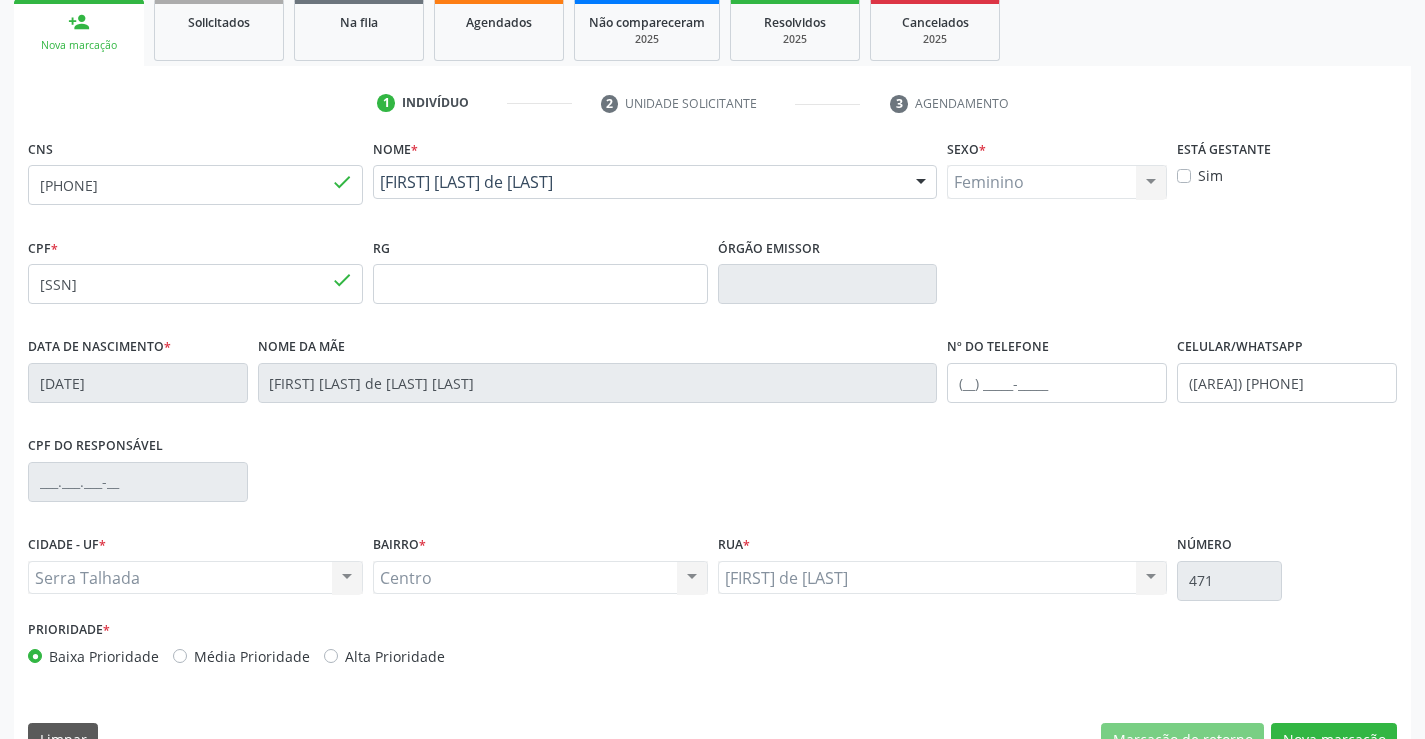 scroll, scrollTop: 345, scrollLeft: 0, axis: vertical 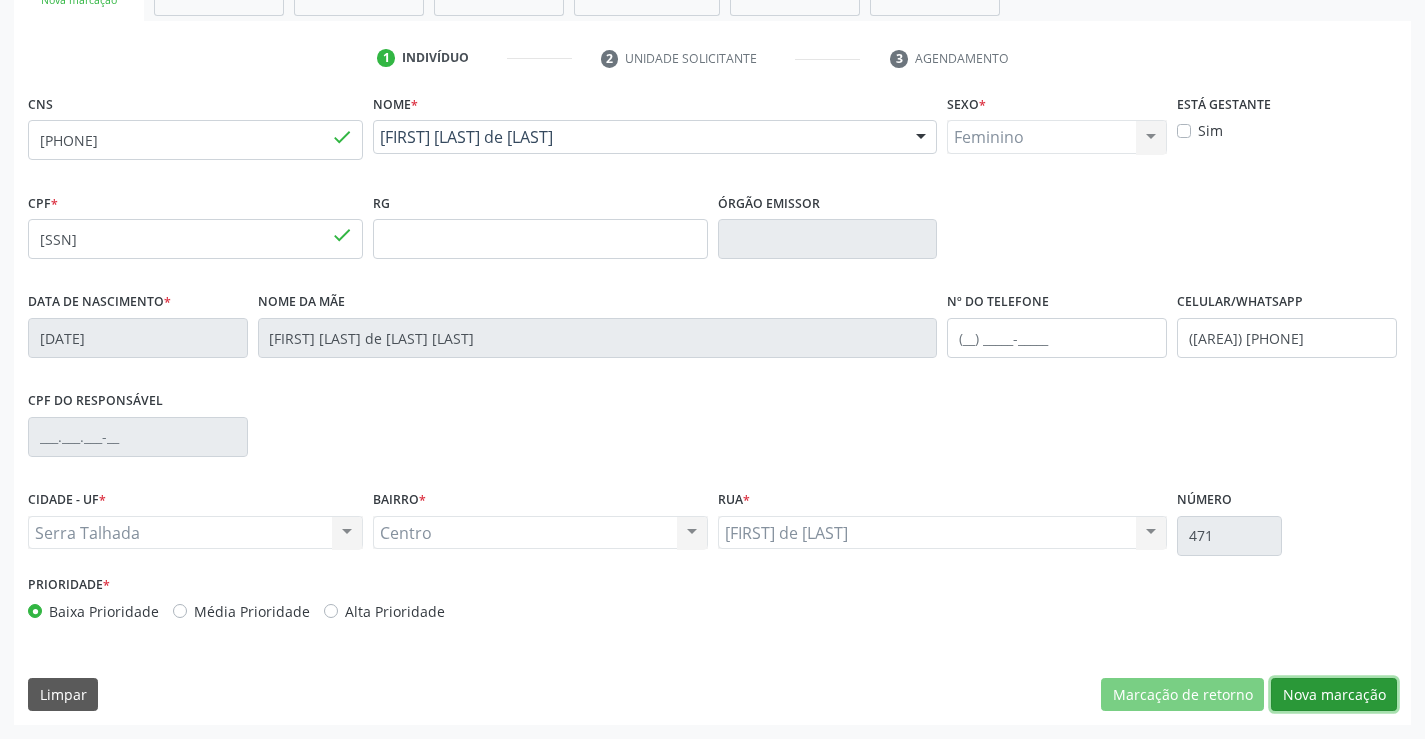 click on "Nova marcação" at bounding box center (1334, 695) 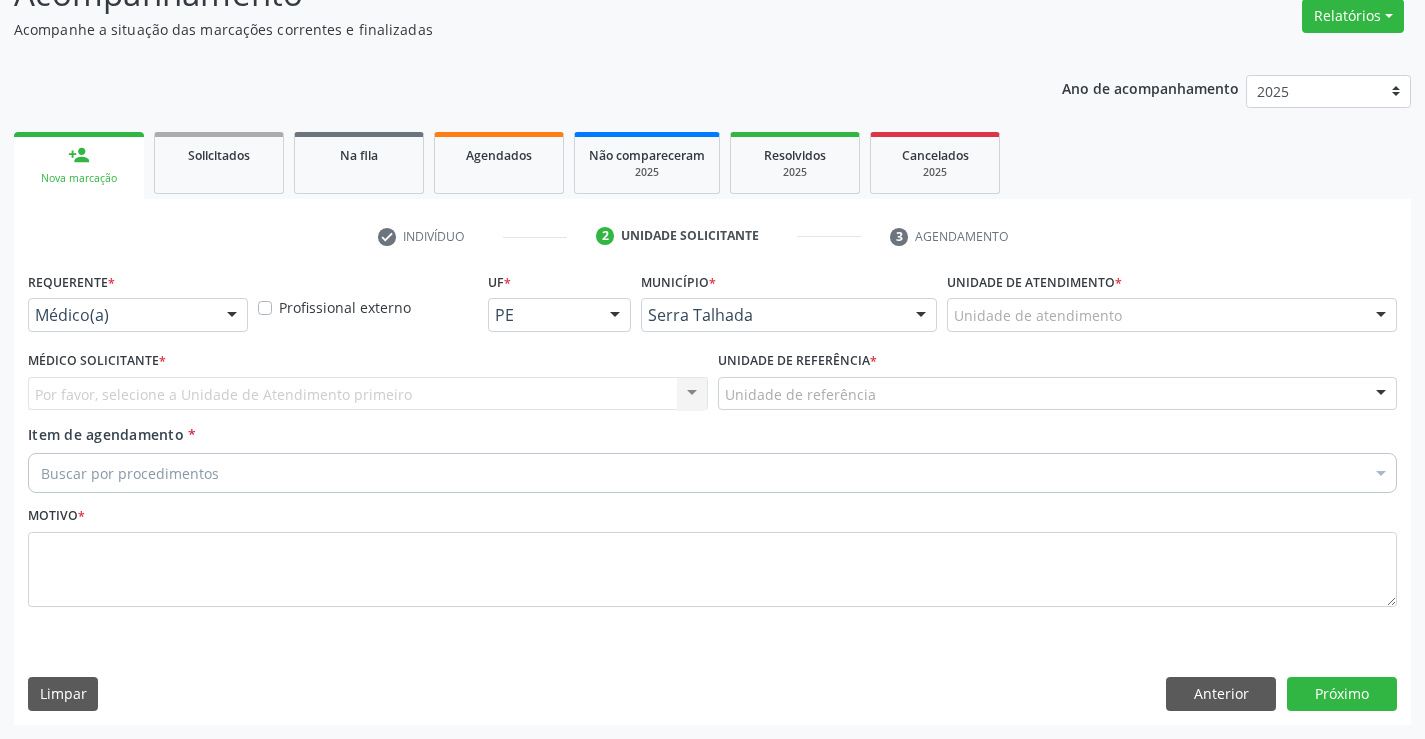 scroll, scrollTop: 167, scrollLeft: 0, axis: vertical 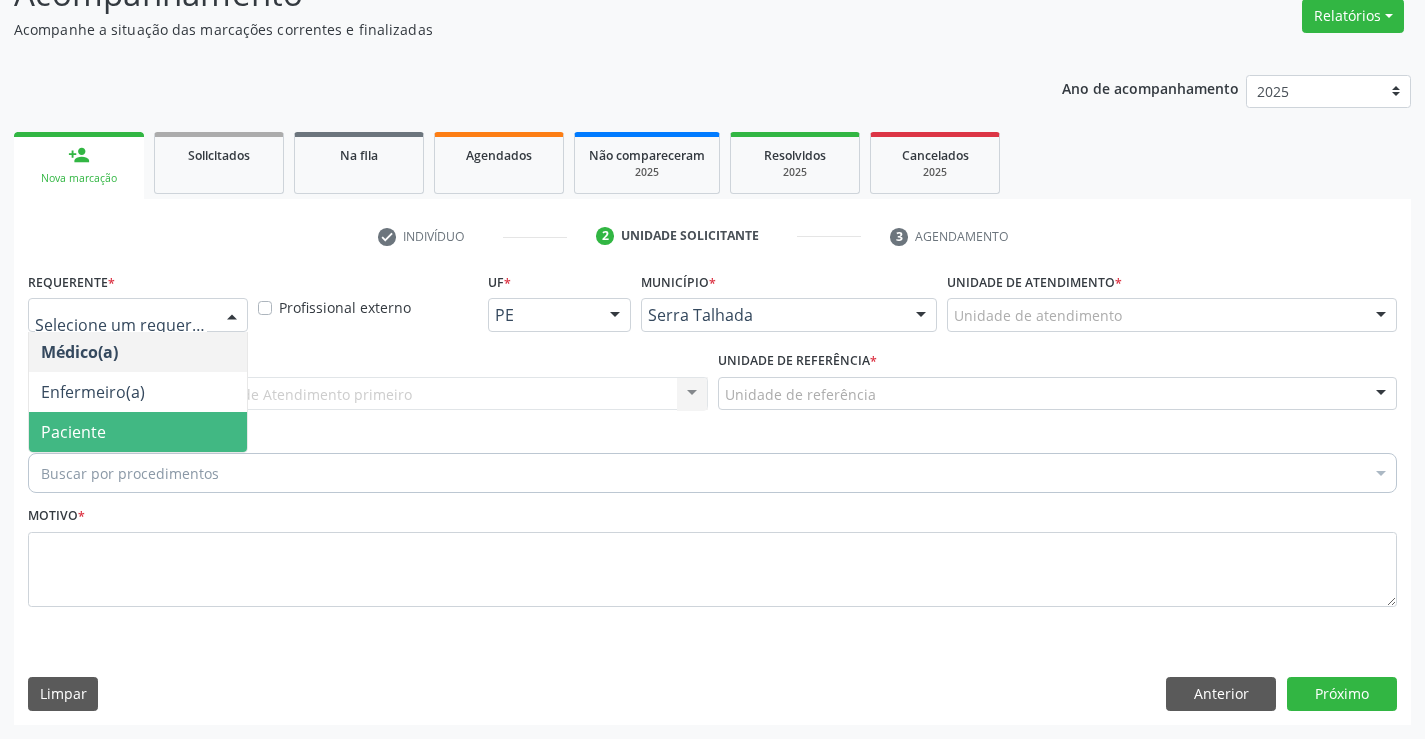 click on "Paciente" at bounding box center (138, 432) 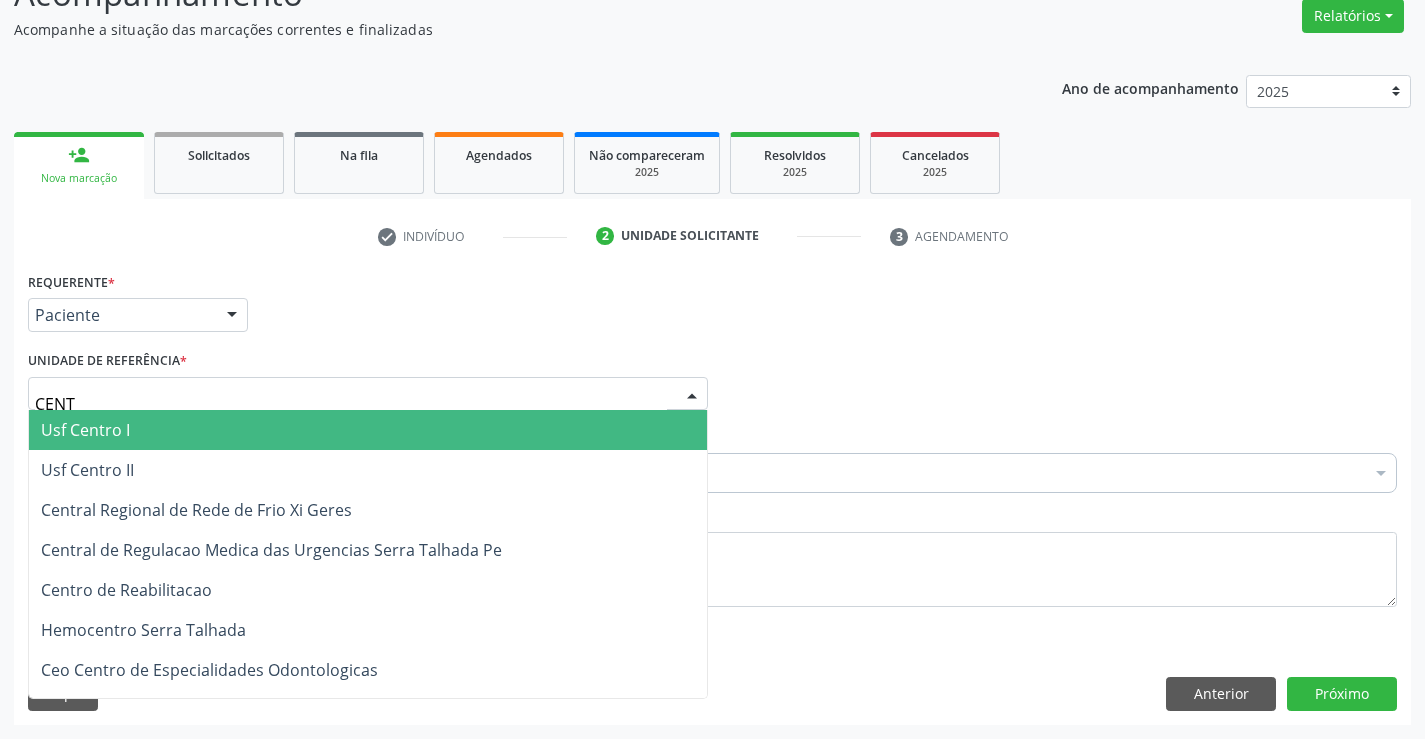 type on "CENTR" 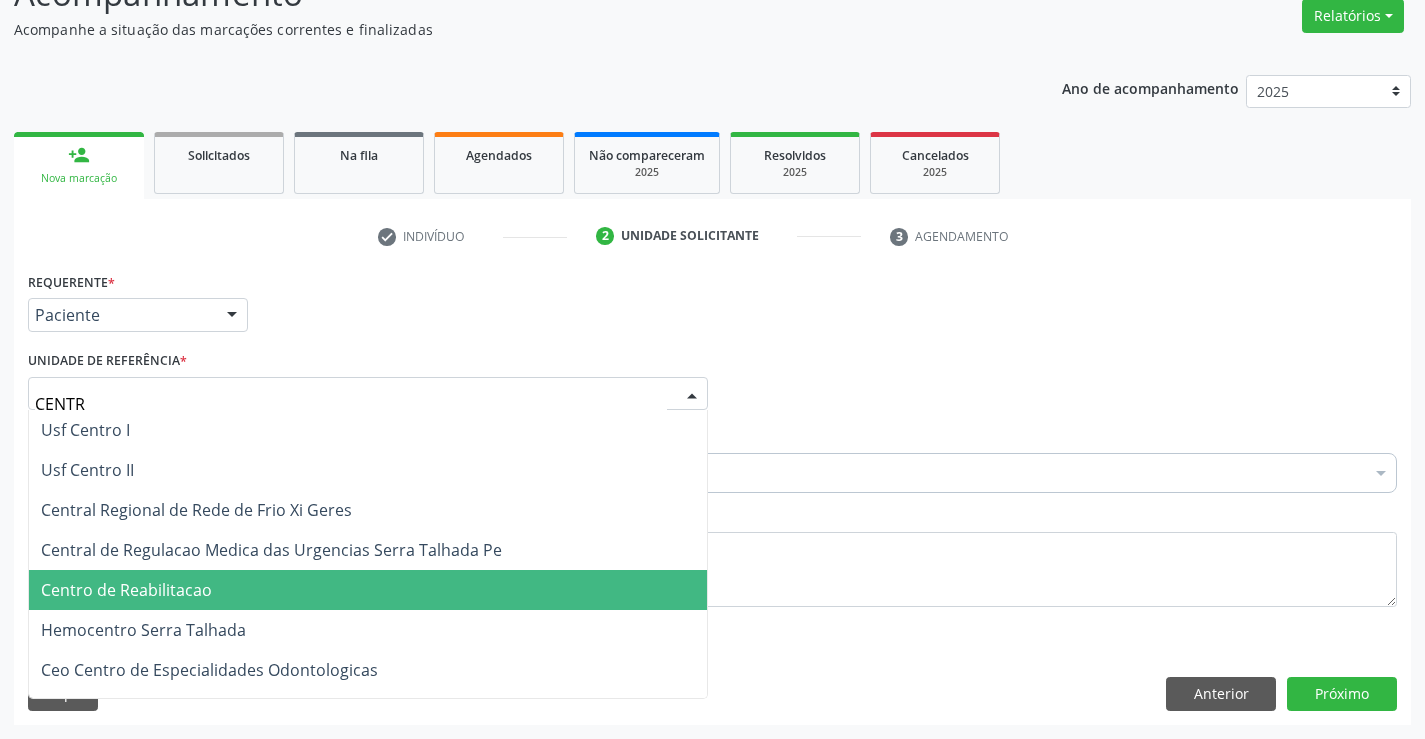click on "Centro de Reabilitacao" at bounding box center (126, 590) 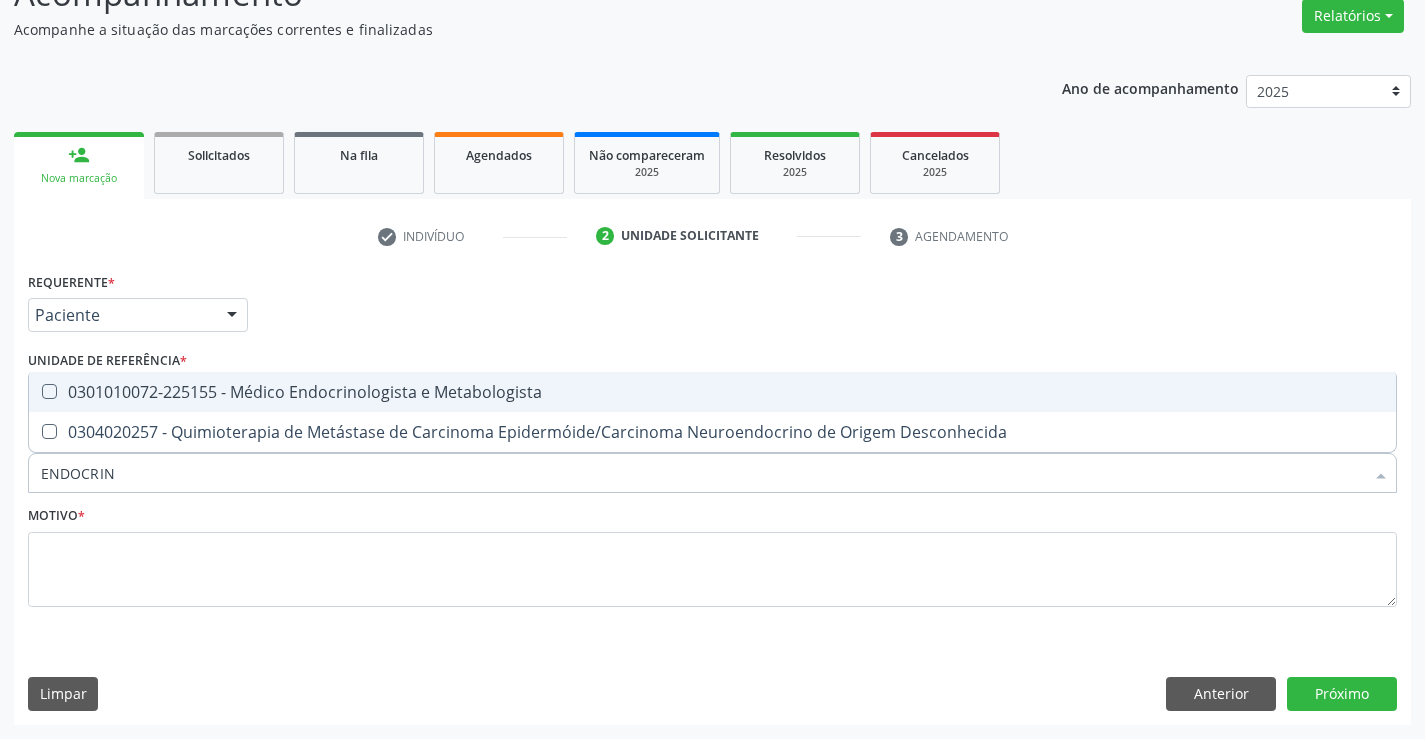 type on "ENDOCRINO" 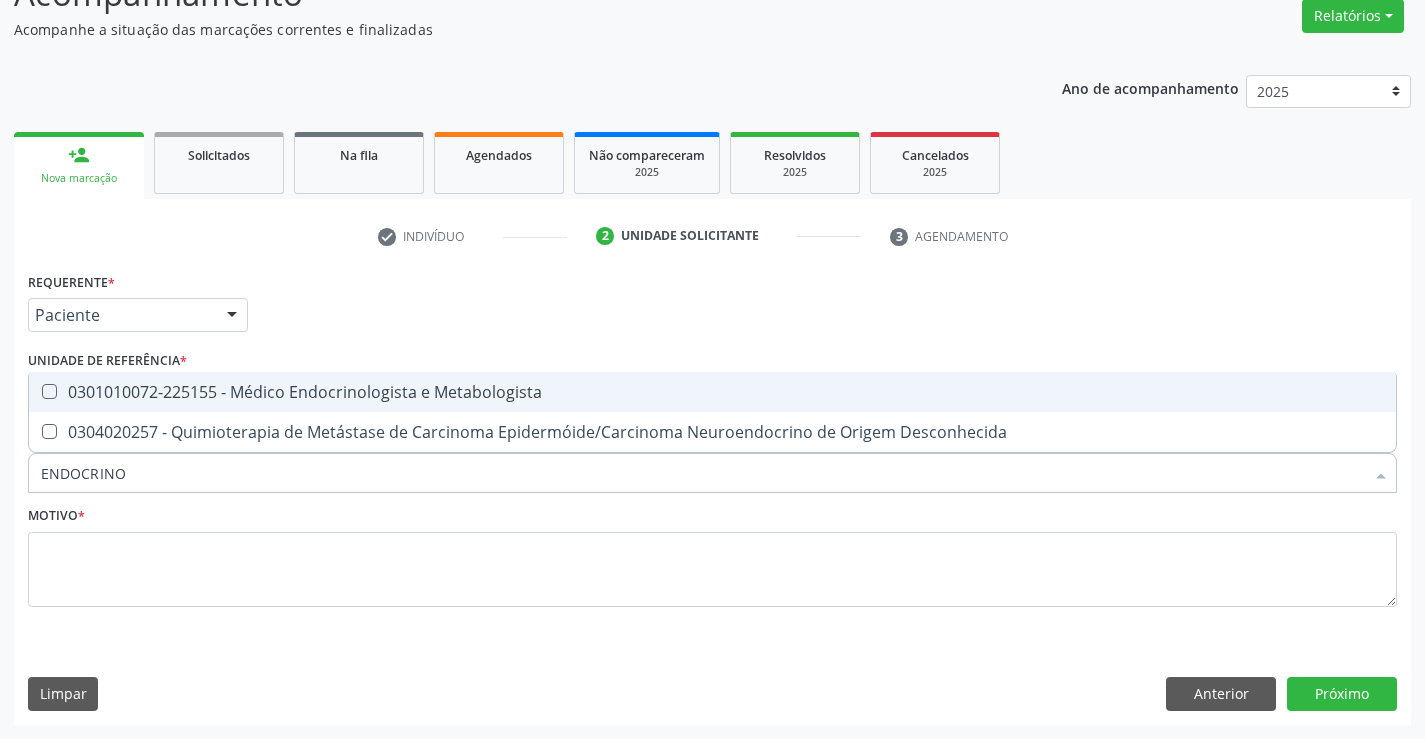 click on "0301010072-225155 - Médico Endocrinologista e Metabologista" at bounding box center (712, 392) 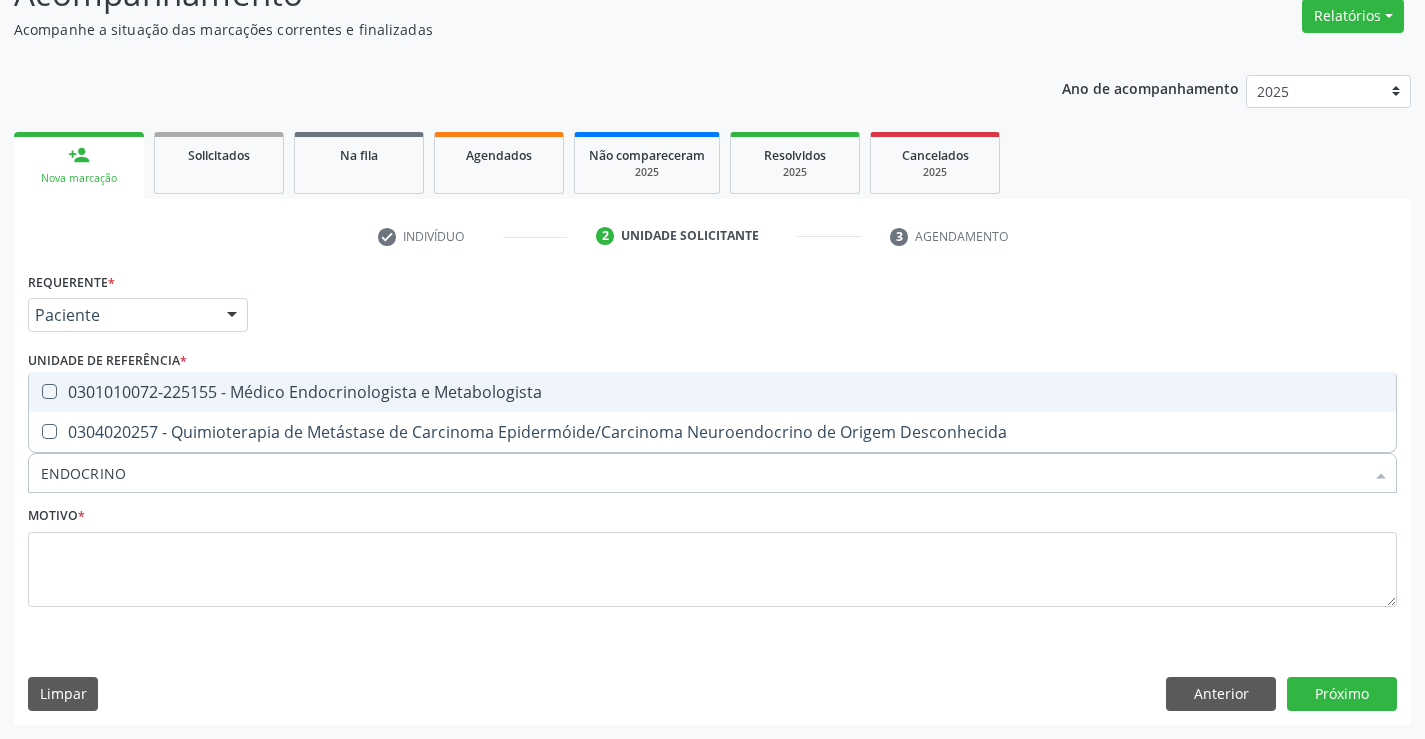 checkbox on "true" 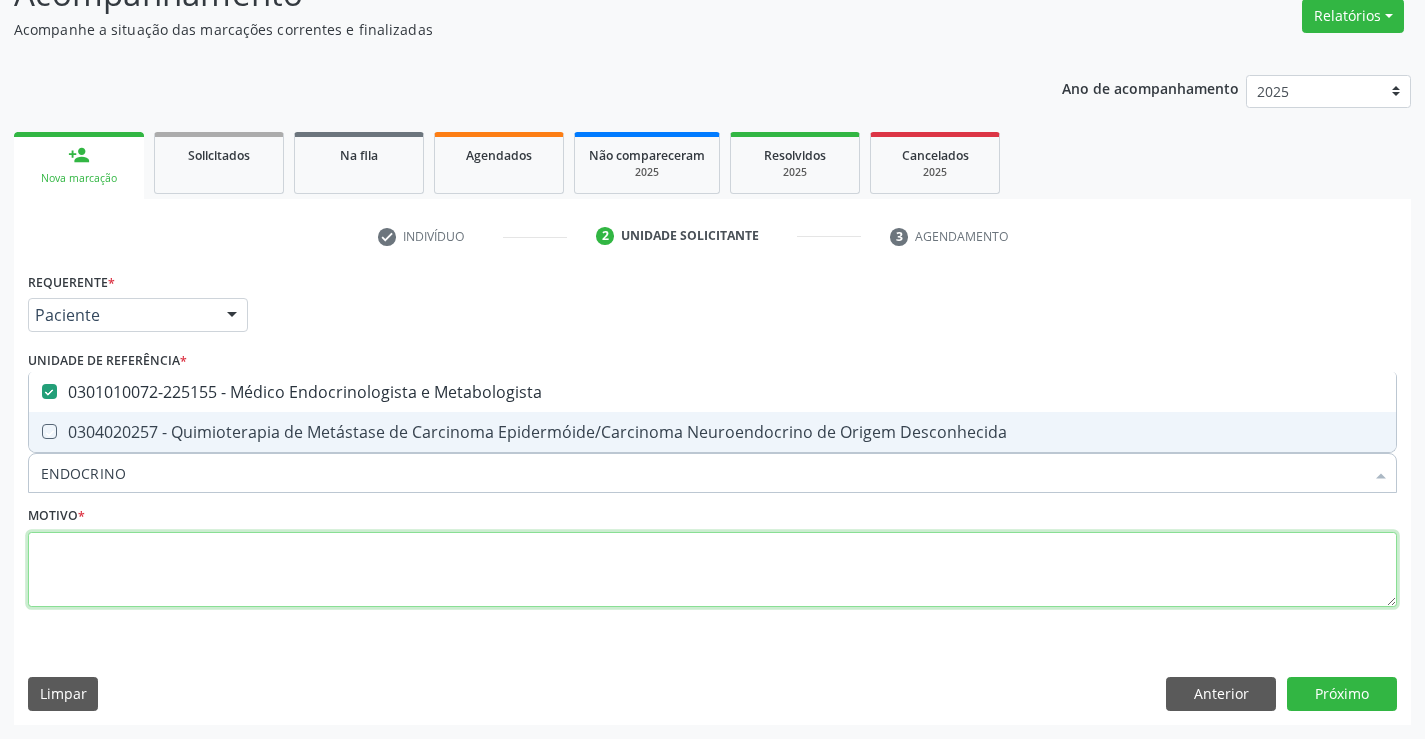 click at bounding box center [712, 570] 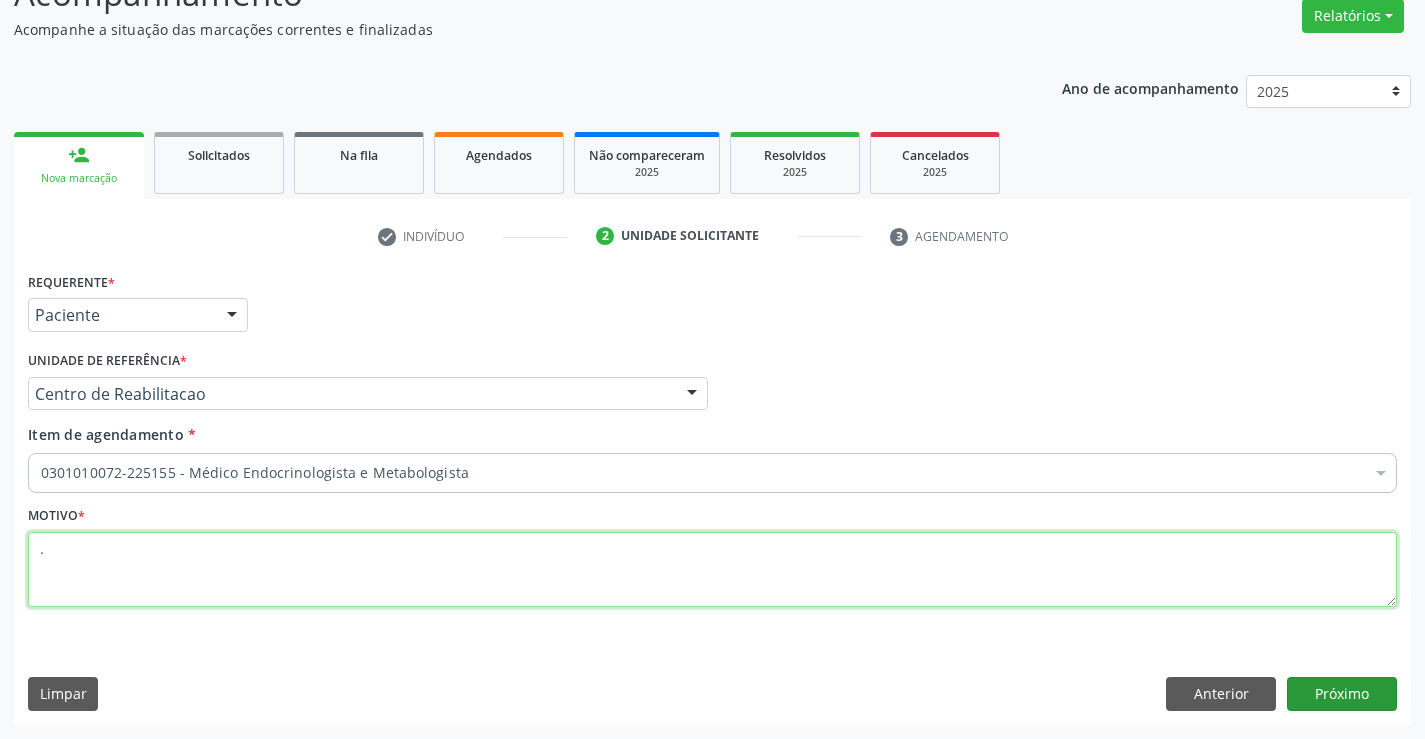 type on "." 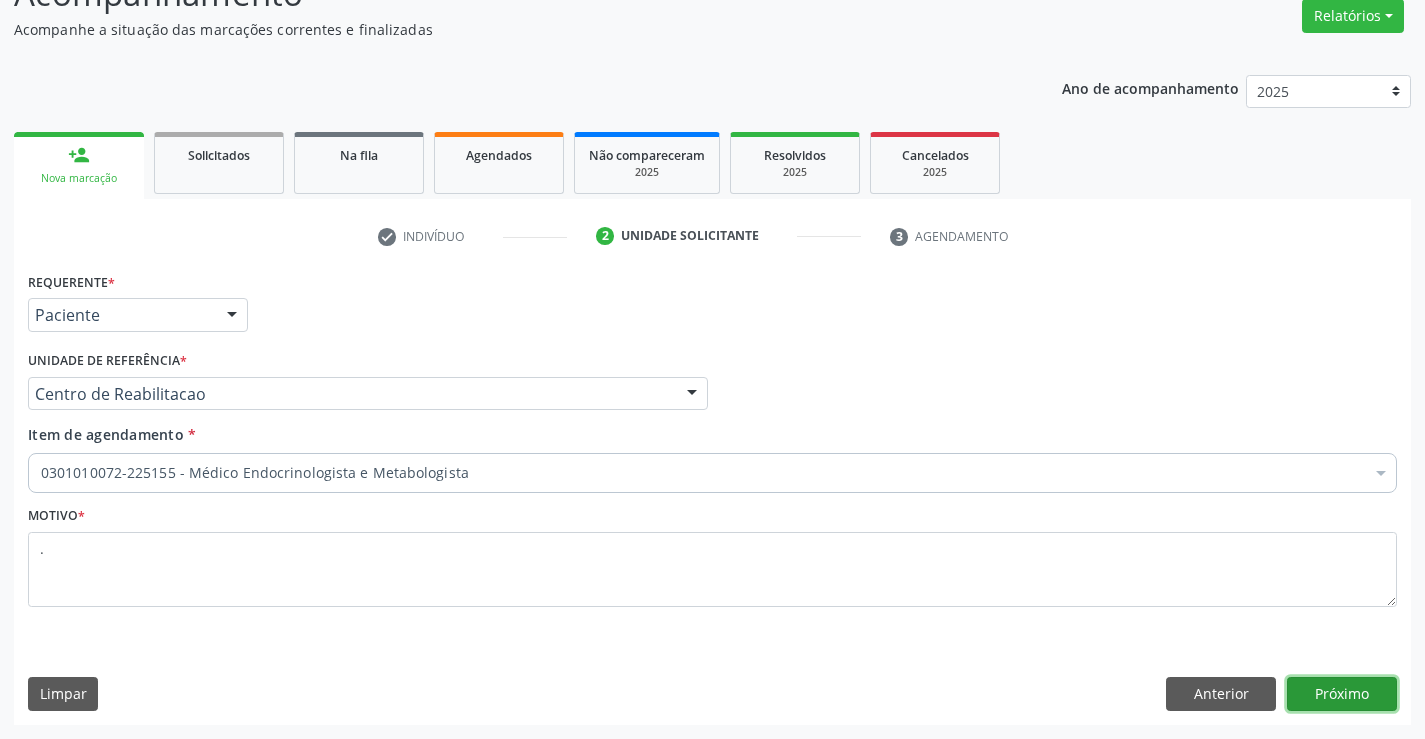 click on "Próximo" at bounding box center (1342, 694) 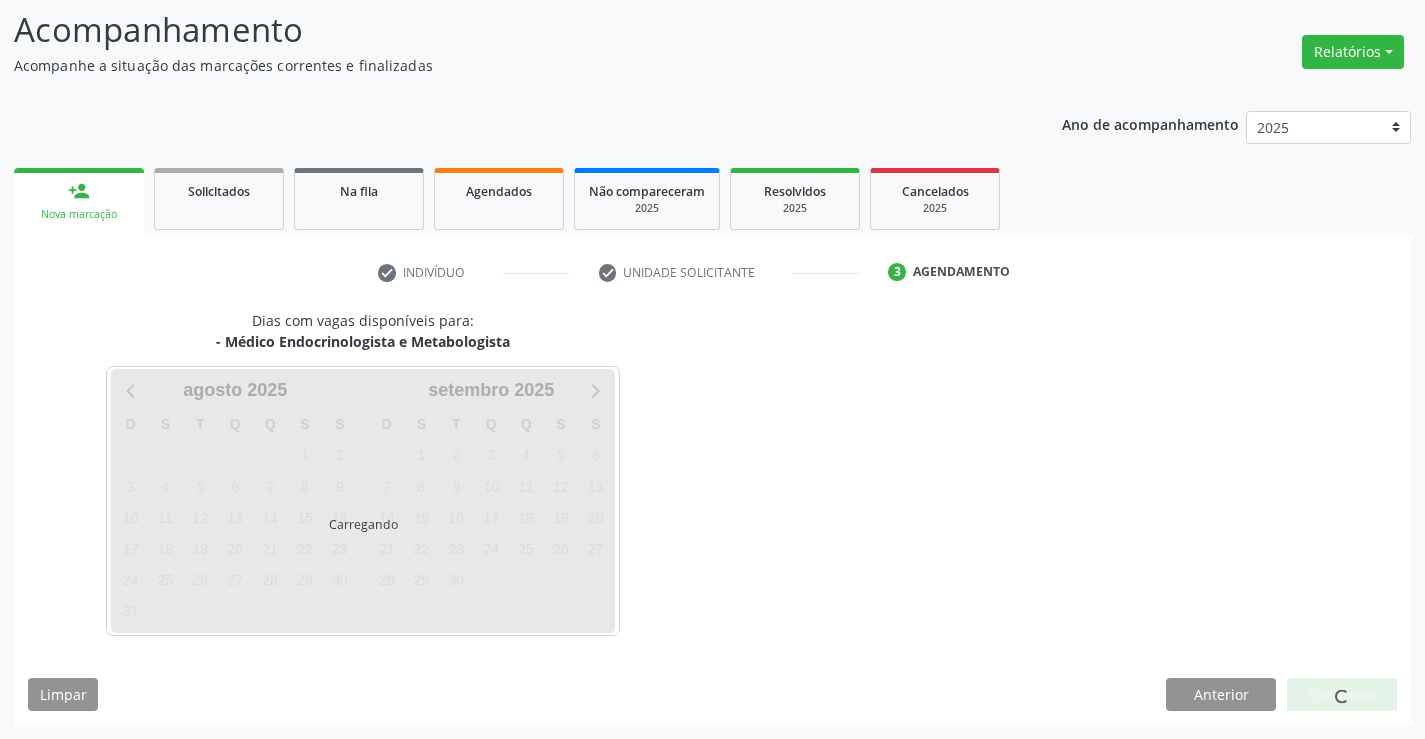 scroll, scrollTop: 131, scrollLeft: 0, axis: vertical 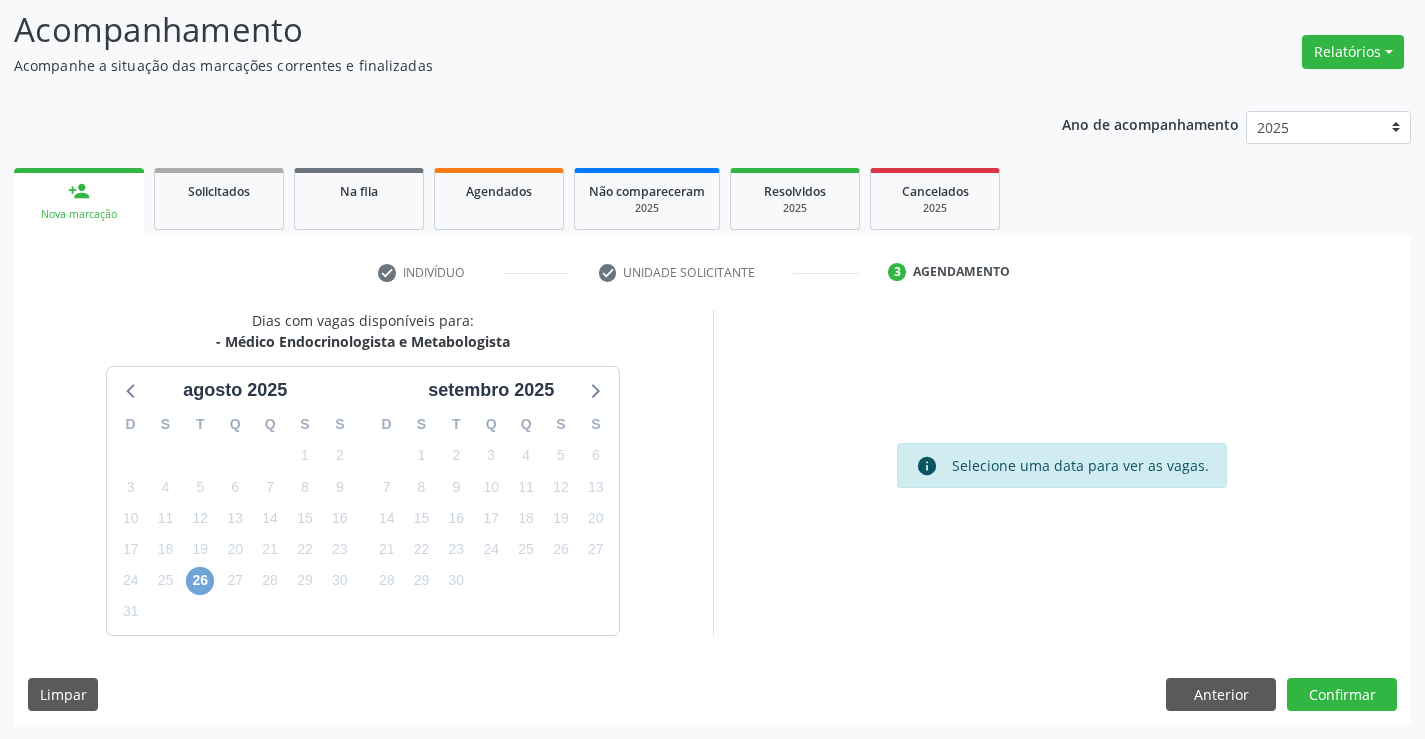 click on "26" at bounding box center (200, 581) 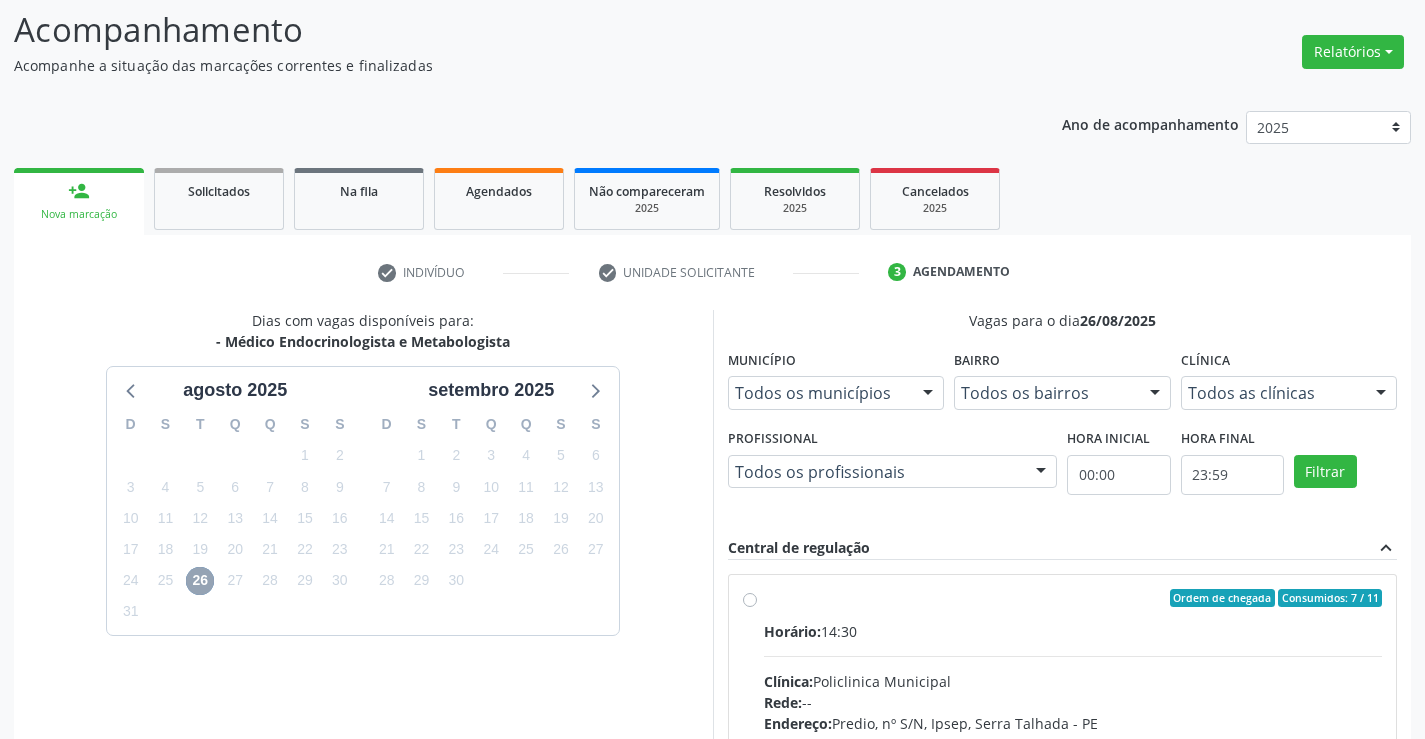 scroll, scrollTop: 420, scrollLeft: 0, axis: vertical 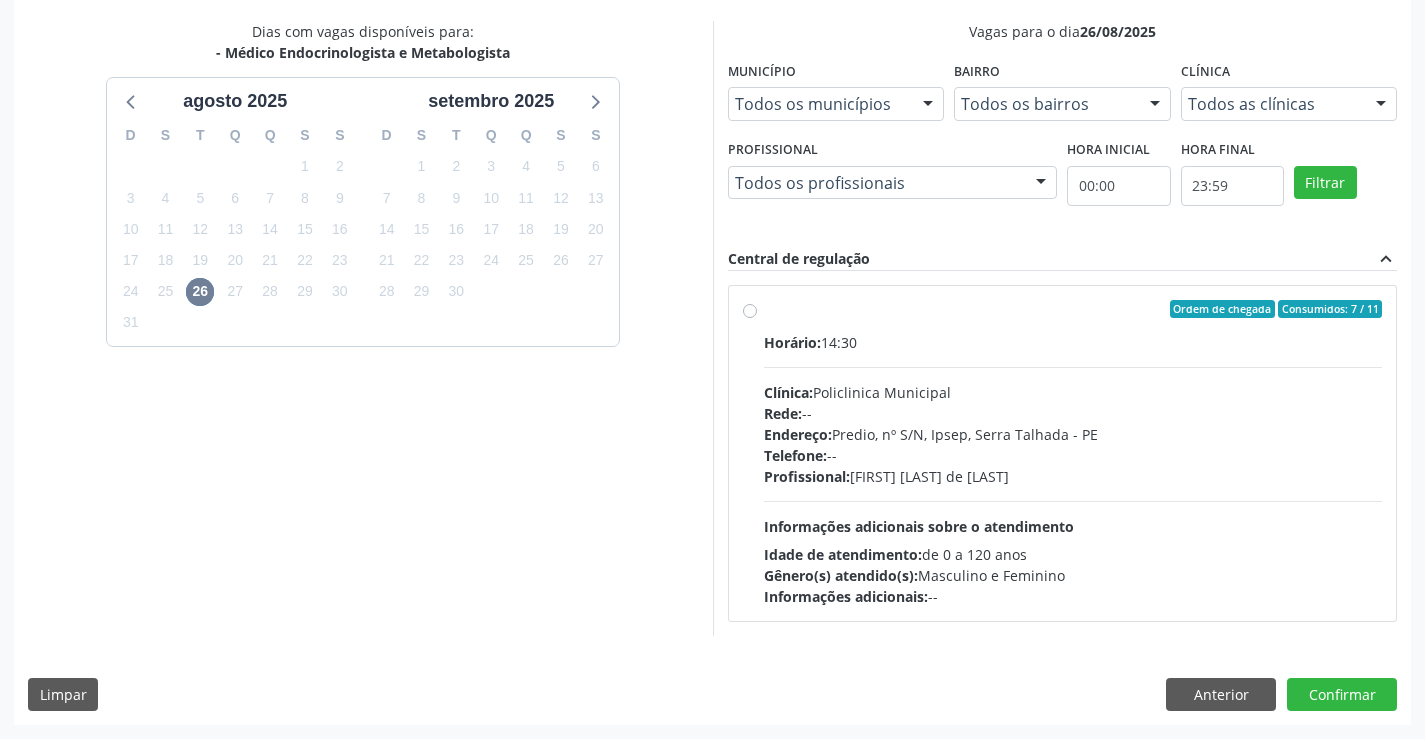 click on "Informações adicionais sobre o atendimento" at bounding box center (919, 526) 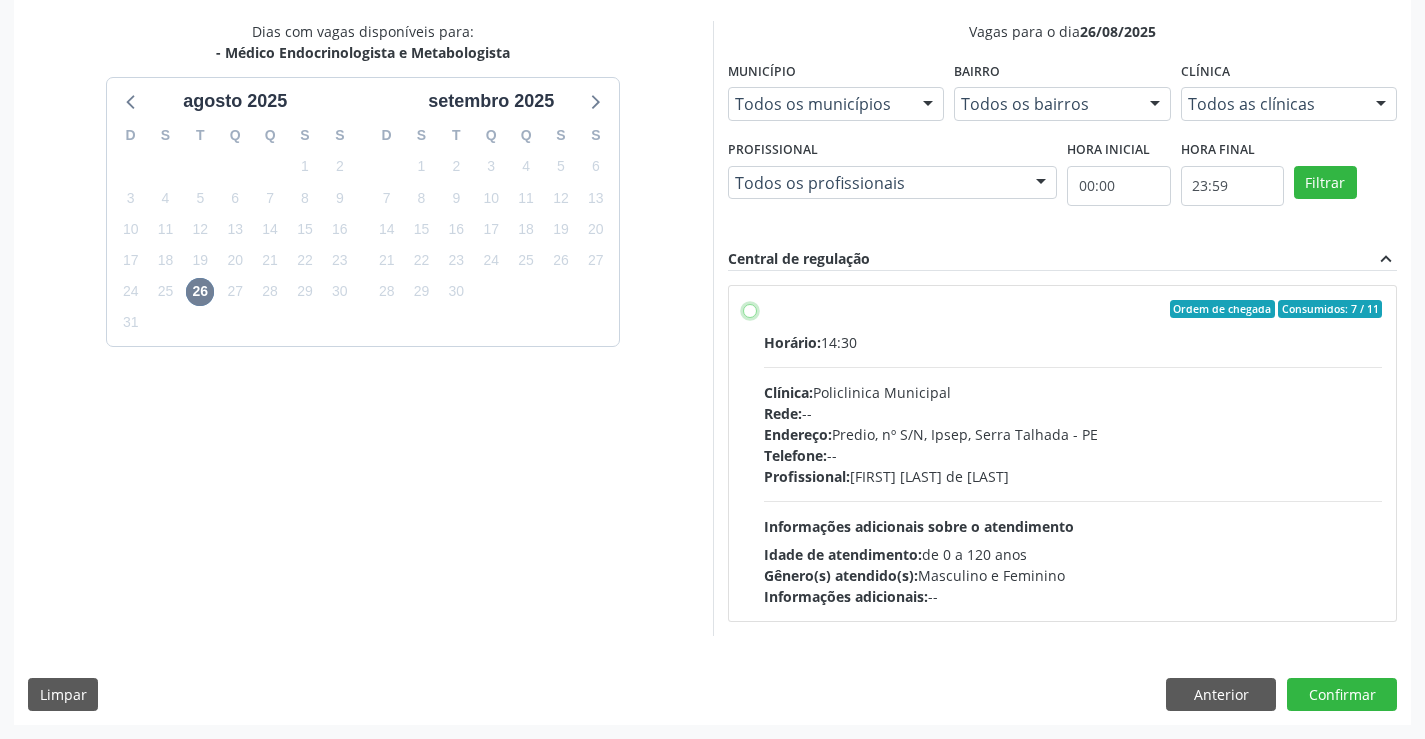 click on "Ordem de chegada
Consumidos: 7 / 11
Horário:   14:30
Clínica:  Policlinica Municipal
Rede:
--
Endereço:   Predio, nº S/N, [CITY], [STATE] - [STATE]
Telefone:   --
Profissional:
[FIRST] [LAST] de [LAST]
Informações adicionais sobre o atendimento
Idade de atendimento:
de 0 a 120 anos
Gênero(s) atendido(s):
Masculino e Feminino
Informações adicionais:
--" at bounding box center [750, 309] 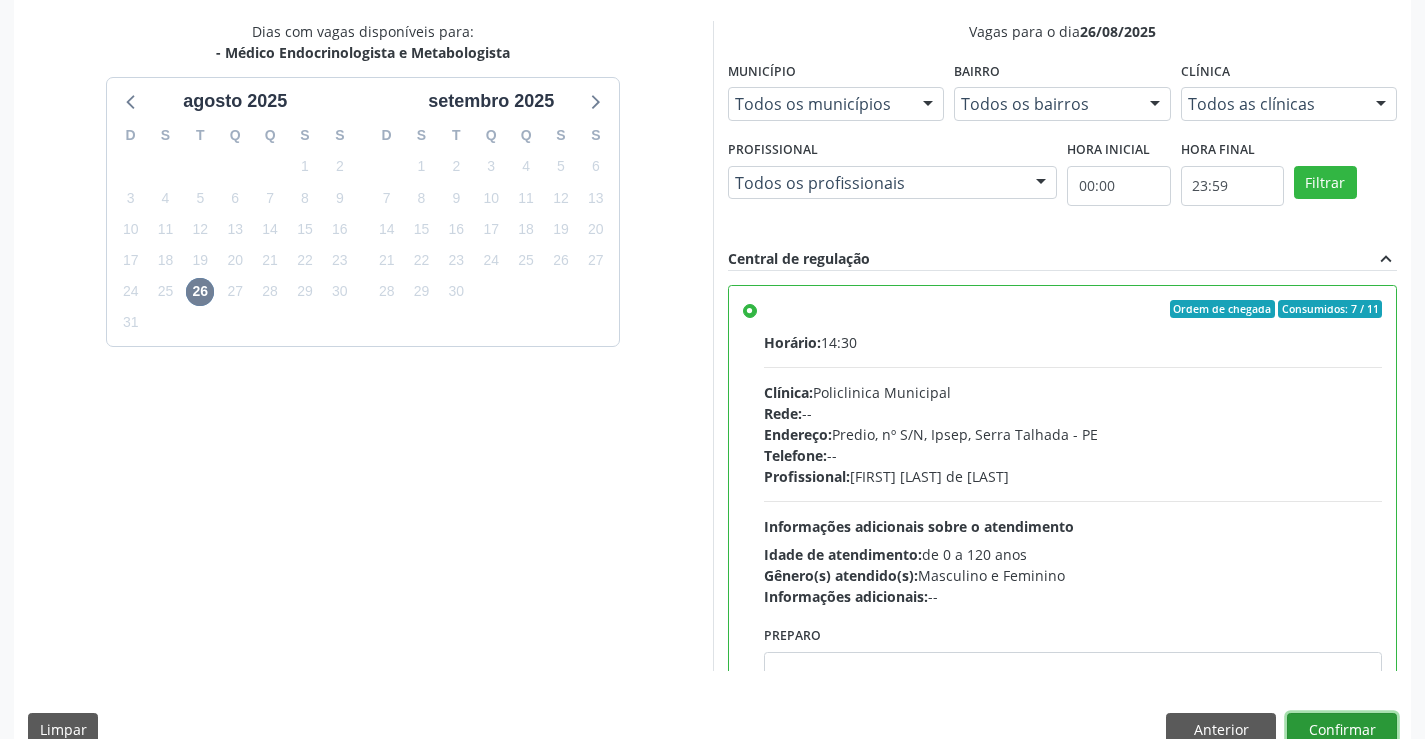 click on "Confirmar" at bounding box center (1342, 730) 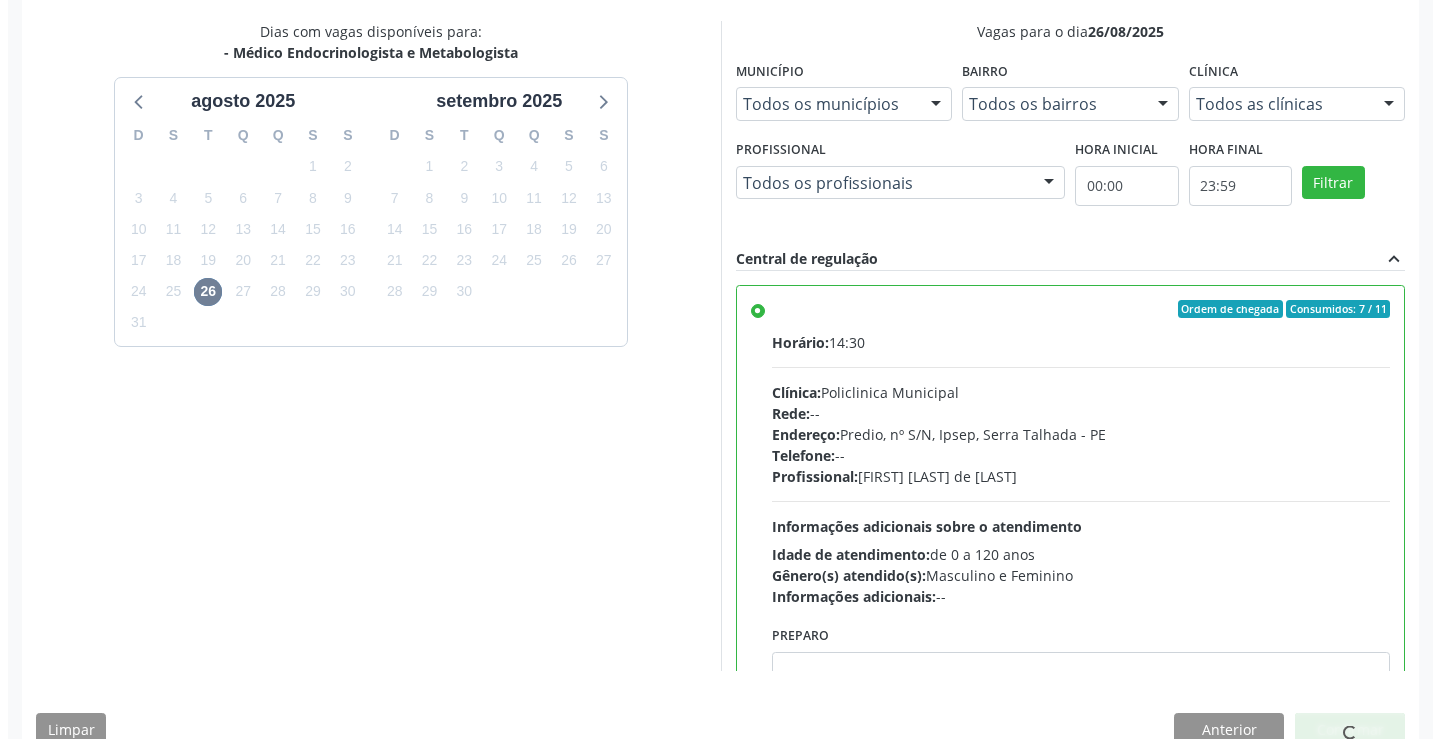 scroll, scrollTop: 0, scrollLeft: 0, axis: both 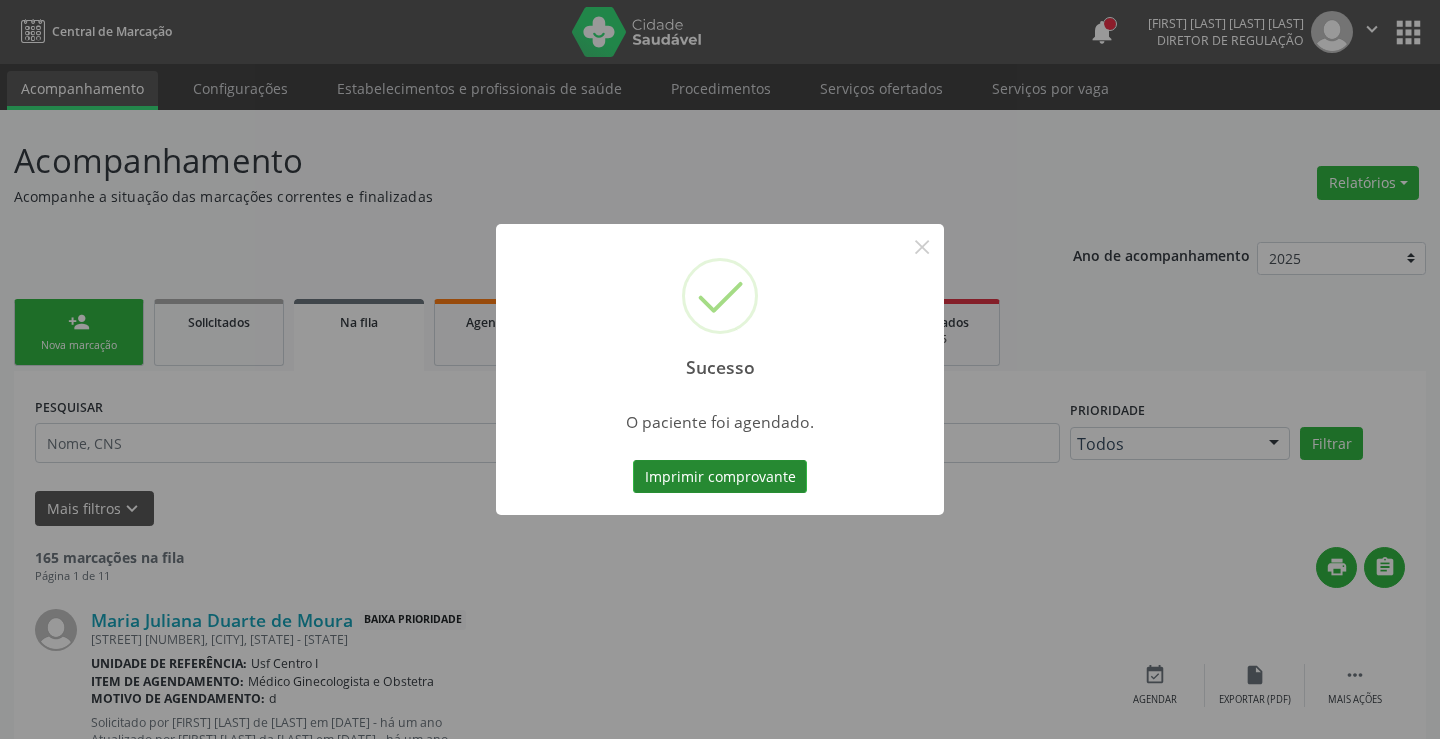 click on "Imprimir comprovante" at bounding box center (720, 477) 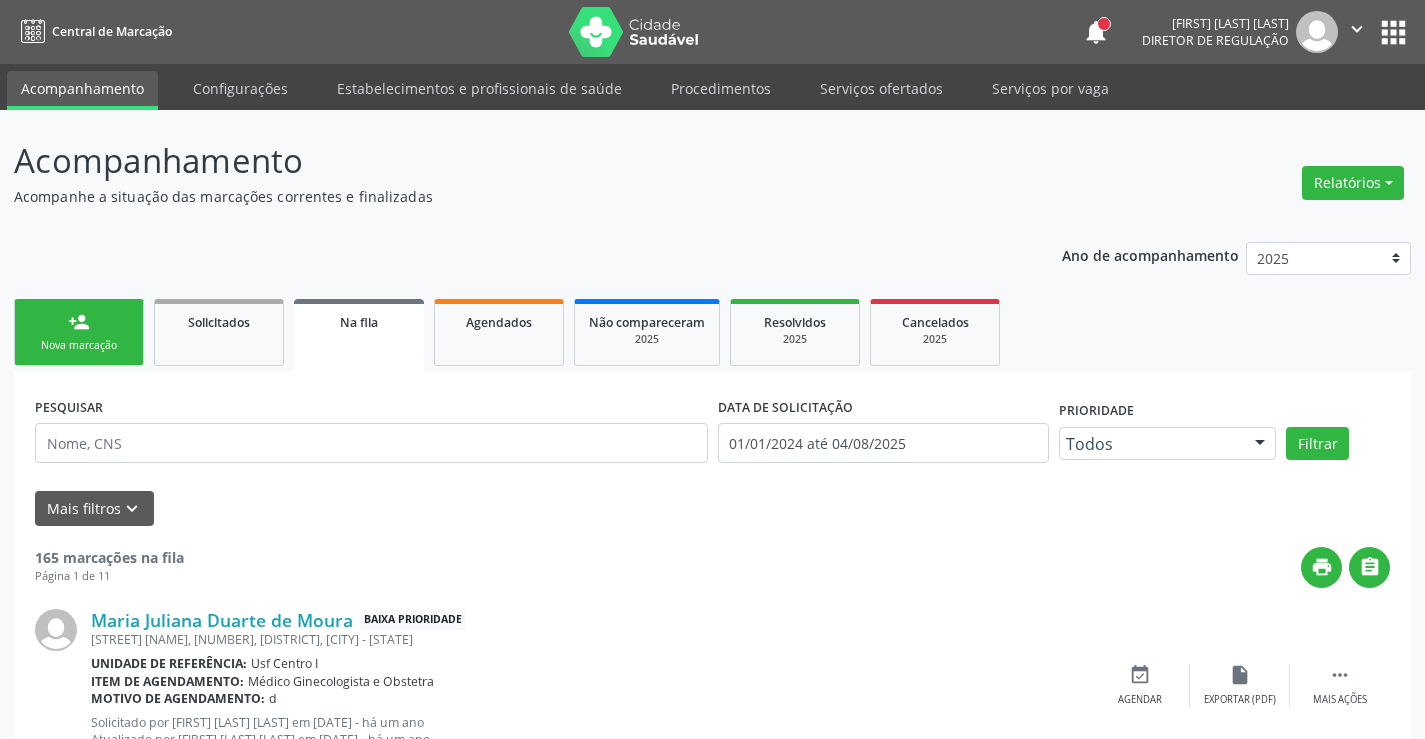 scroll, scrollTop: 0, scrollLeft: 0, axis: both 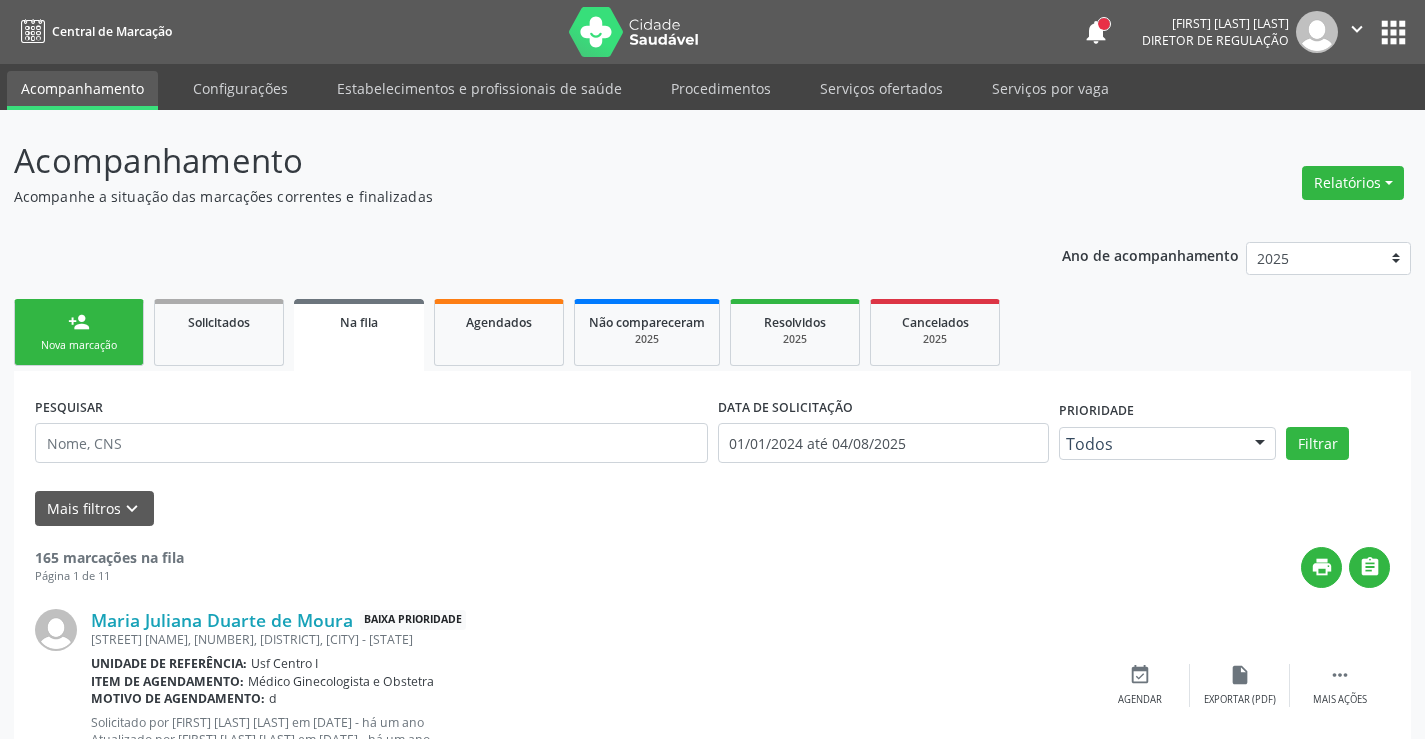 click on "Nova marcação" at bounding box center (79, 345) 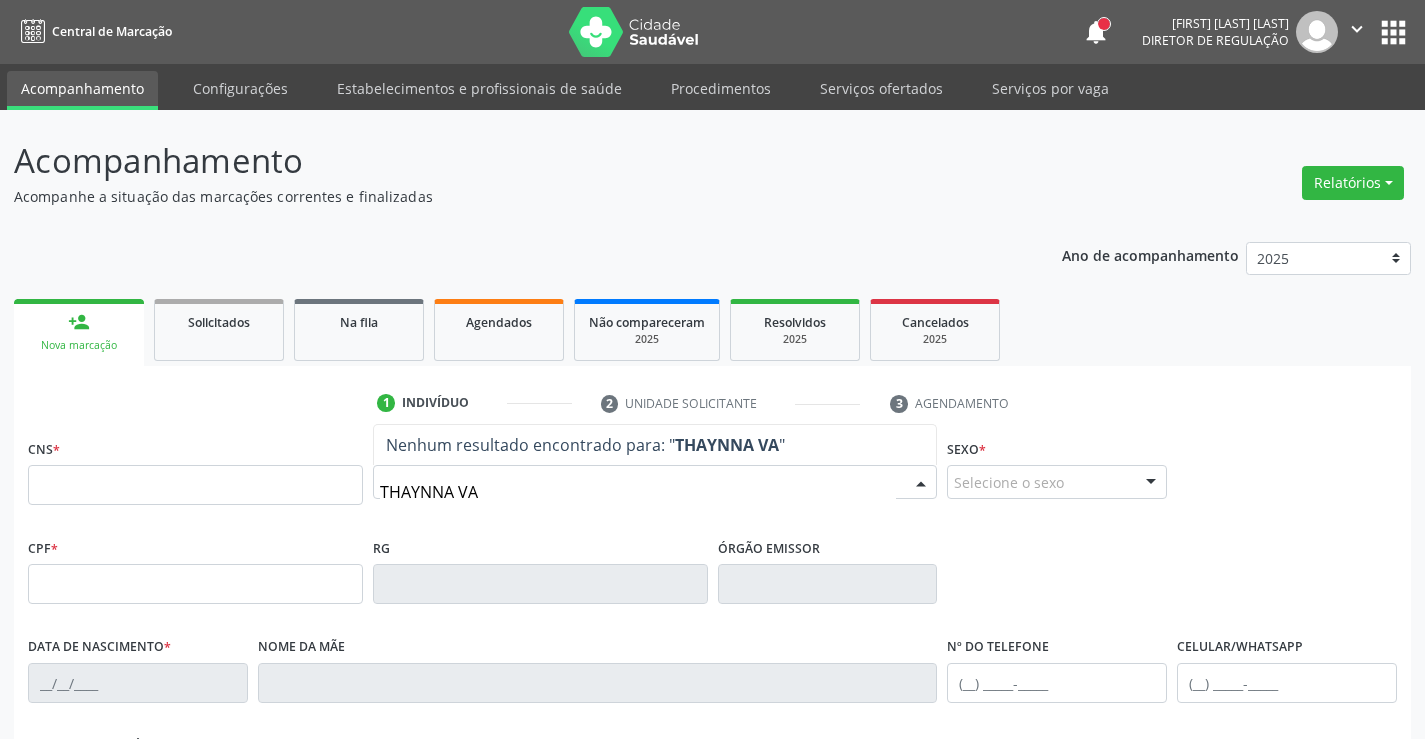 type on "THAYNNA VAS" 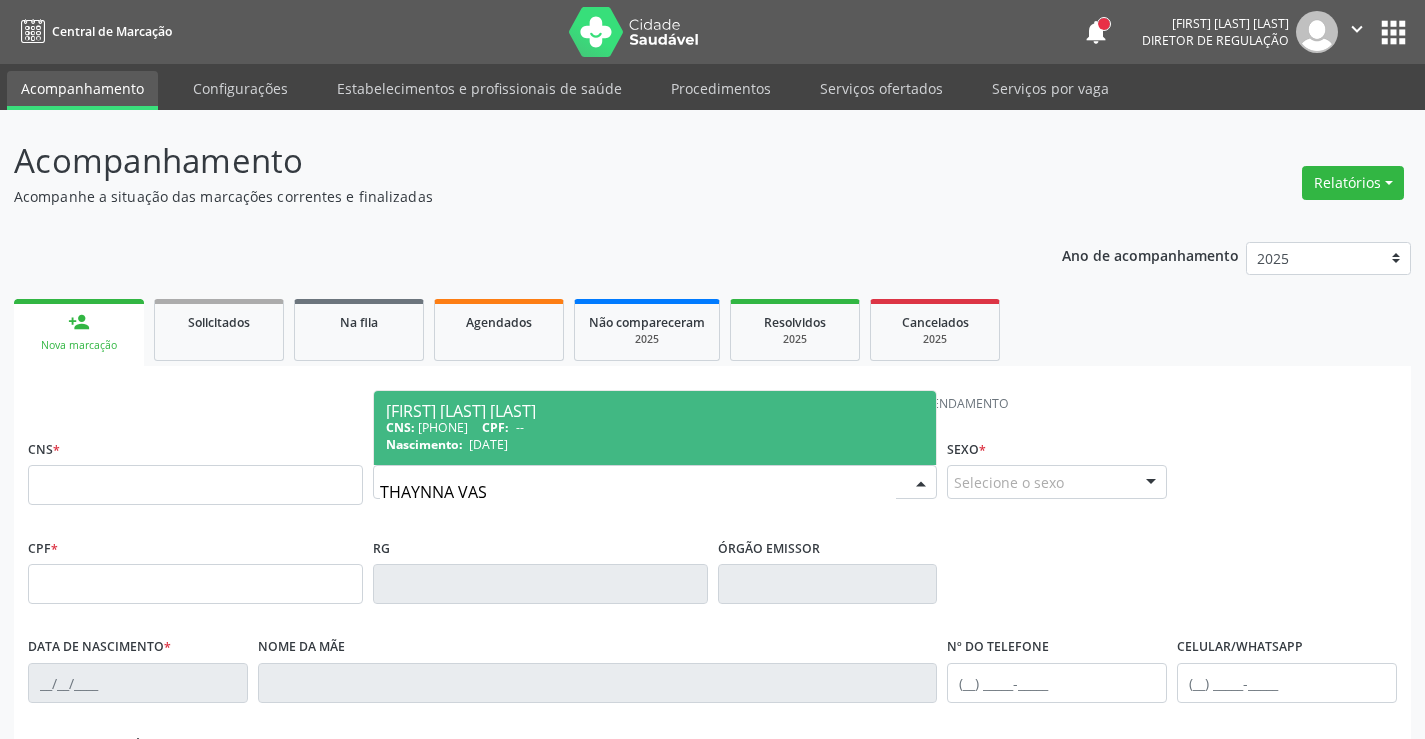 click on "Nascimento:
28/02/2003" at bounding box center (655, 444) 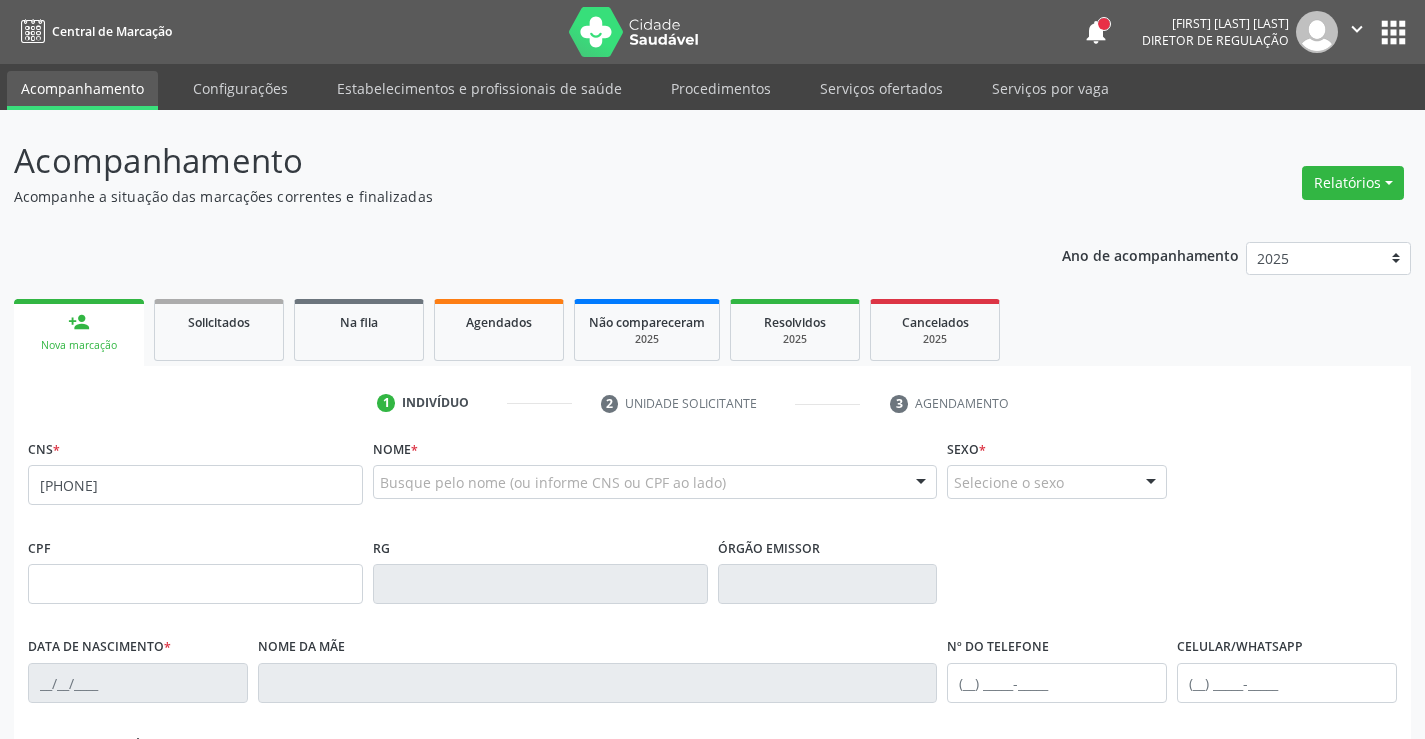 scroll, scrollTop: 345, scrollLeft: 0, axis: vertical 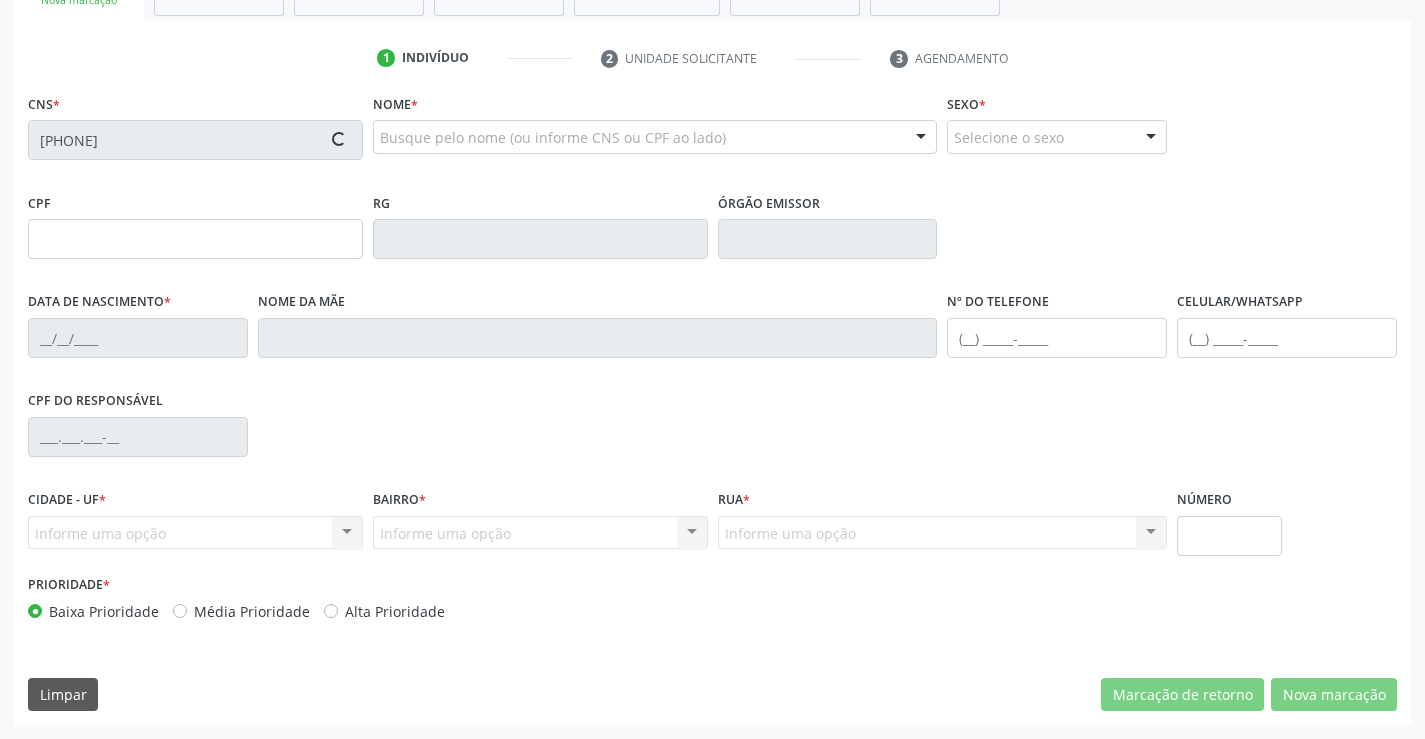 type on "28/02/2003" 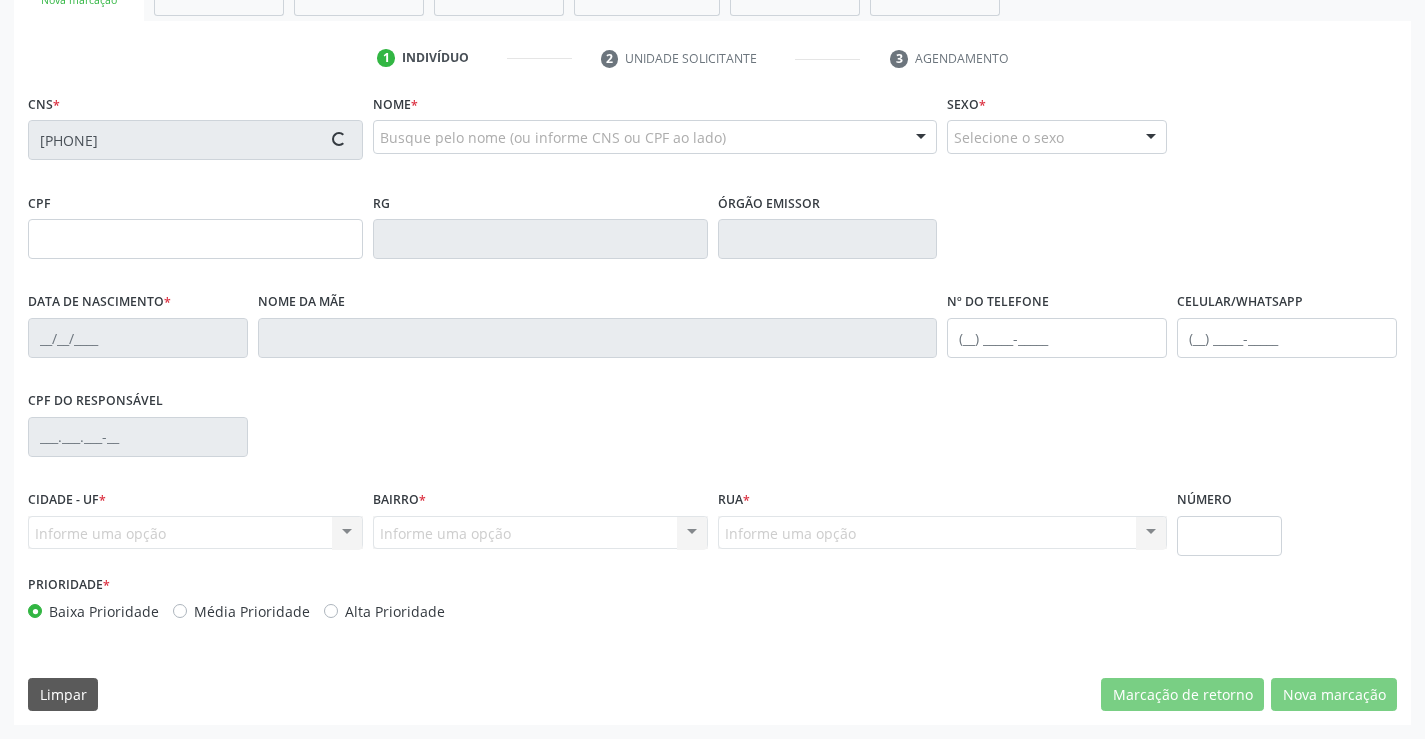type on "Maria Betania Vasconcelos" 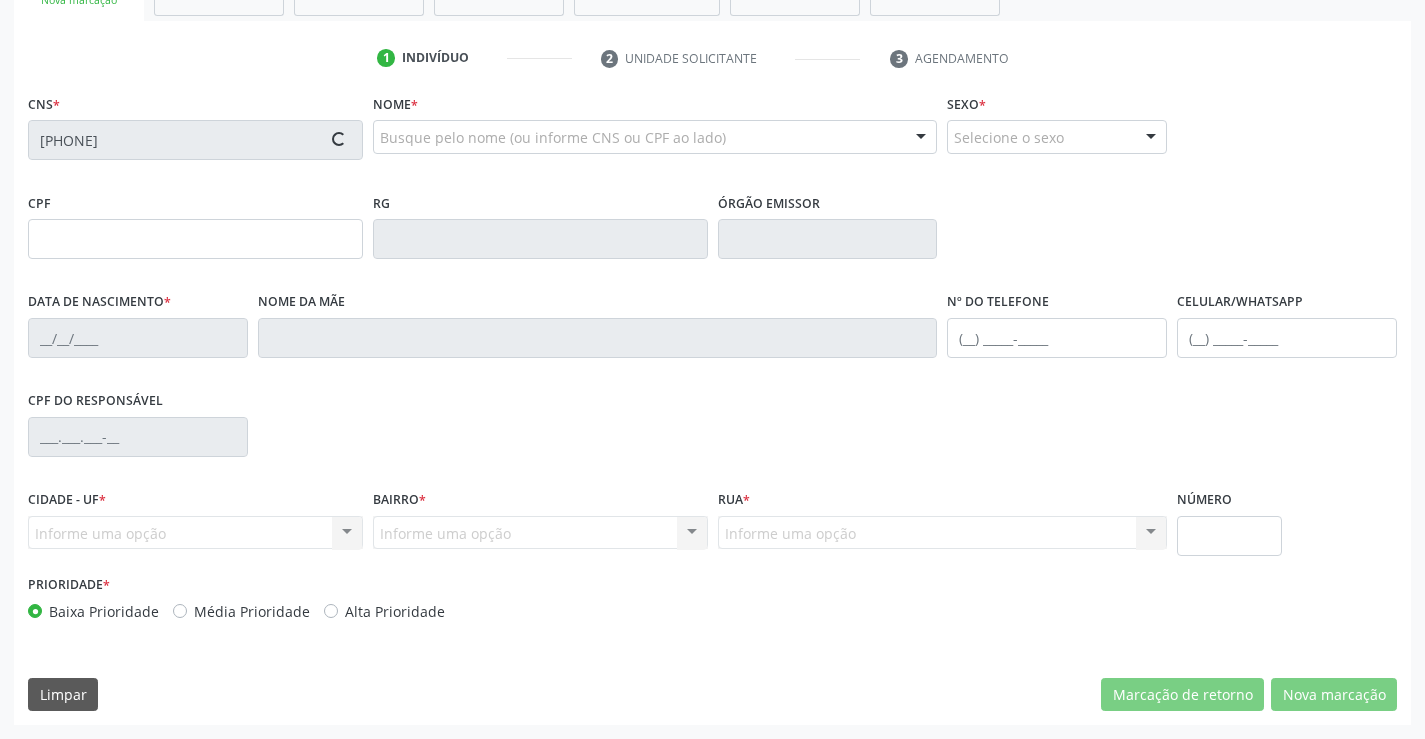 type on "(99) 99999-9999" 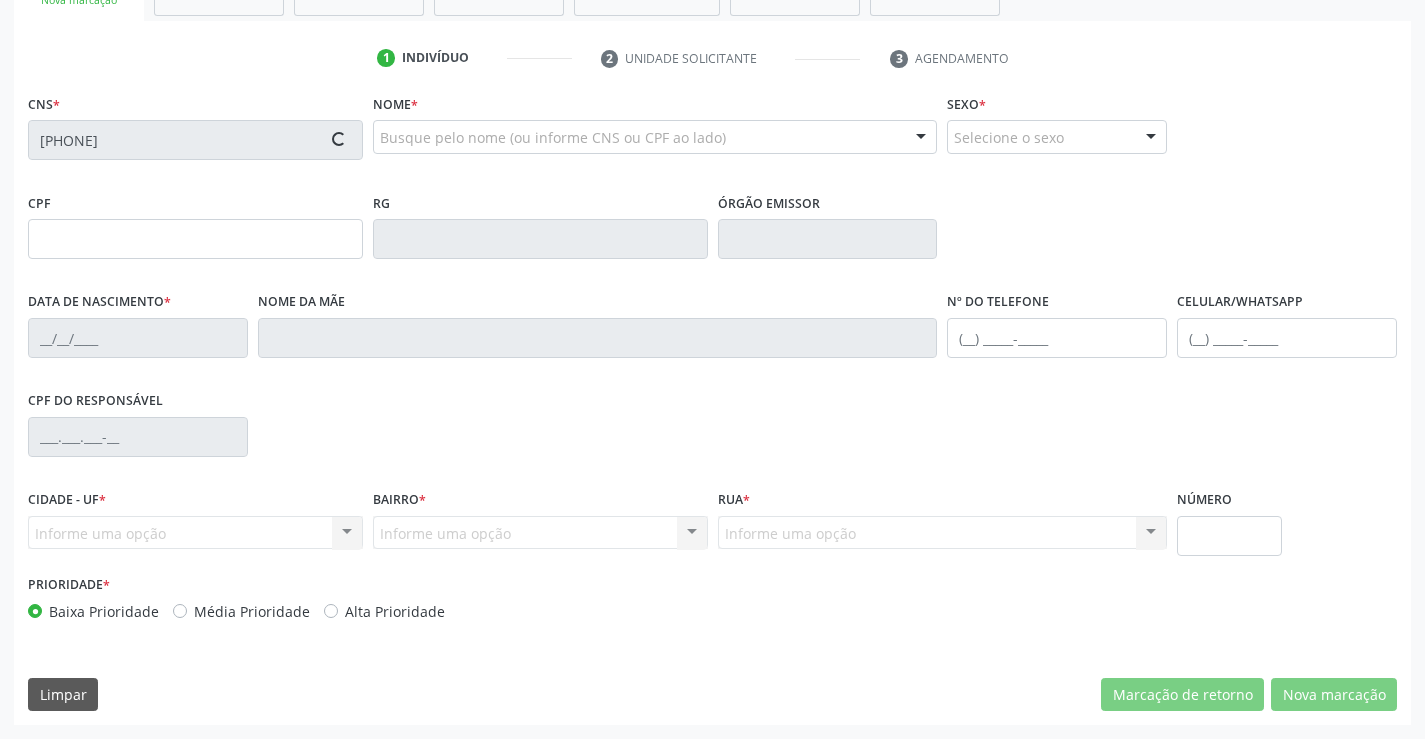 type on "367" 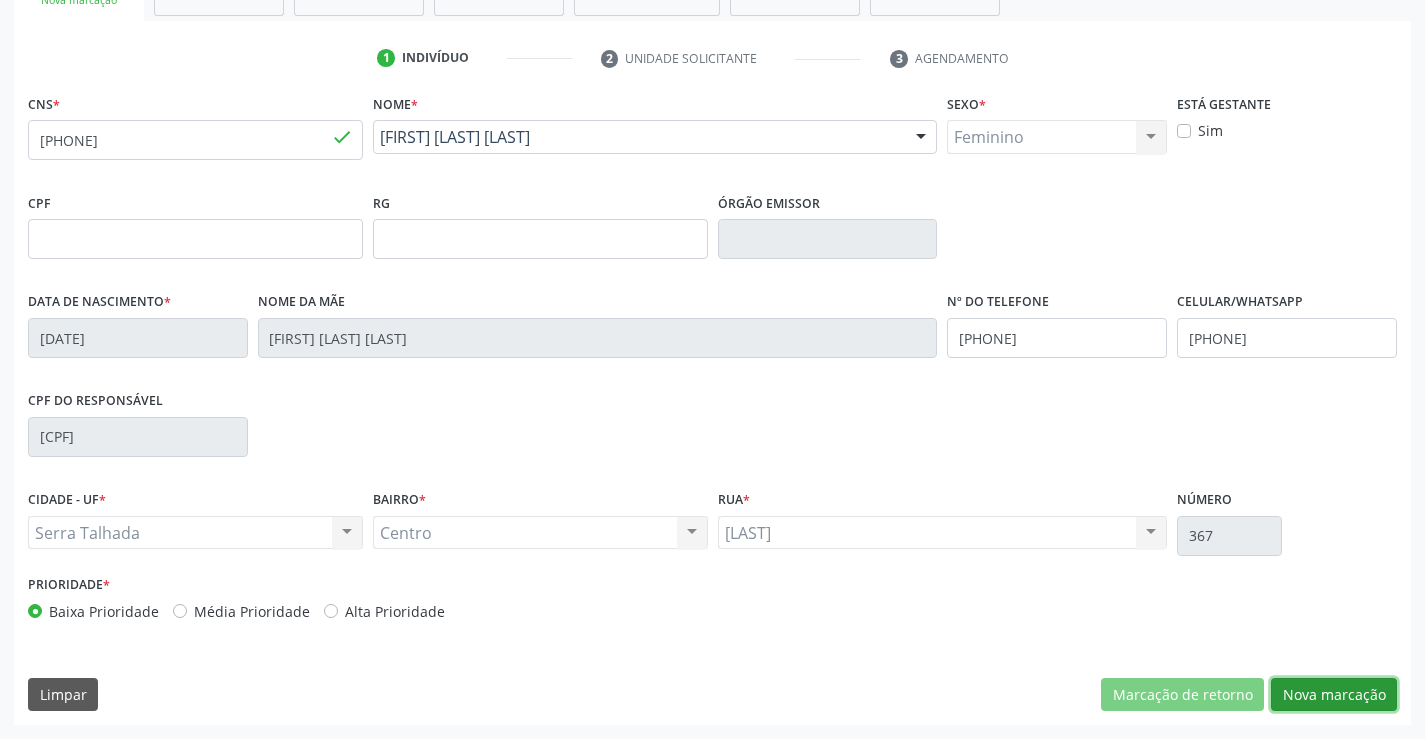 click on "Nova marcação" at bounding box center (1334, 695) 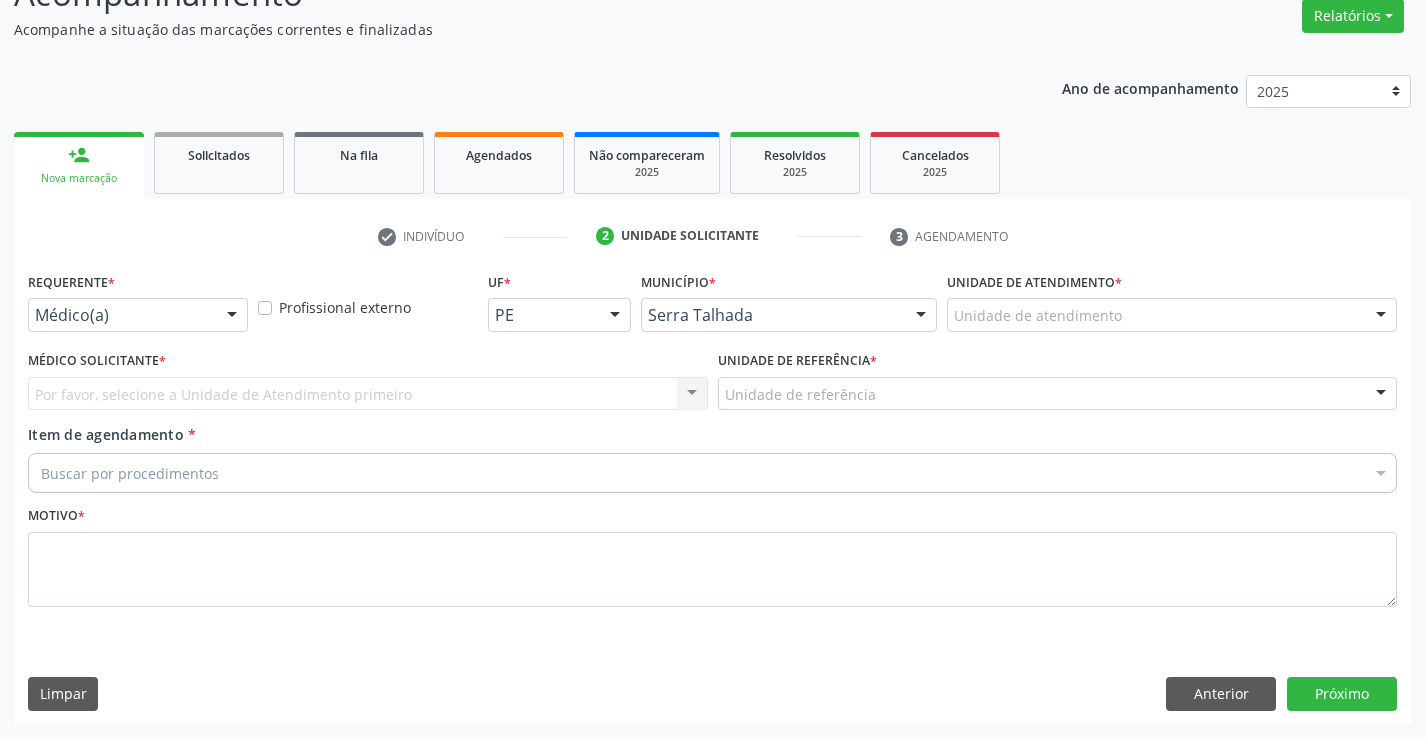scroll, scrollTop: 167, scrollLeft: 0, axis: vertical 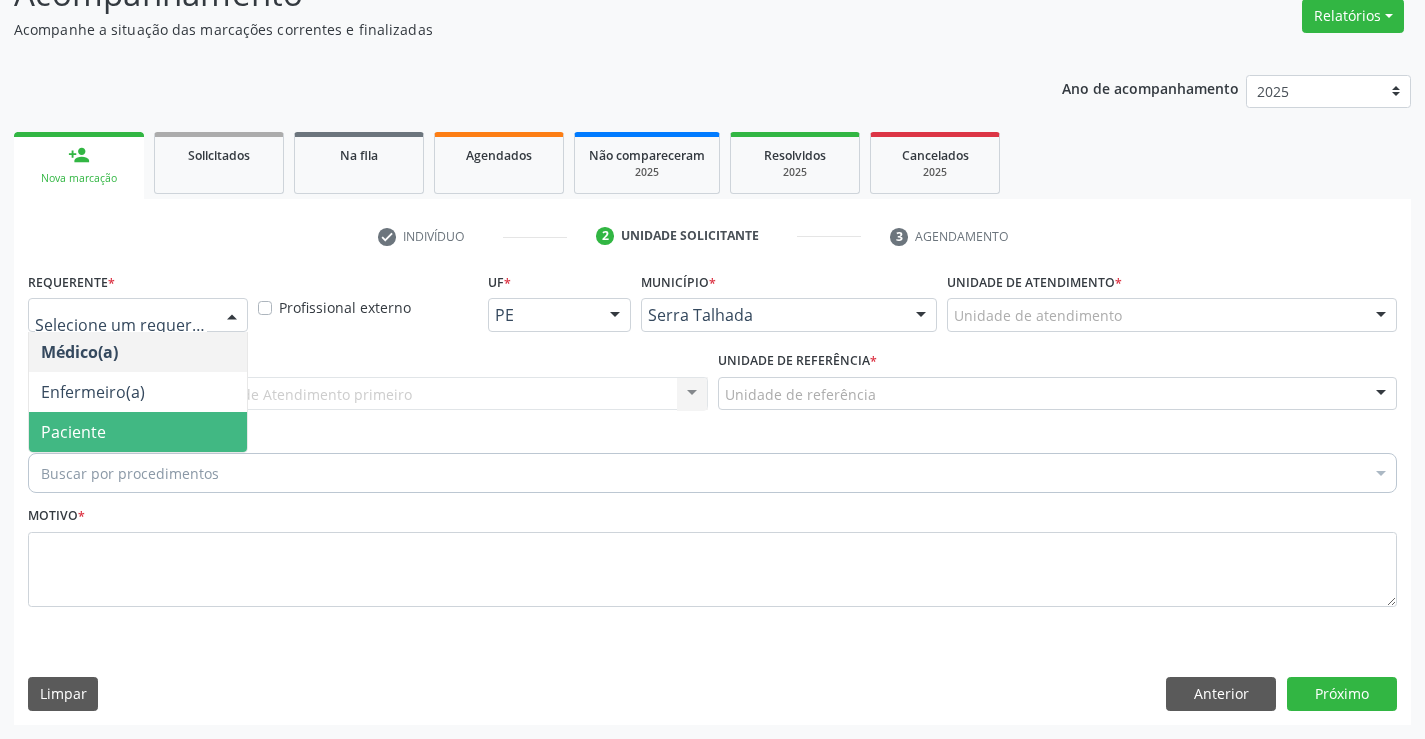 click on "Paciente" at bounding box center (138, 432) 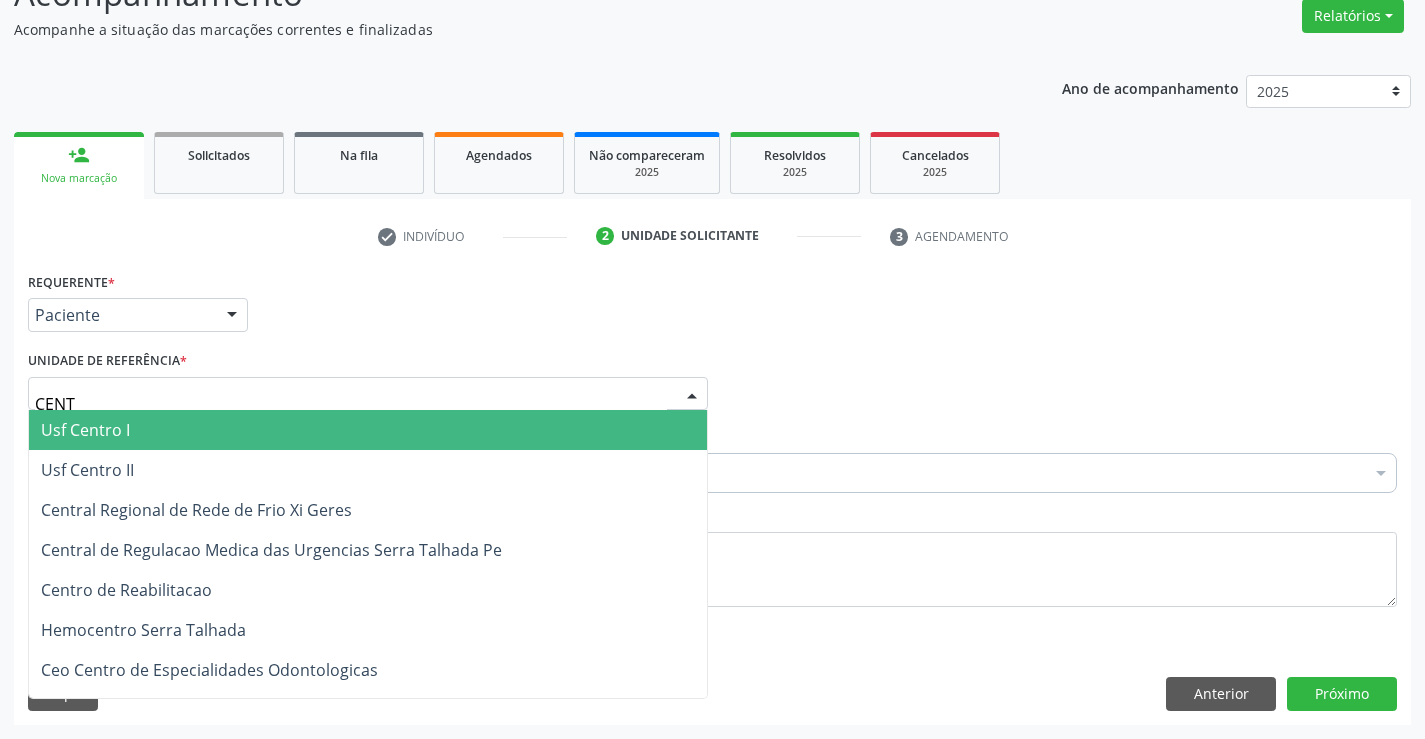 type on "CENTR" 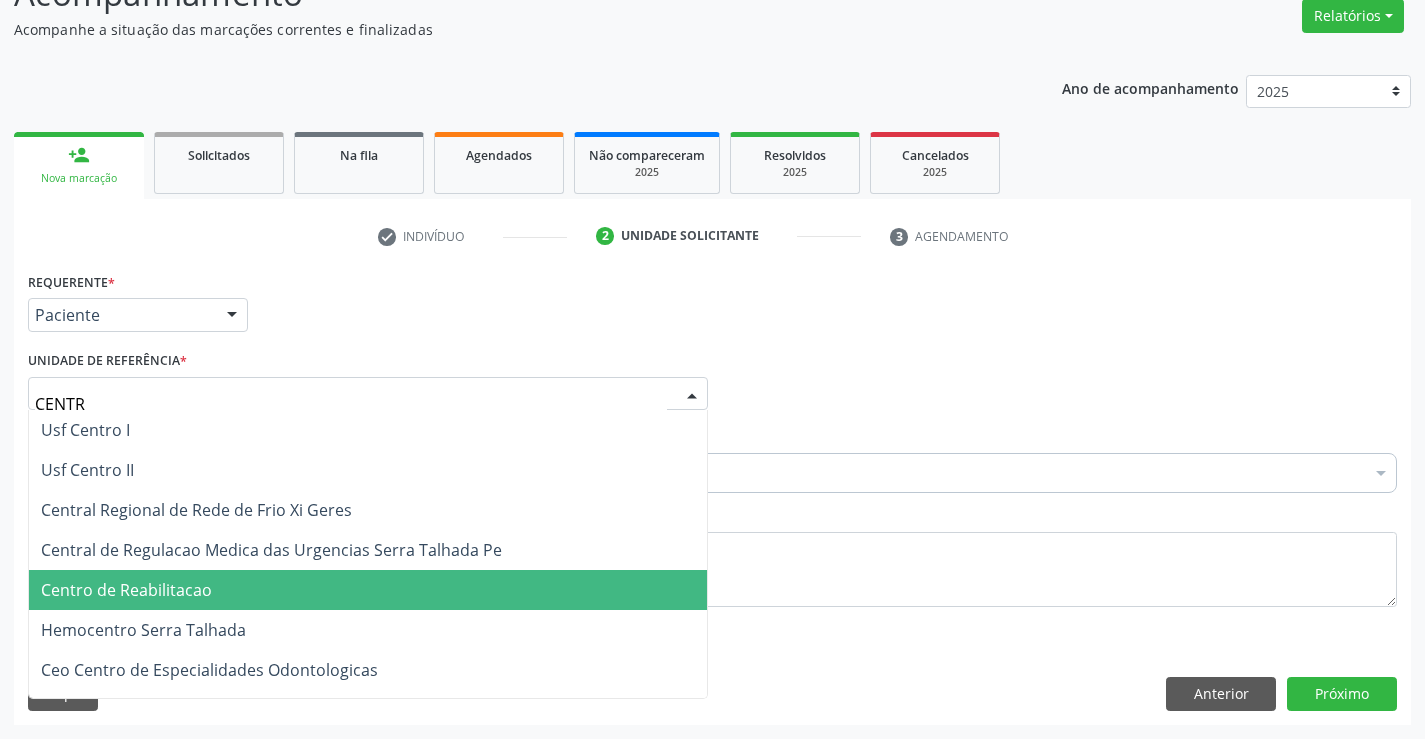 click on "Centro de Reabilitacao" at bounding box center [126, 590] 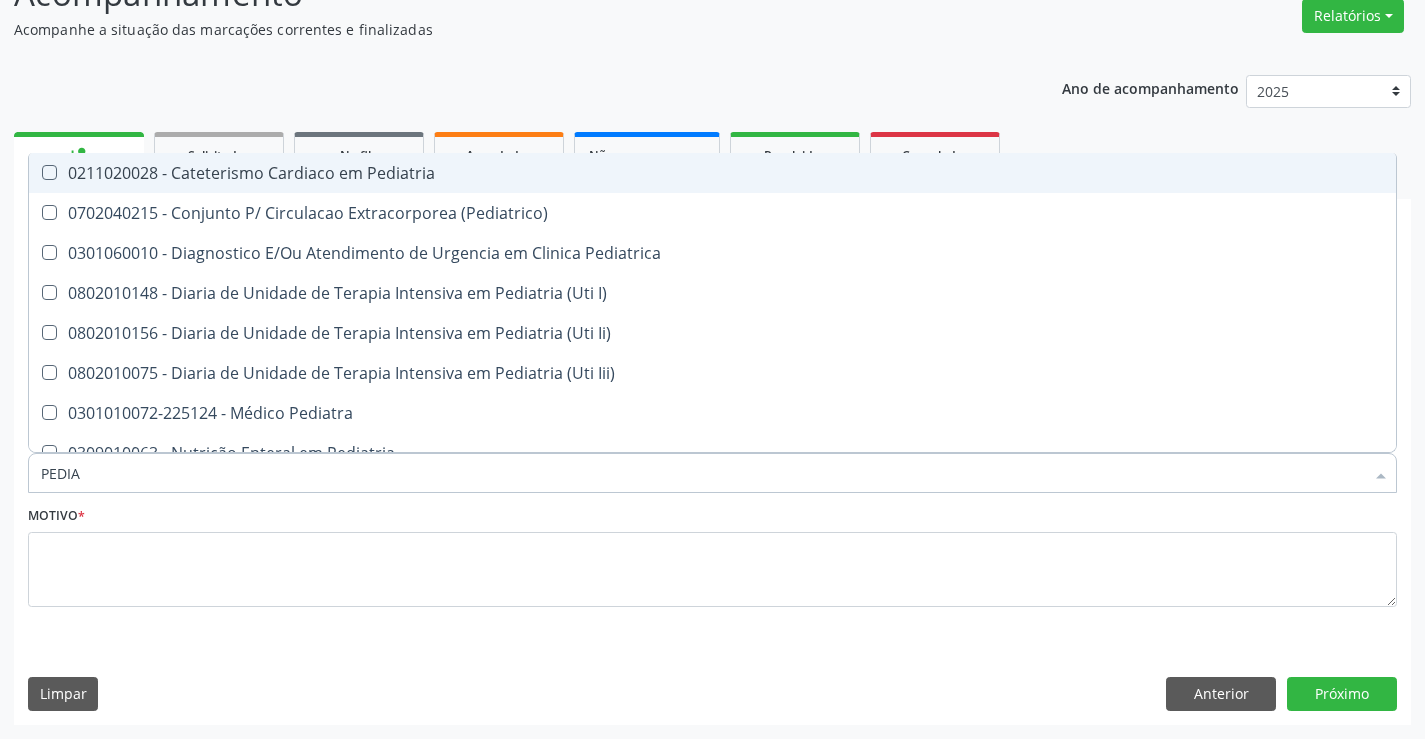 type on "PEDIAT" 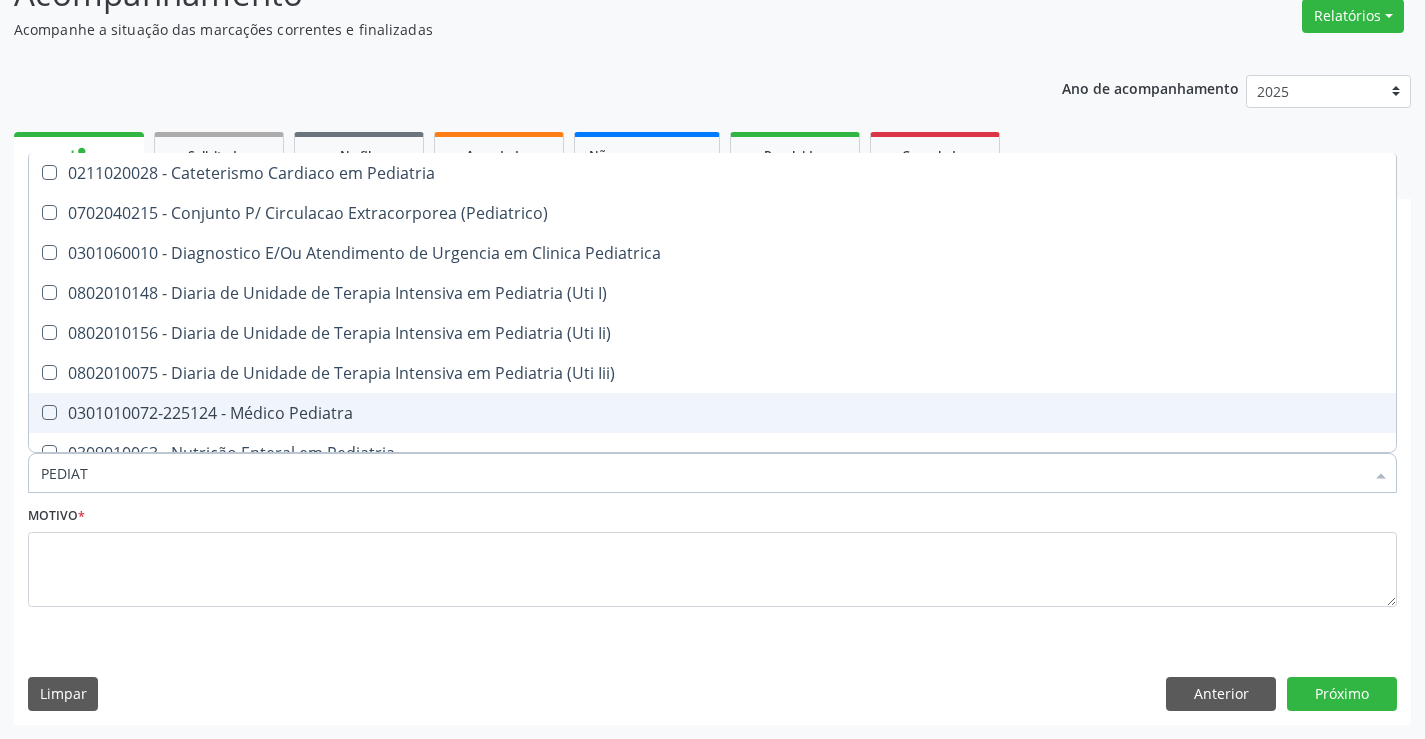 click on "0301010072-225124 - Médico Pediatra" at bounding box center [712, 413] 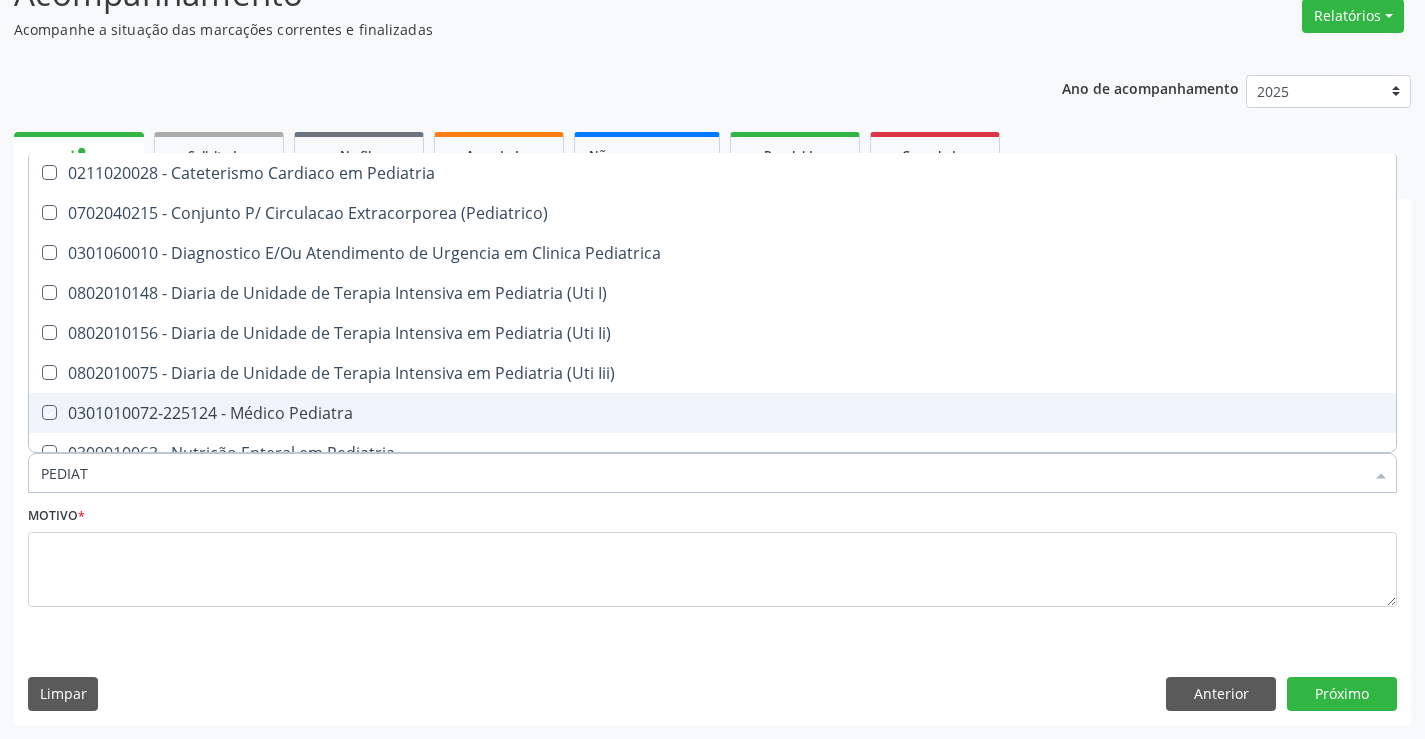 checkbox on "true" 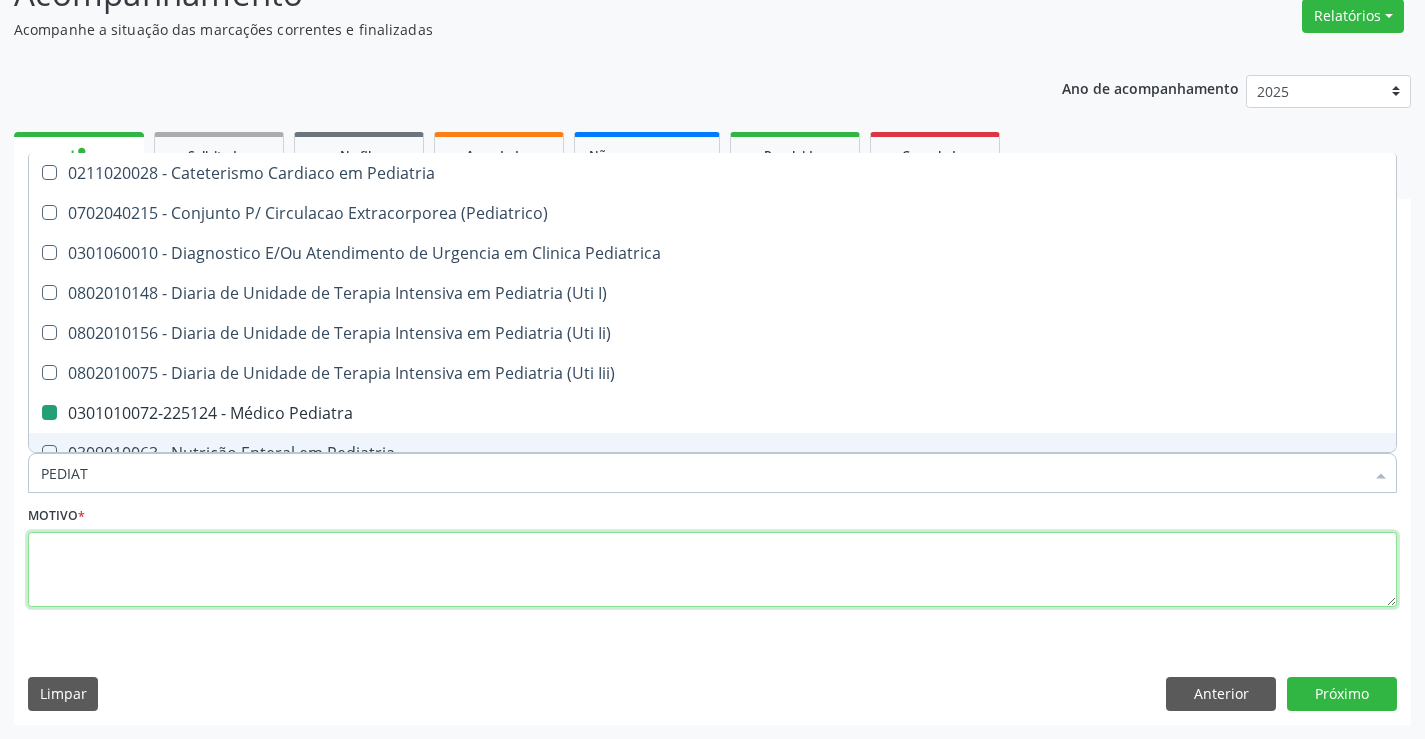 click at bounding box center (712, 570) 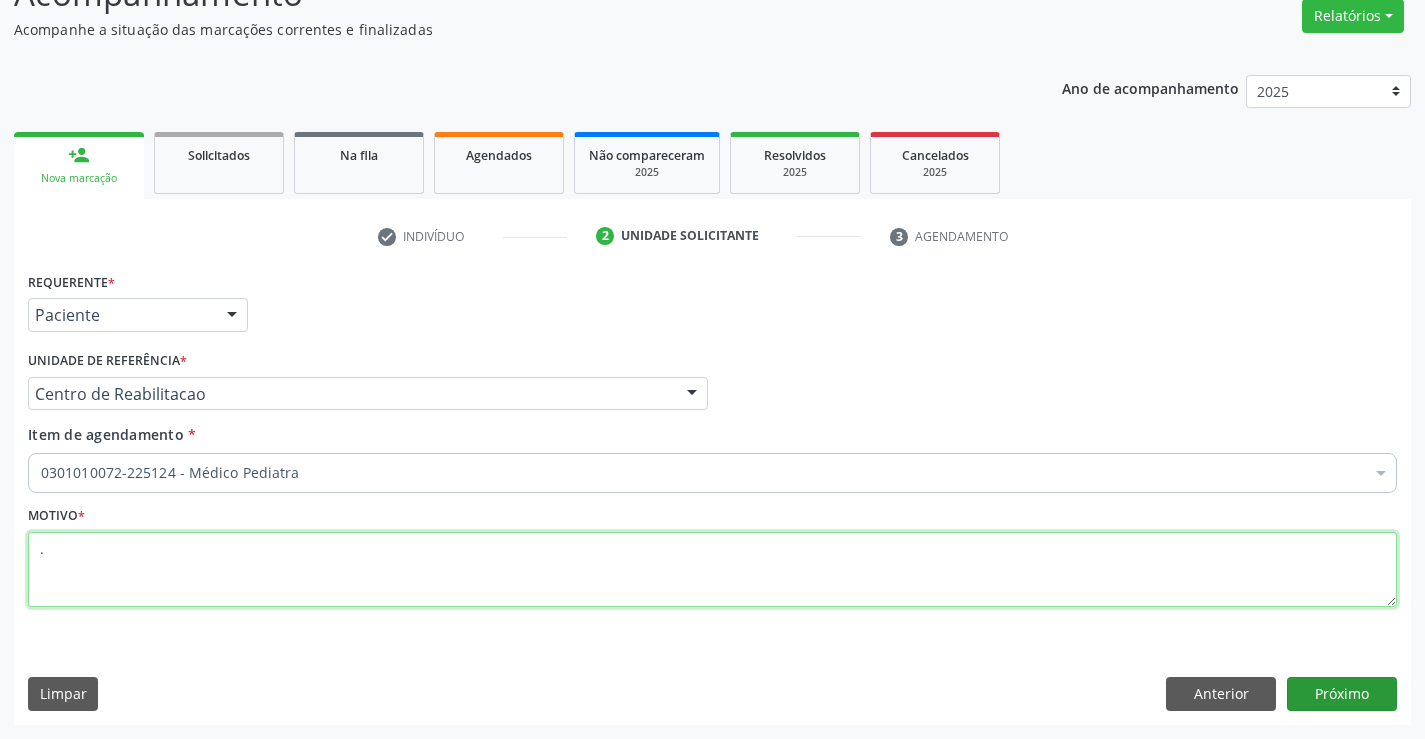 type on "." 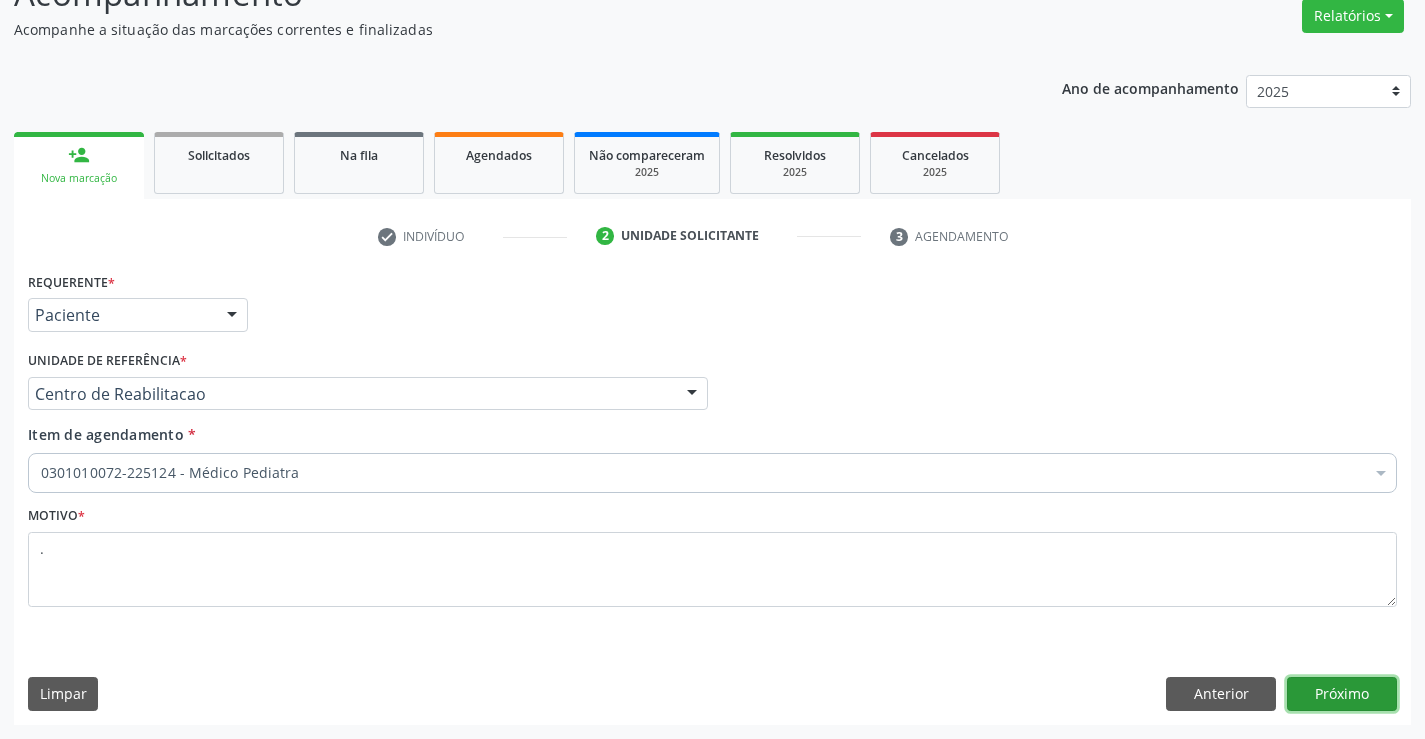 click on "Próximo" at bounding box center (1342, 694) 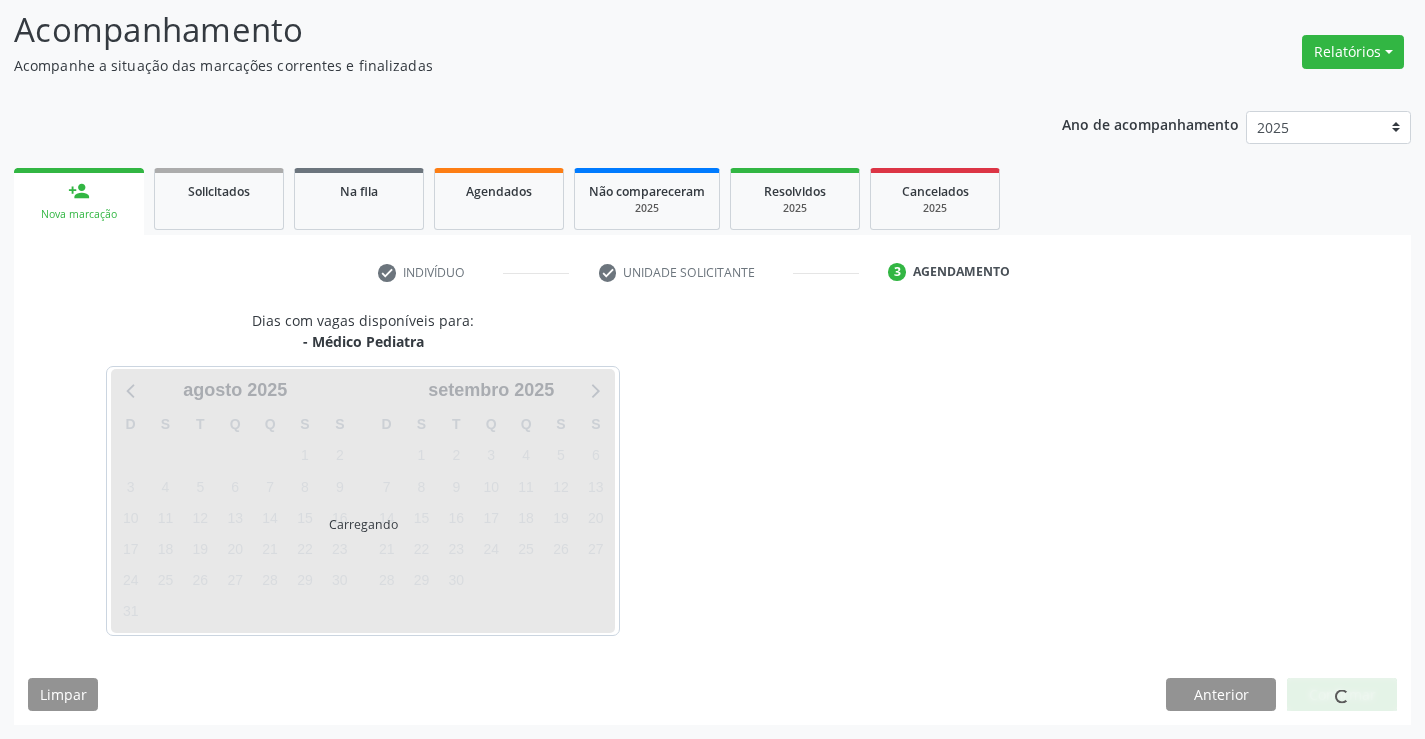 scroll, scrollTop: 131, scrollLeft: 0, axis: vertical 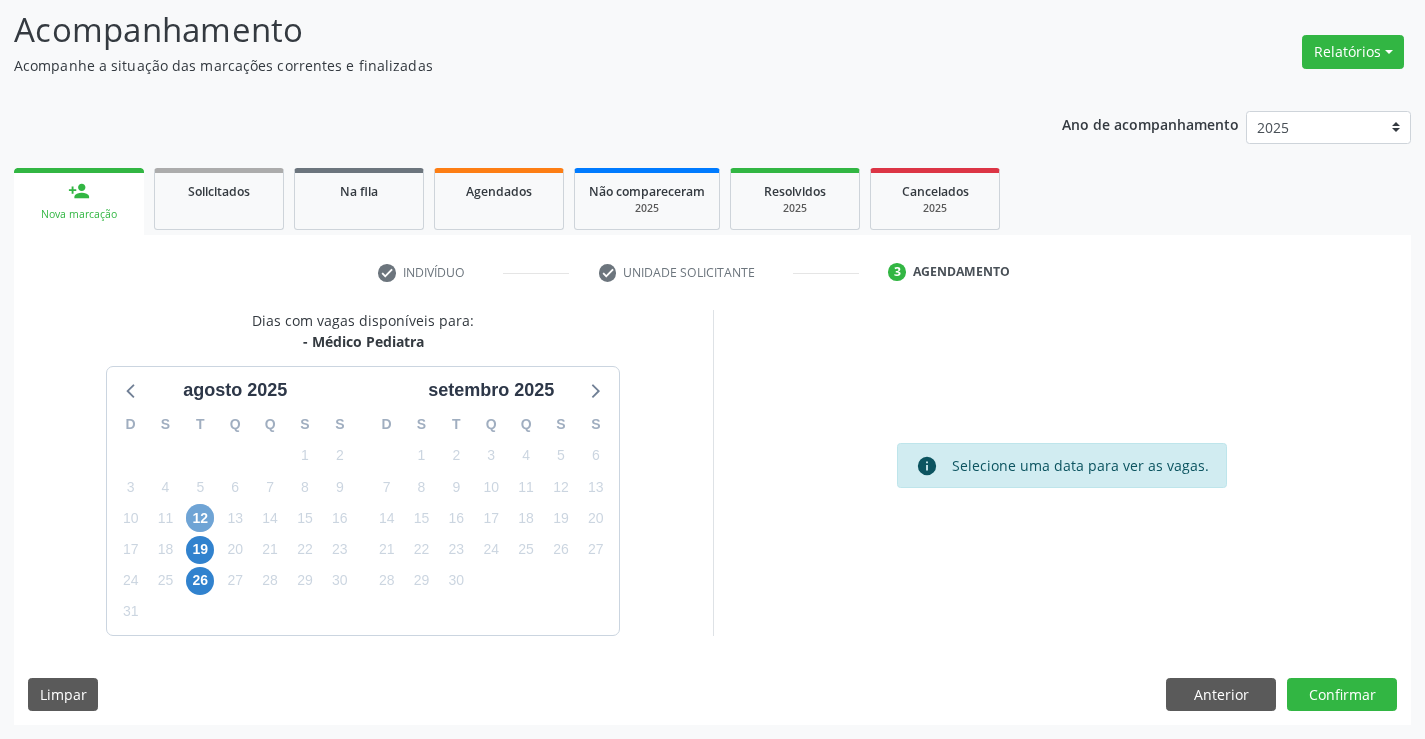 click on "12" at bounding box center (200, 518) 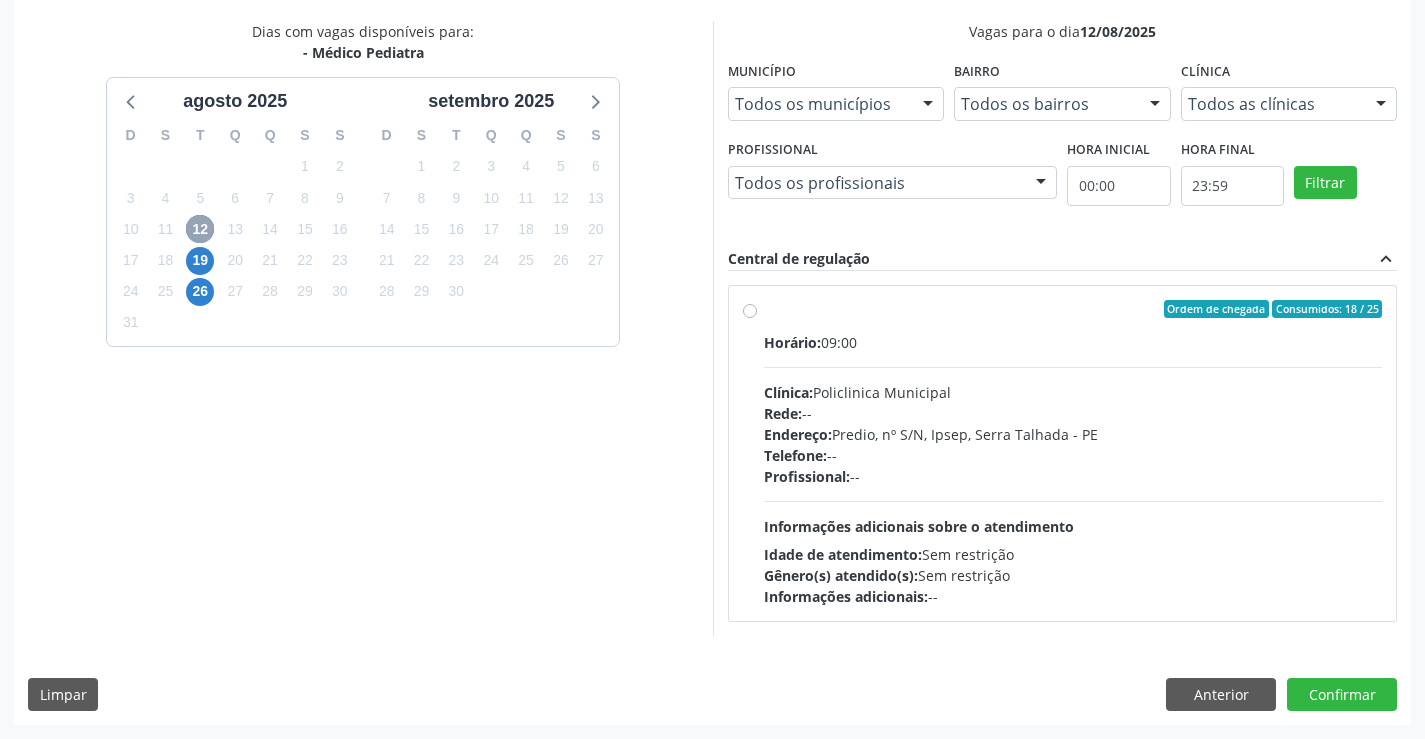 scroll, scrollTop: 0, scrollLeft: 0, axis: both 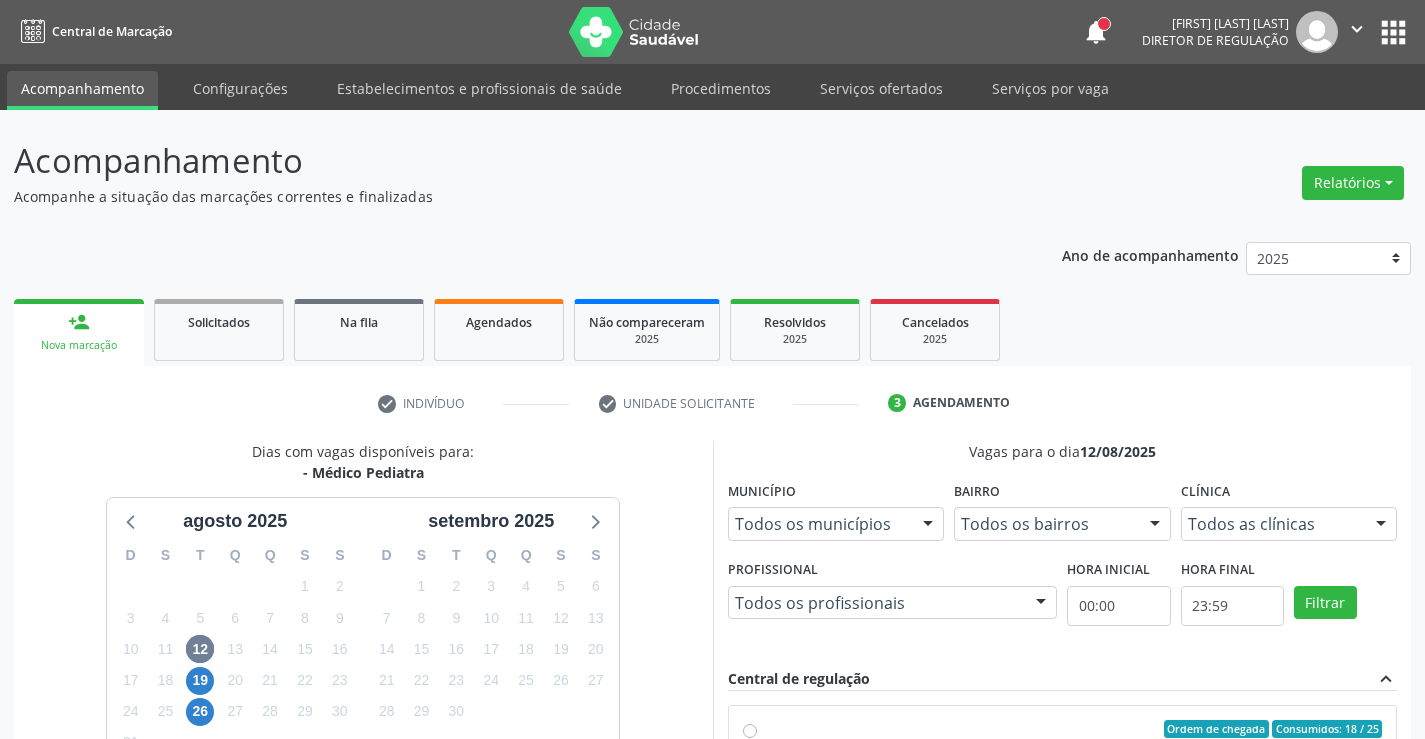 click on "apps" at bounding box center (1393, 32) 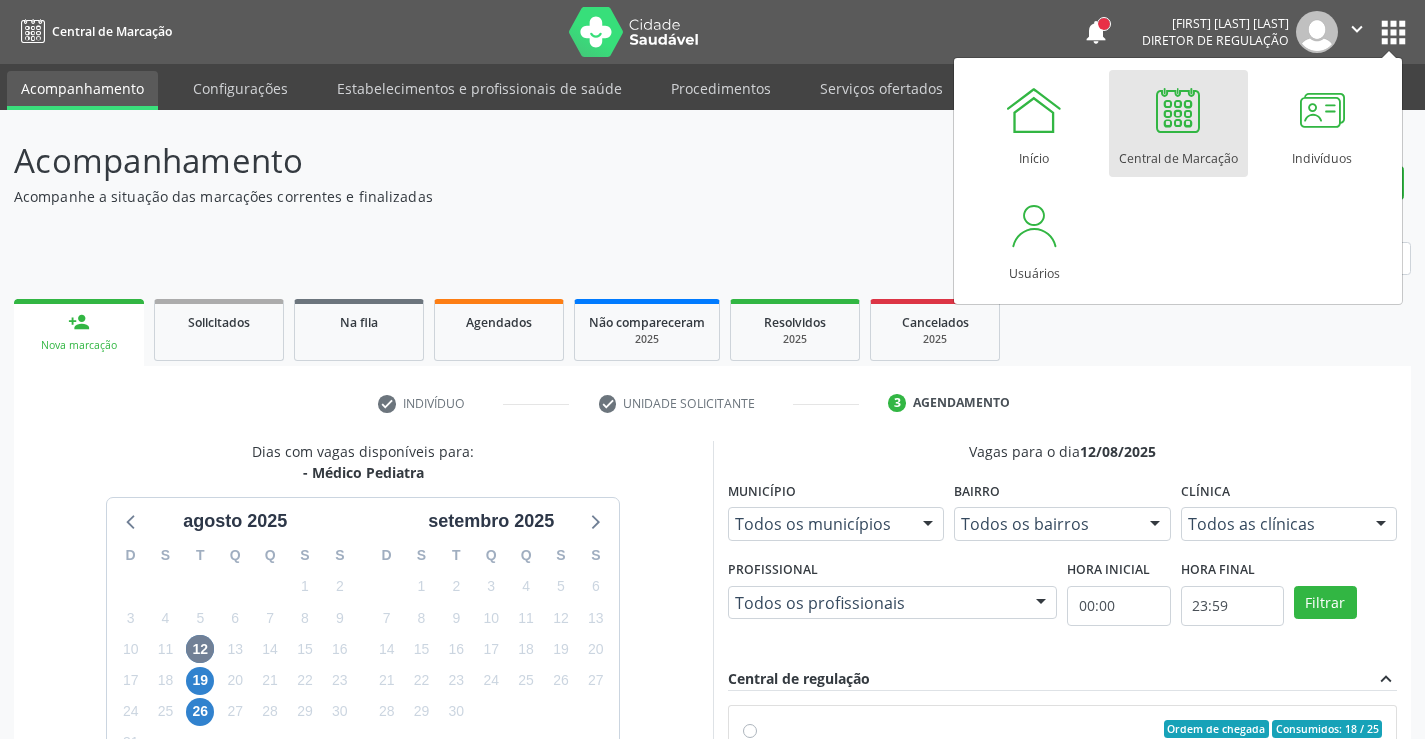 click on "Central de Marcação" at bounding box center [1178, 153] 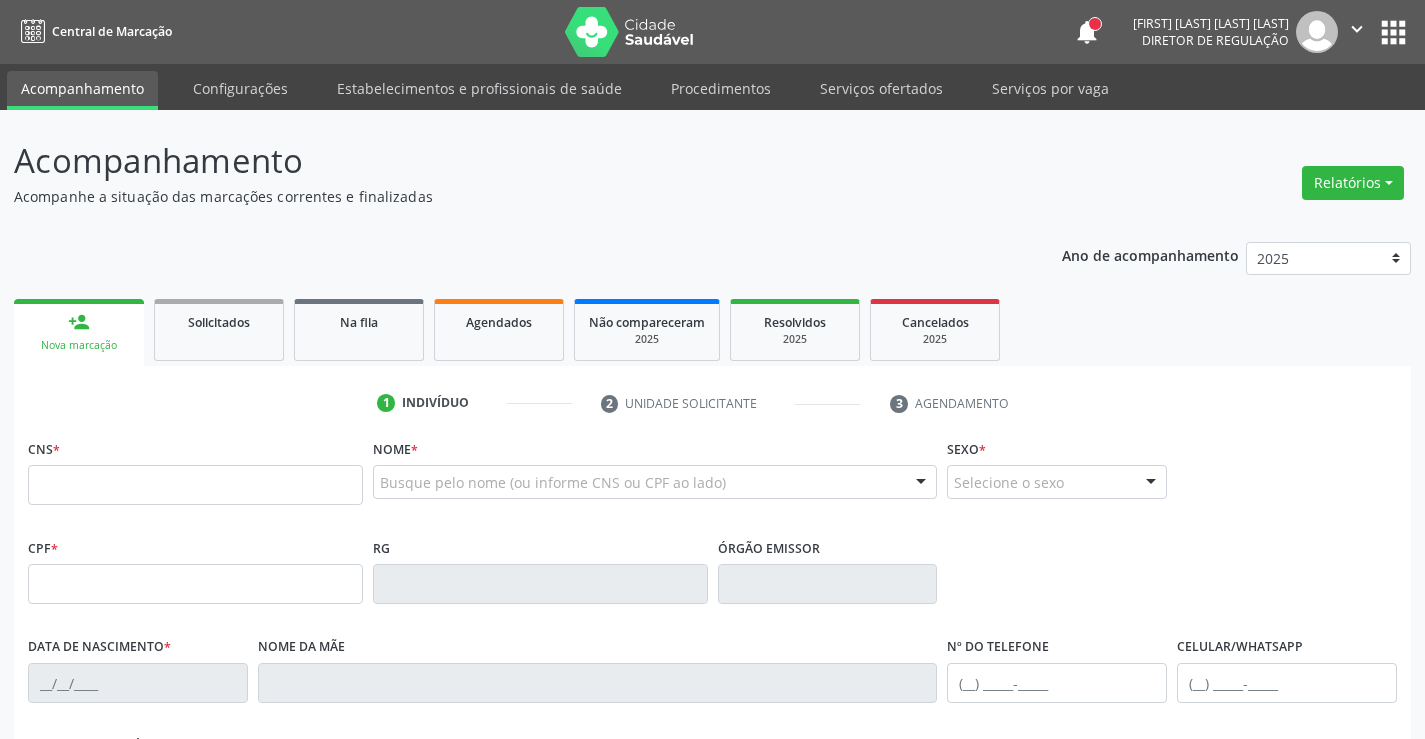 scroll, scrollTop: 0, scrollLeft: 0, axis: both 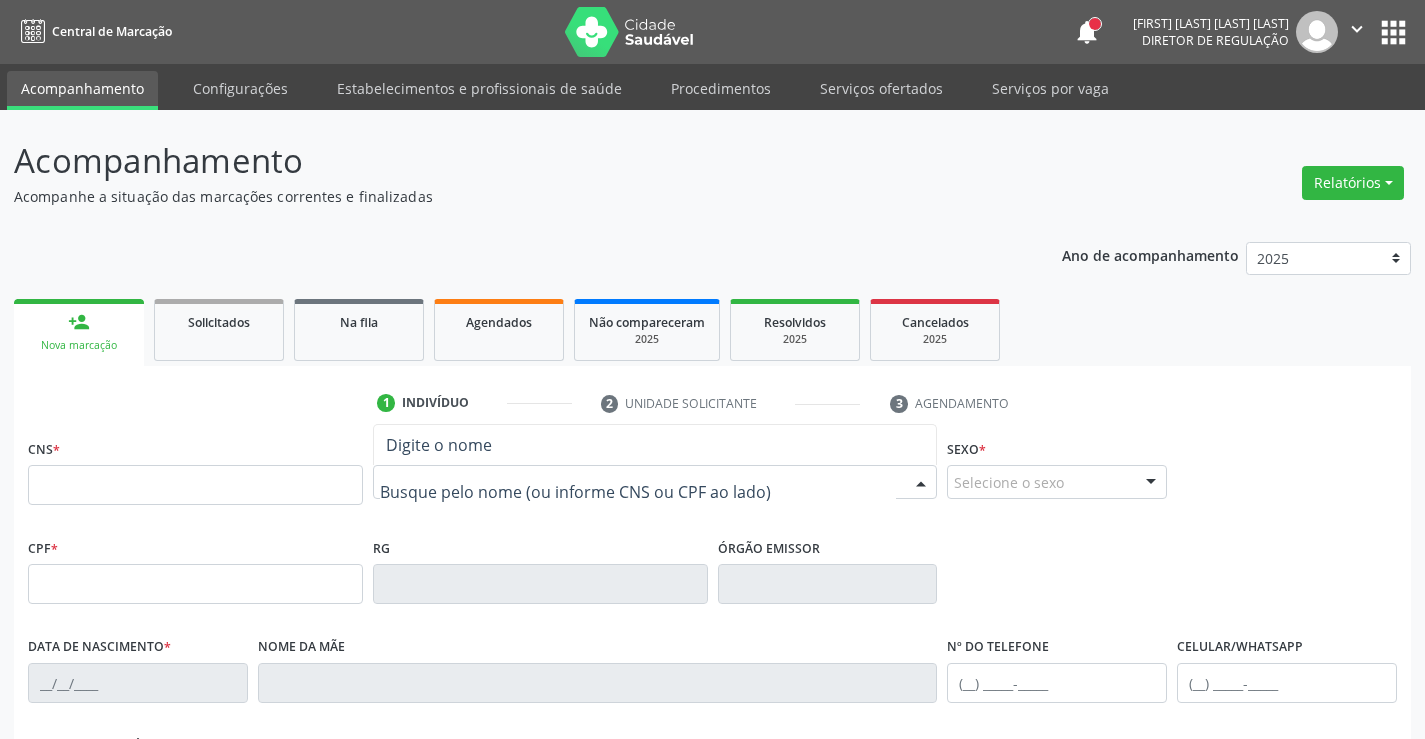 click at bounding box center [655, 482] 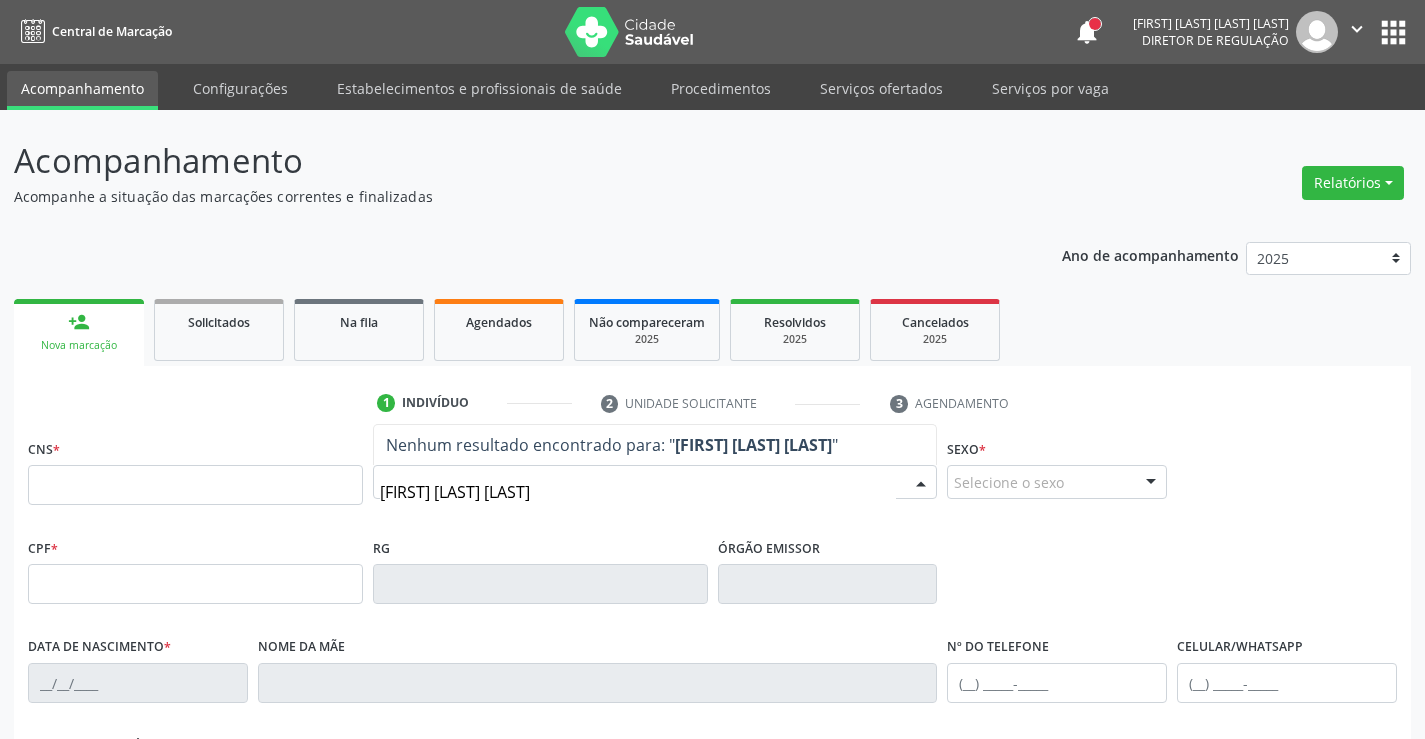 type on "ISADORA SILVA SOU" 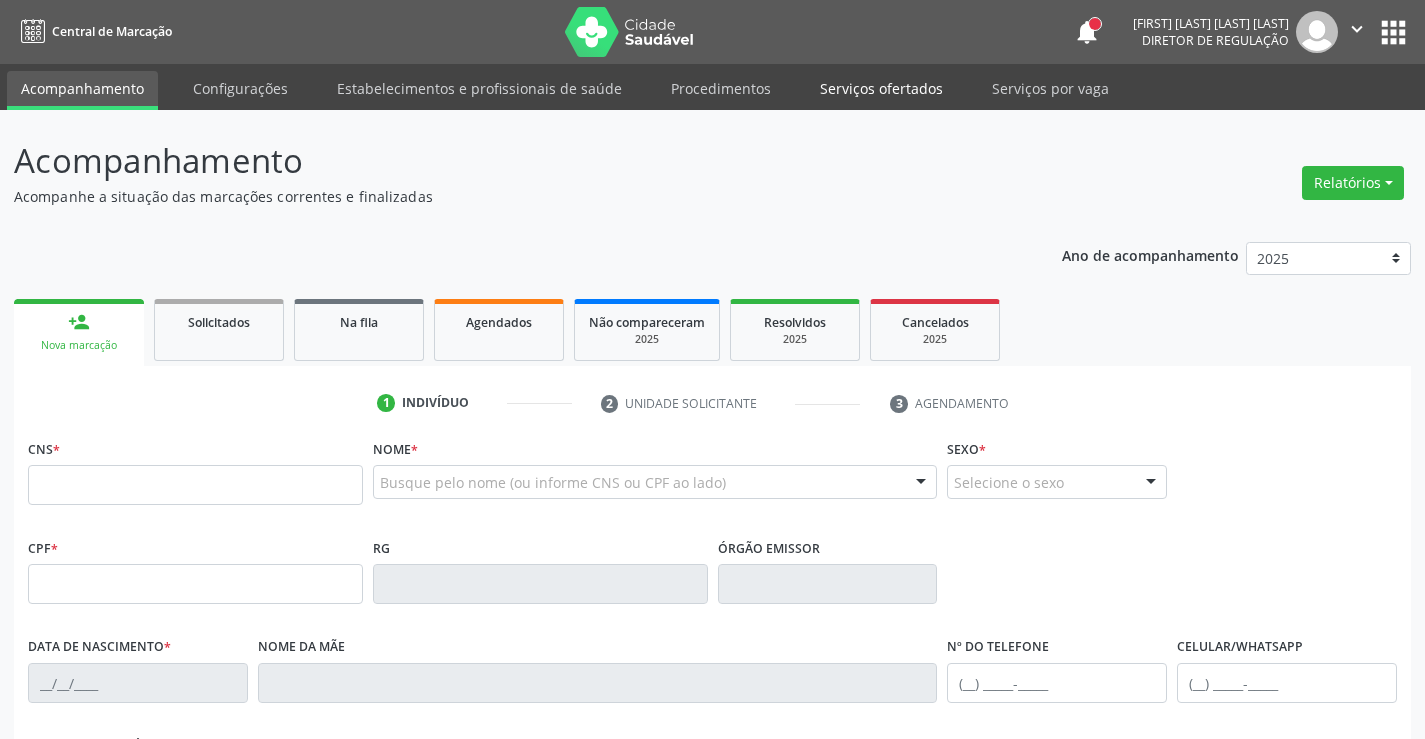 click on "Serviços ofertados" at bounding box center [881, 88] 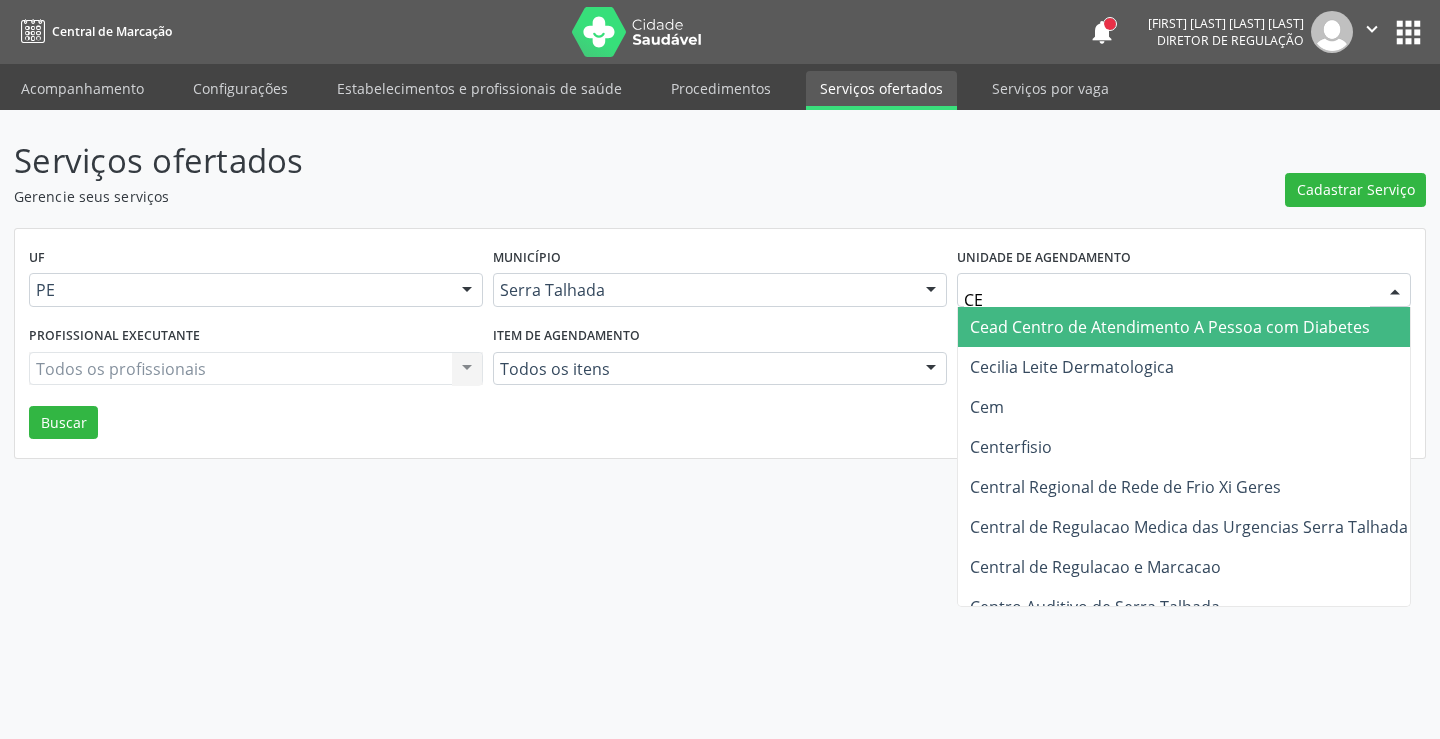 type on "CEM" 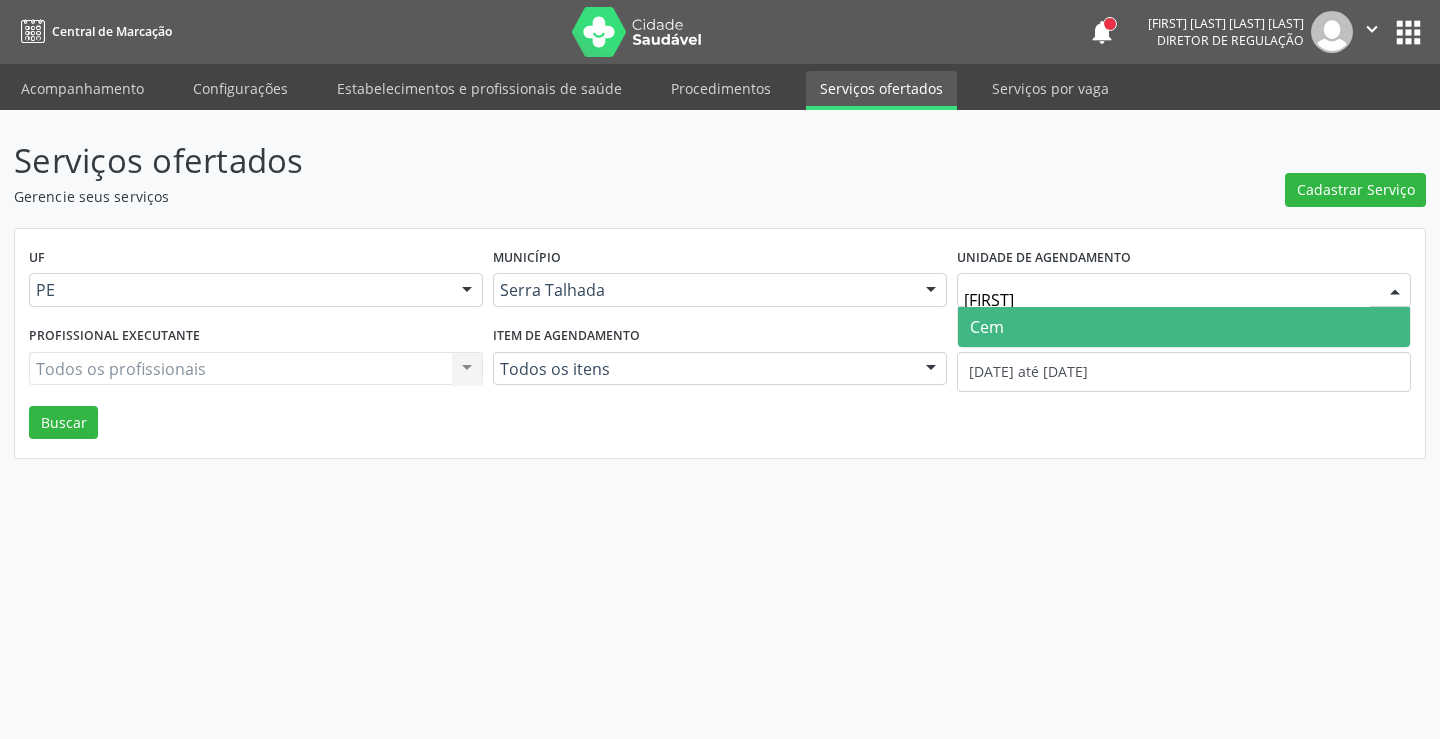 click on "Cem" at bounding box center [1184, 327] 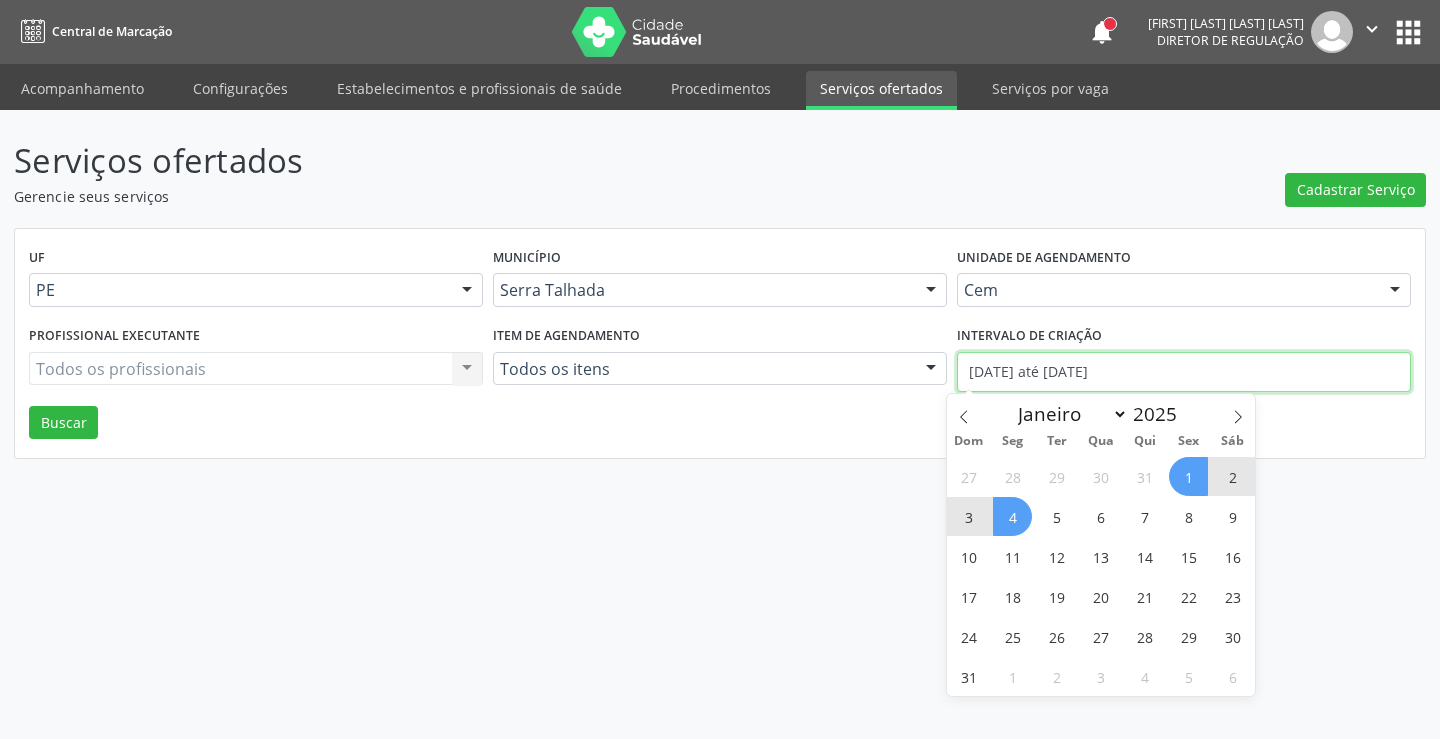 click on "01/08/2025 até 04/08/2025" at bounding box center (1184, 372) 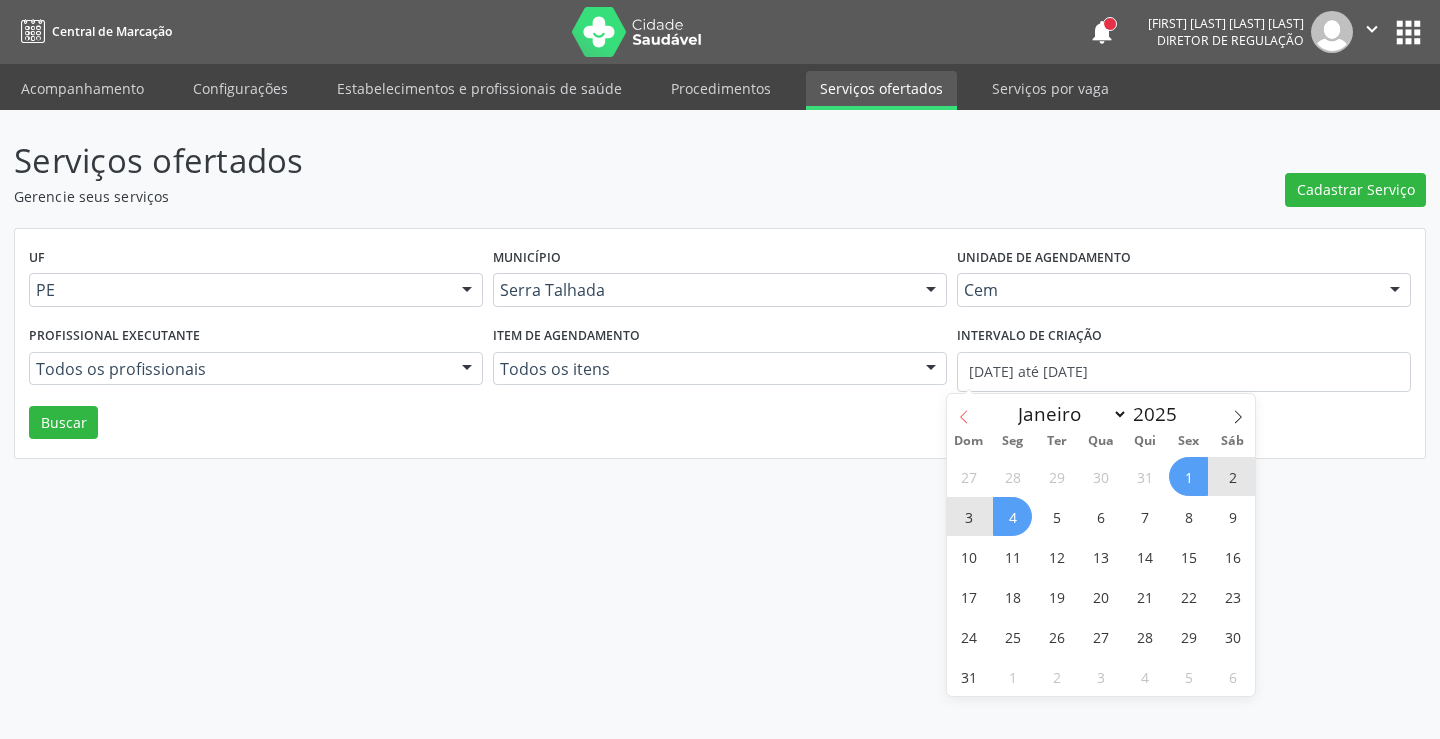 click at bounding box center [964, 411] 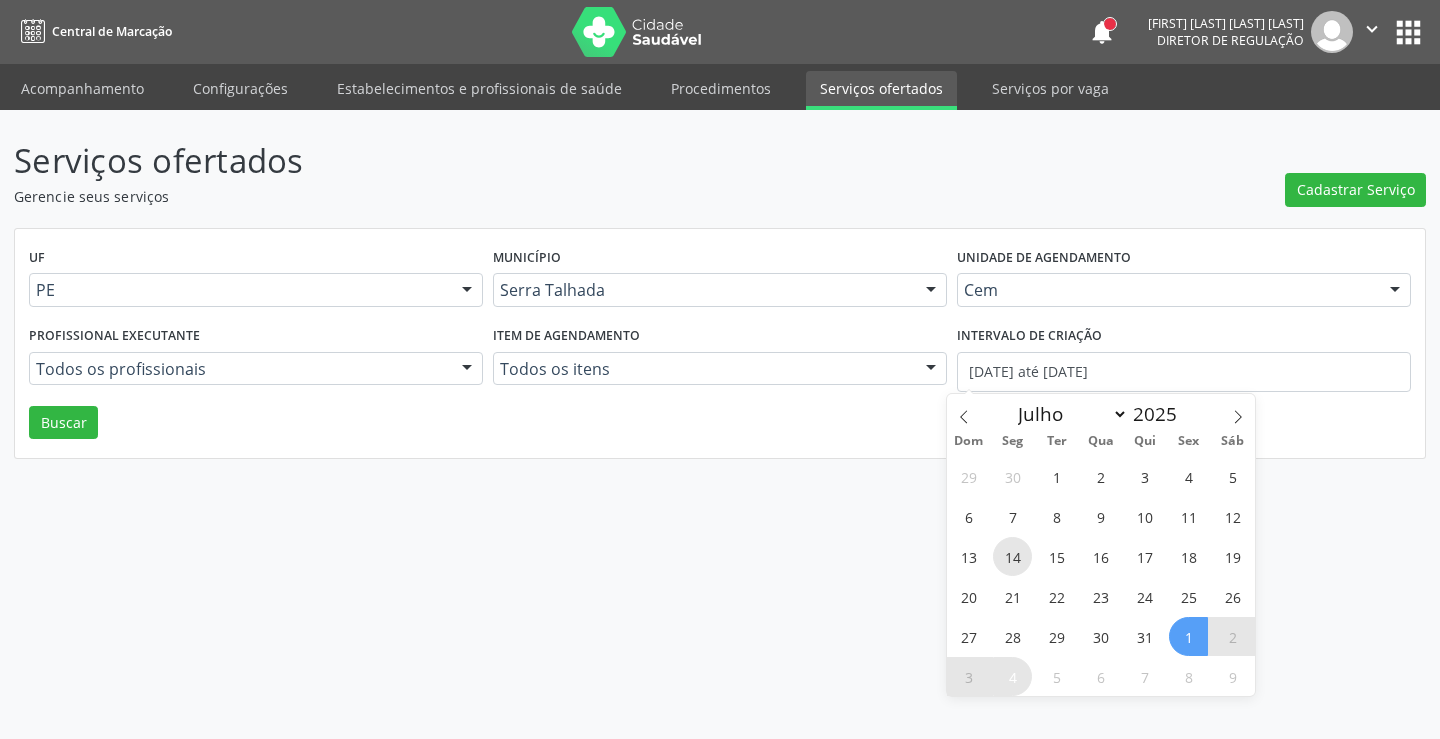 click on "14" at bounding box center [1012, 556] 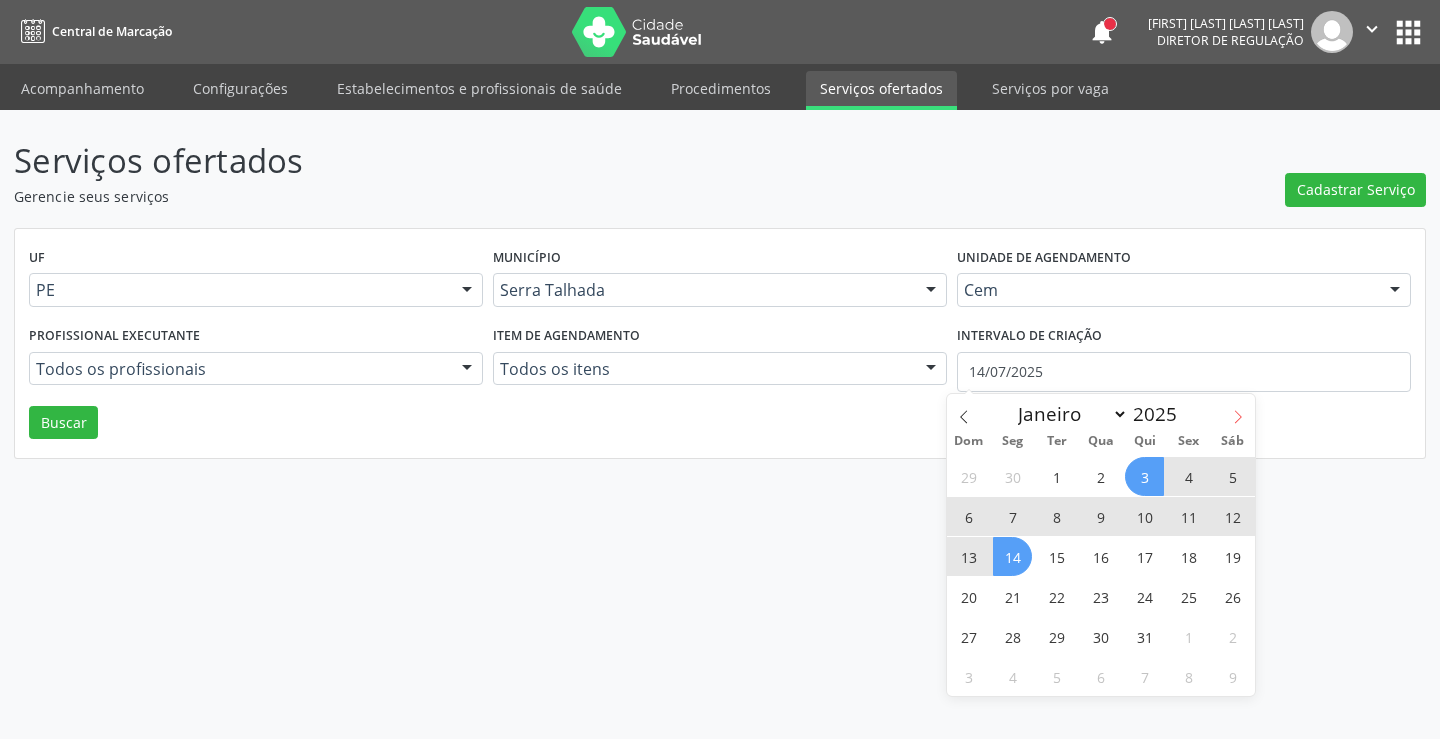 click 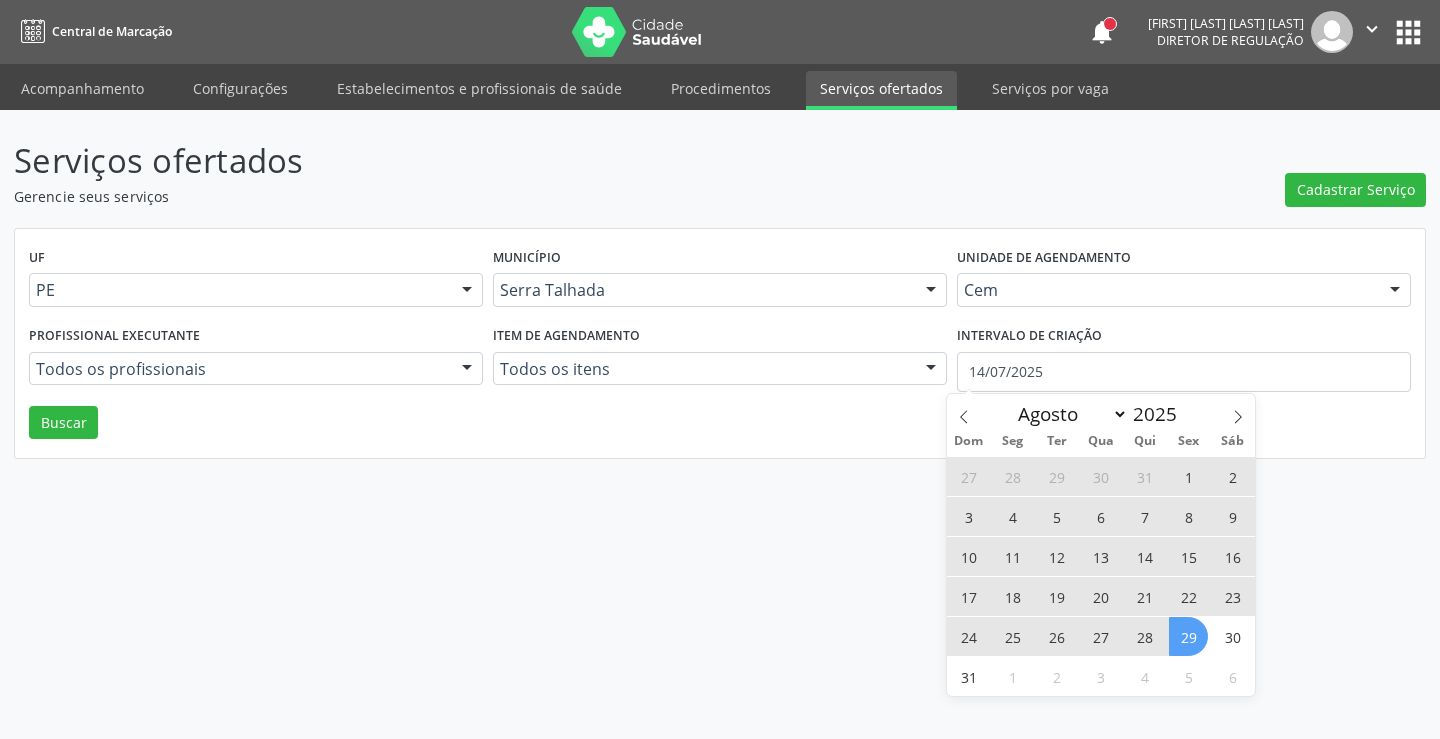click on "29" at bounding box center (1188, 636) 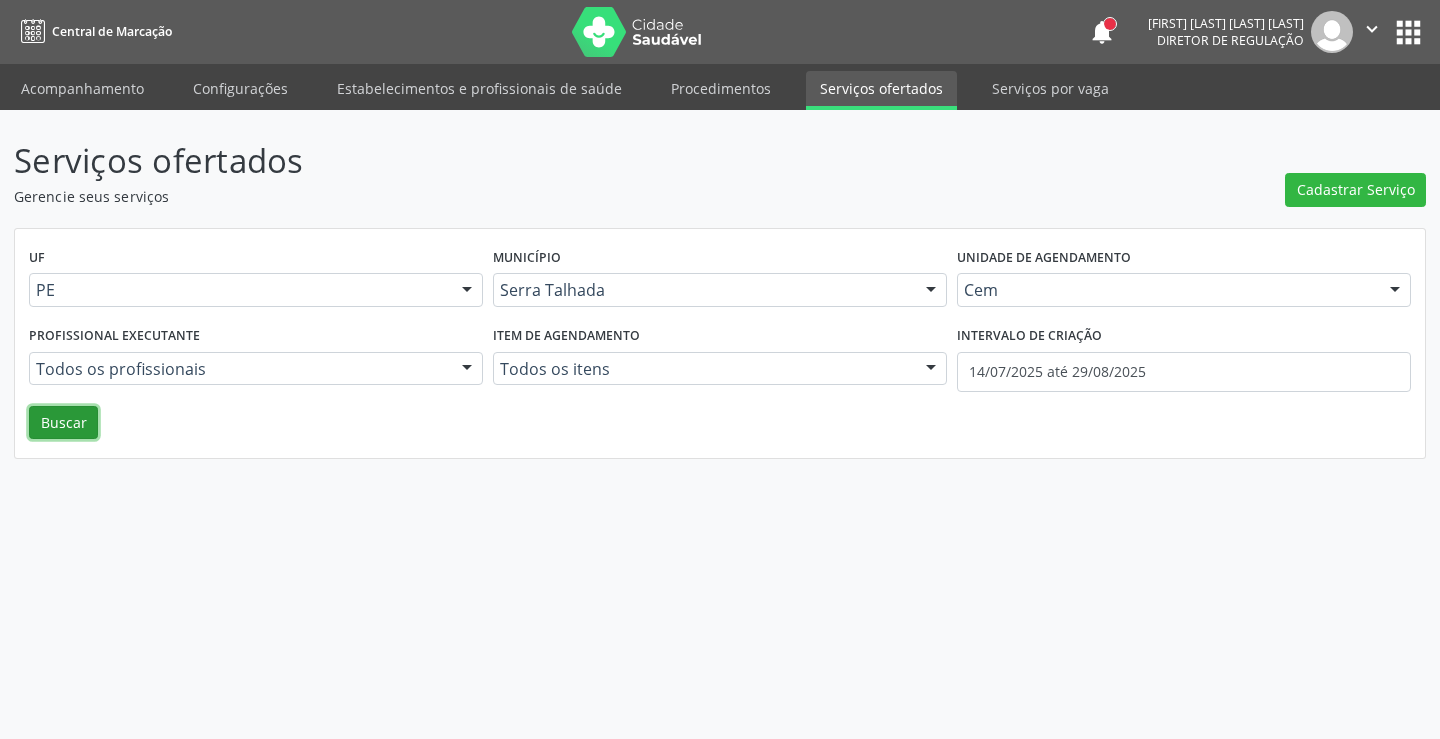 click on "Buscar" at bounding box center [63, 423] 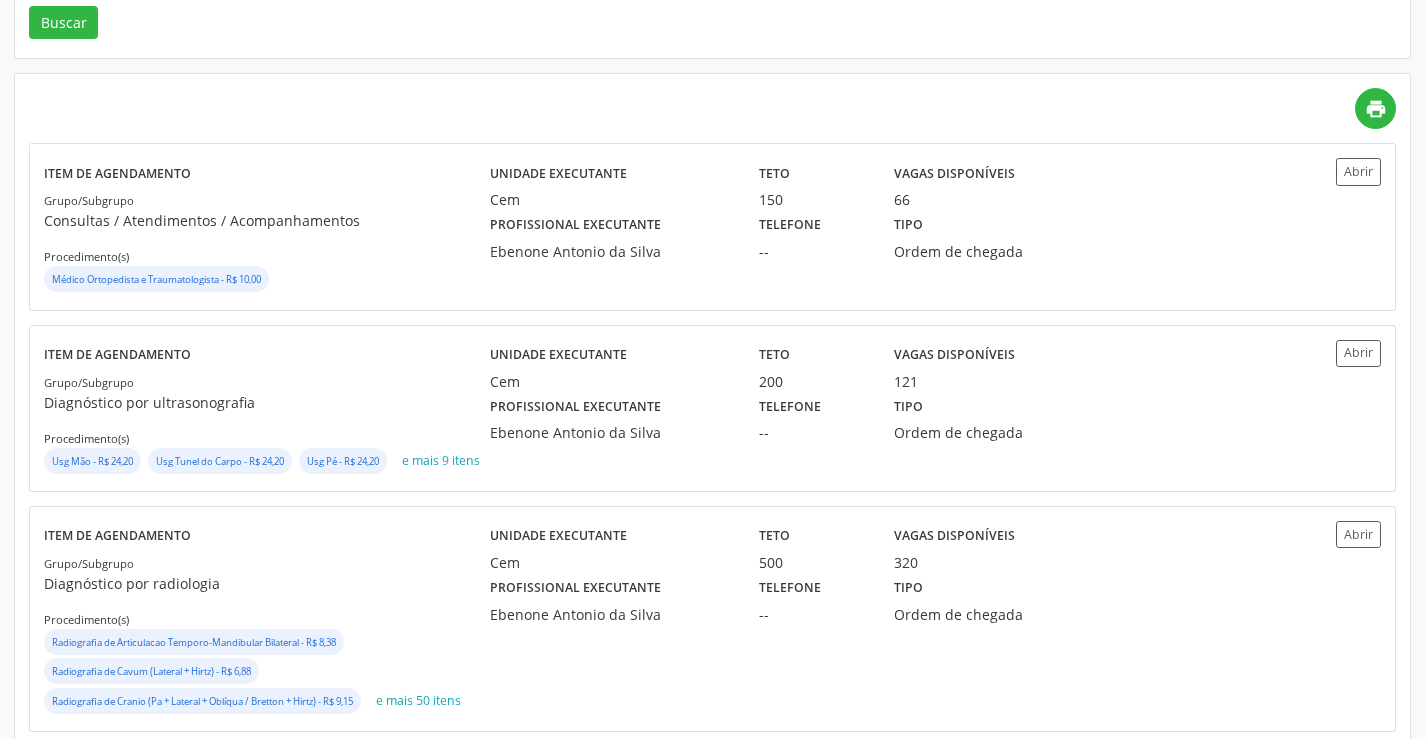 scroll, scrollTop: 464, scrollLeft: 0, axis: vertical 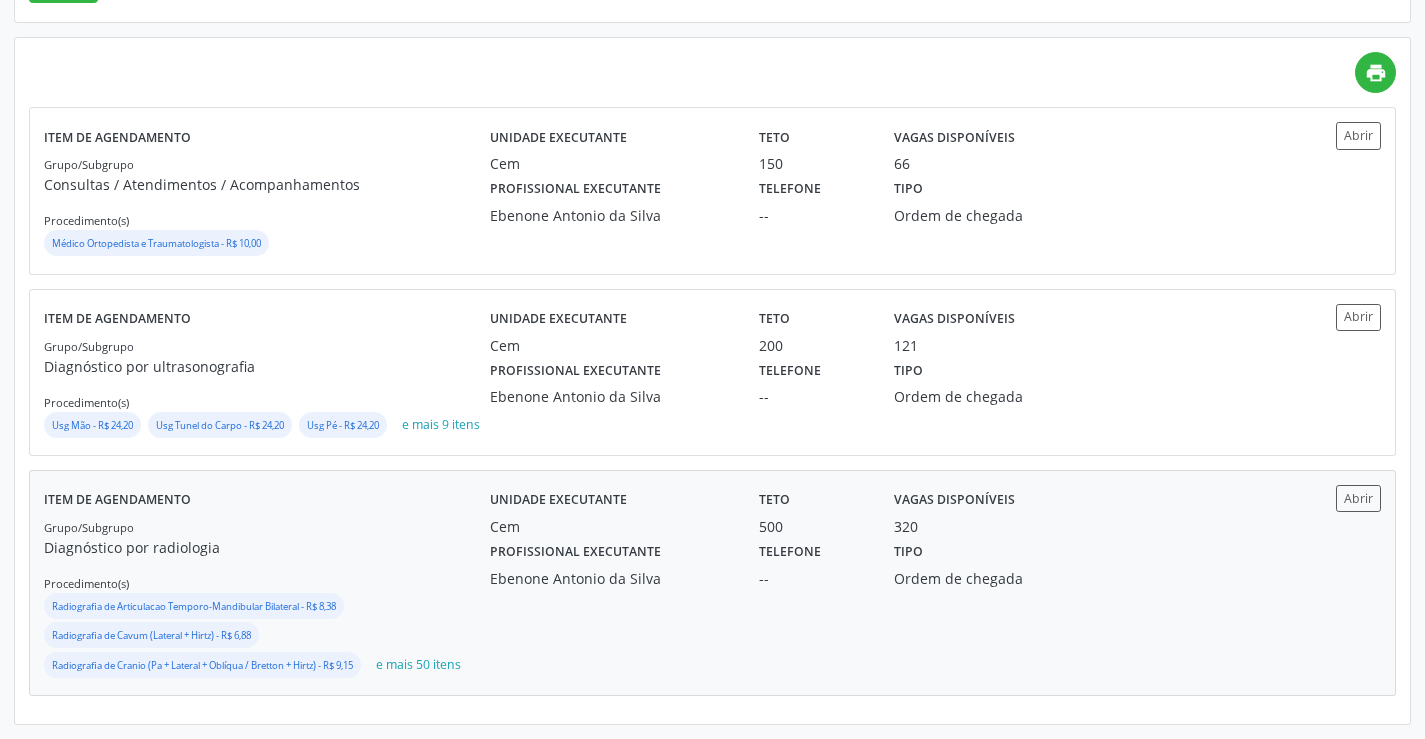 click on "Grupo/Subgrupo   Diagnóstico por radiologia   Procedimento(s)     Radiografia de Articulacao Temporo-Mandibular Bilateral - R$ 8,38 Radiografia de Cavum (Lateral + Hirtz) - R$ 6,88 Radiografia de Cranio (Pa + Lateral + Oblíqua / Bretton + Hirtz) - R$ 9,15
e mais 50 itens" at bounding box center [267, 599] 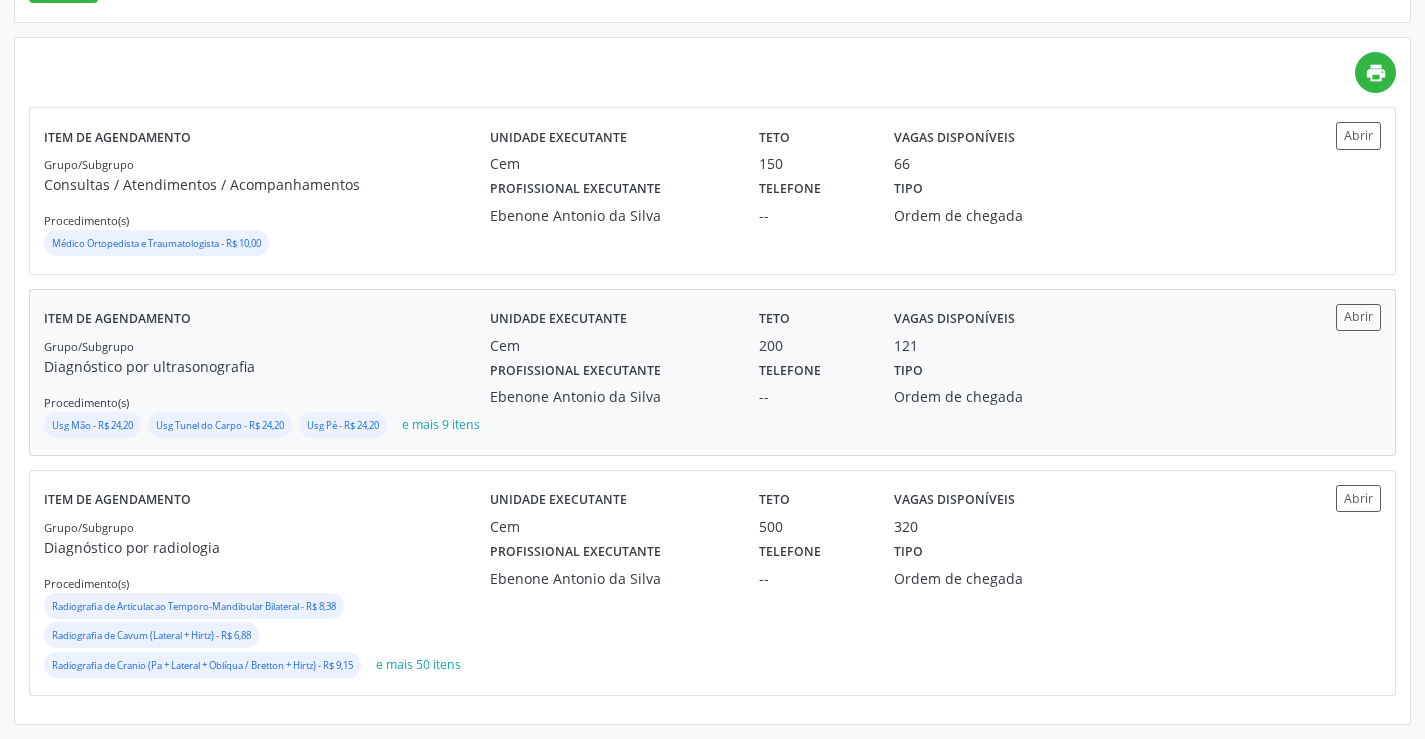 scroll, scrollTop: 0, scrollLeft: 0, axis: both 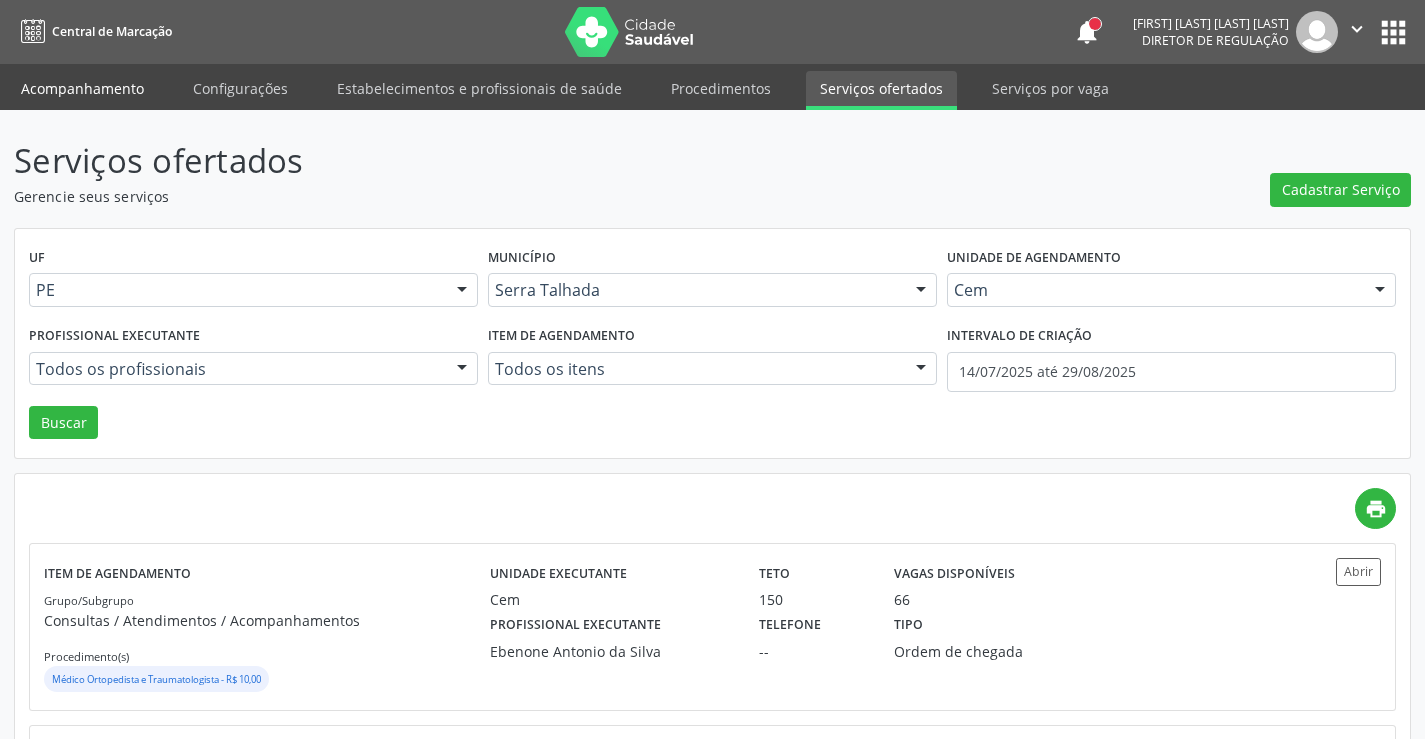 click on "Acompanhamento" at bounding box center (82, 88) 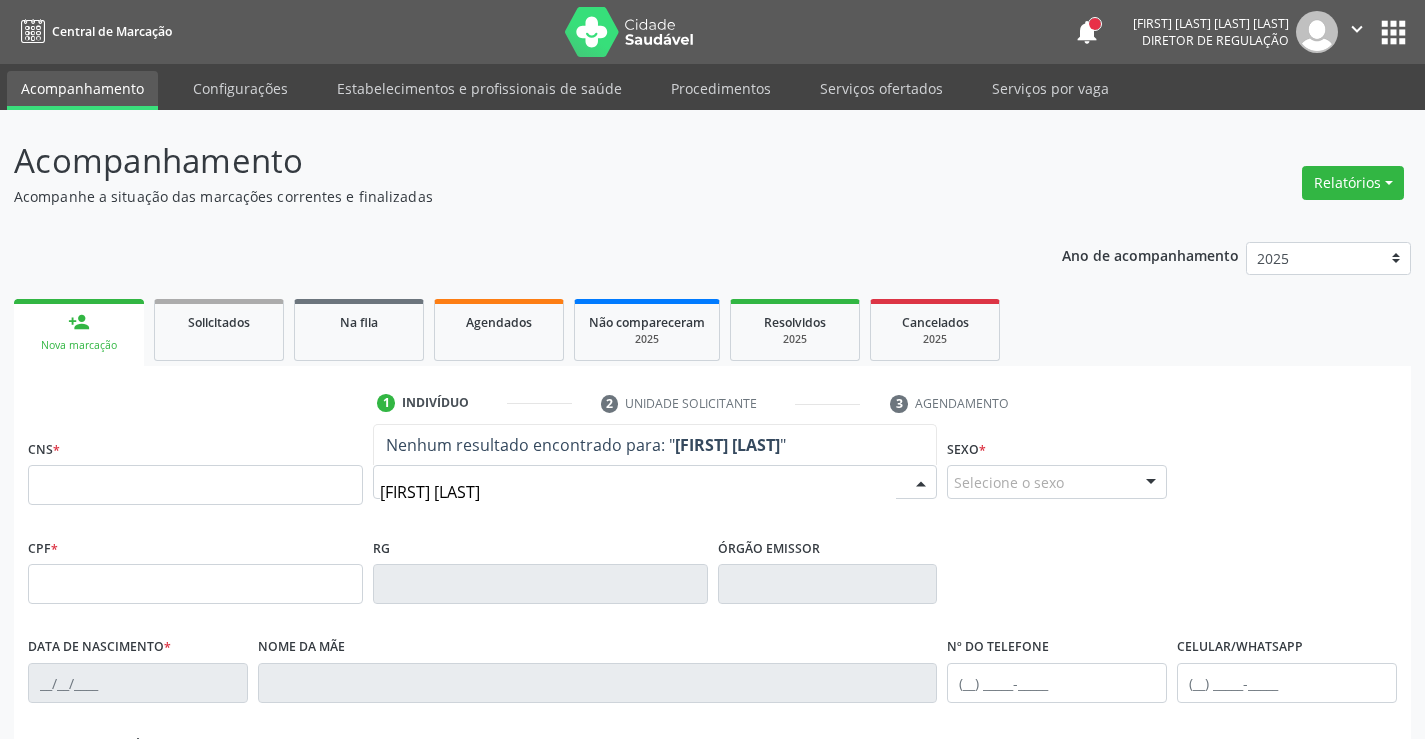 type on "THAYNNA VA" 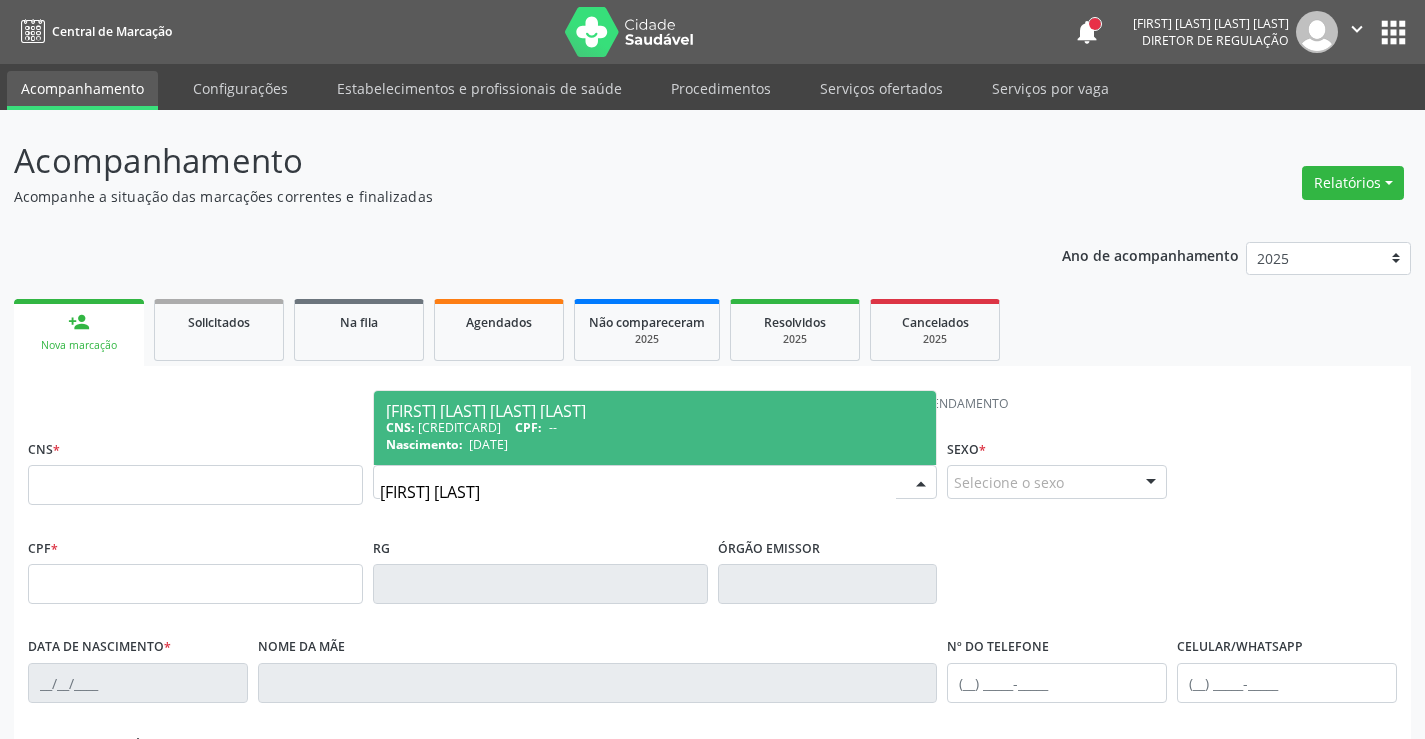 drag, startPoint x: 587, startPoint y: 445, endPoint x: 639, endPoint y: 445, distance: 52 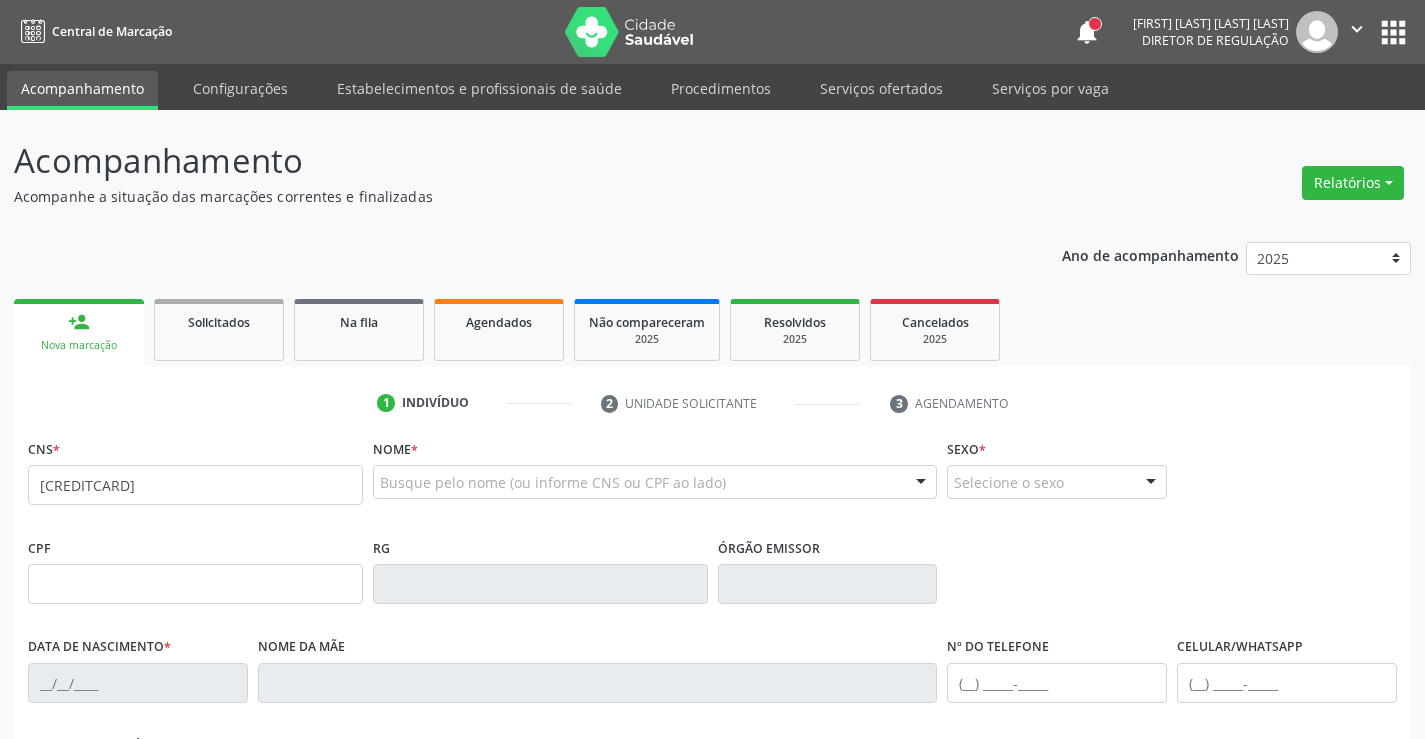 scroll, scrollTop: 345, scrollLeft: 0, axis: vertical 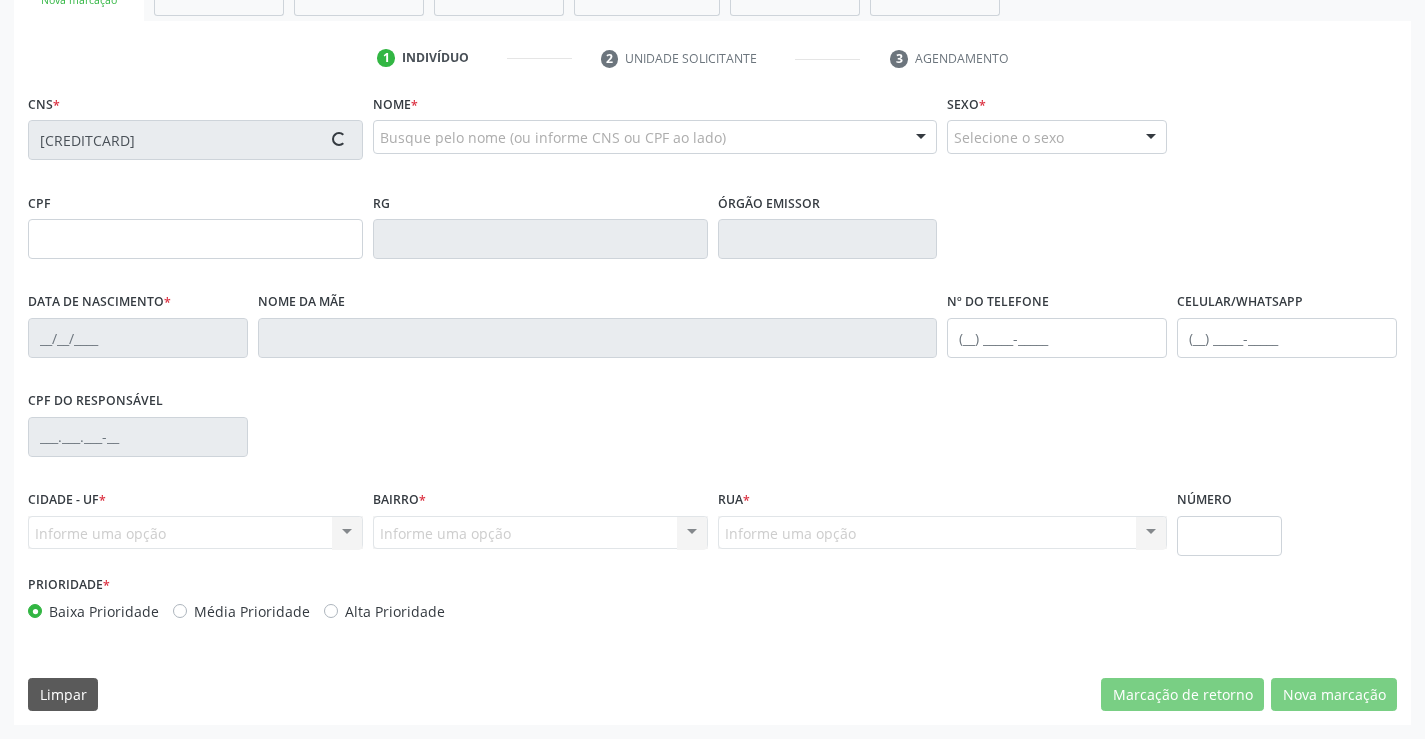 type on "28/02/2003" 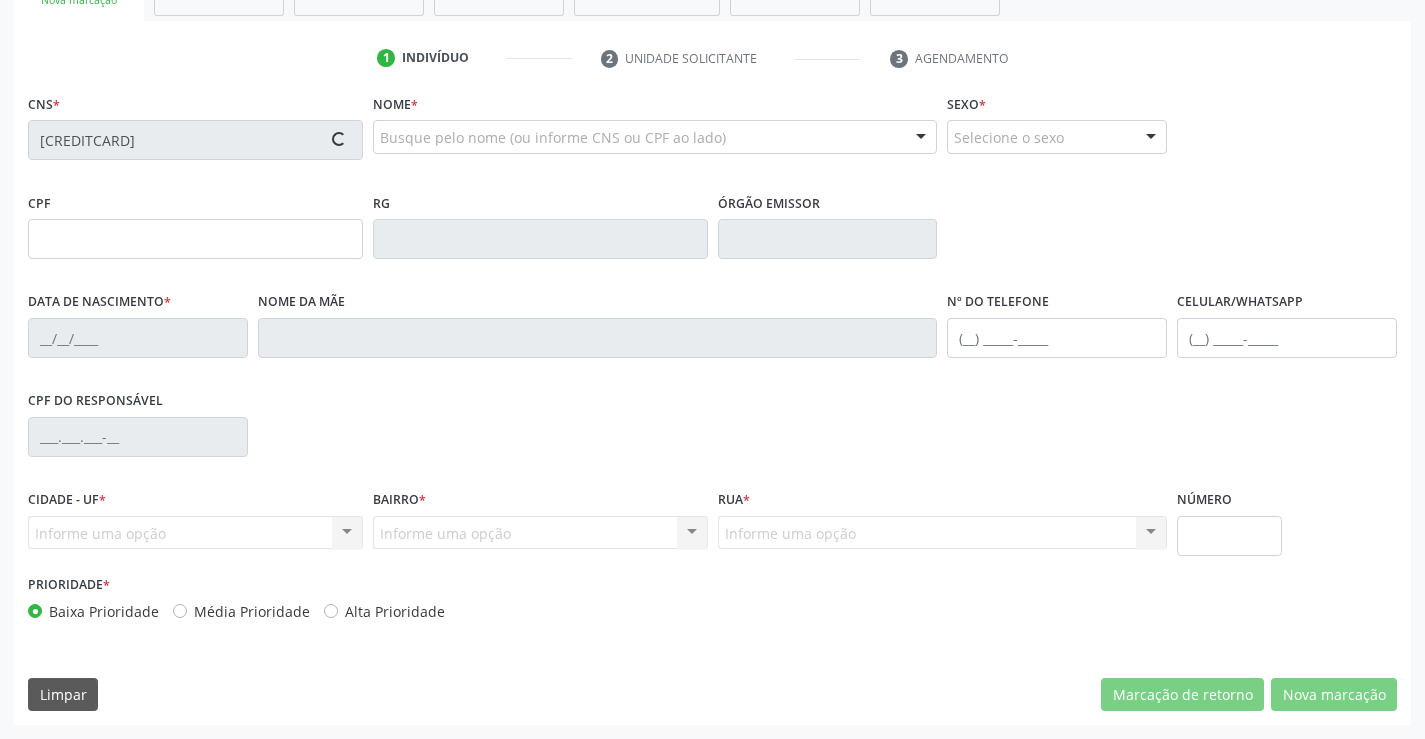 type on "Maria Betania Vasconcelos" 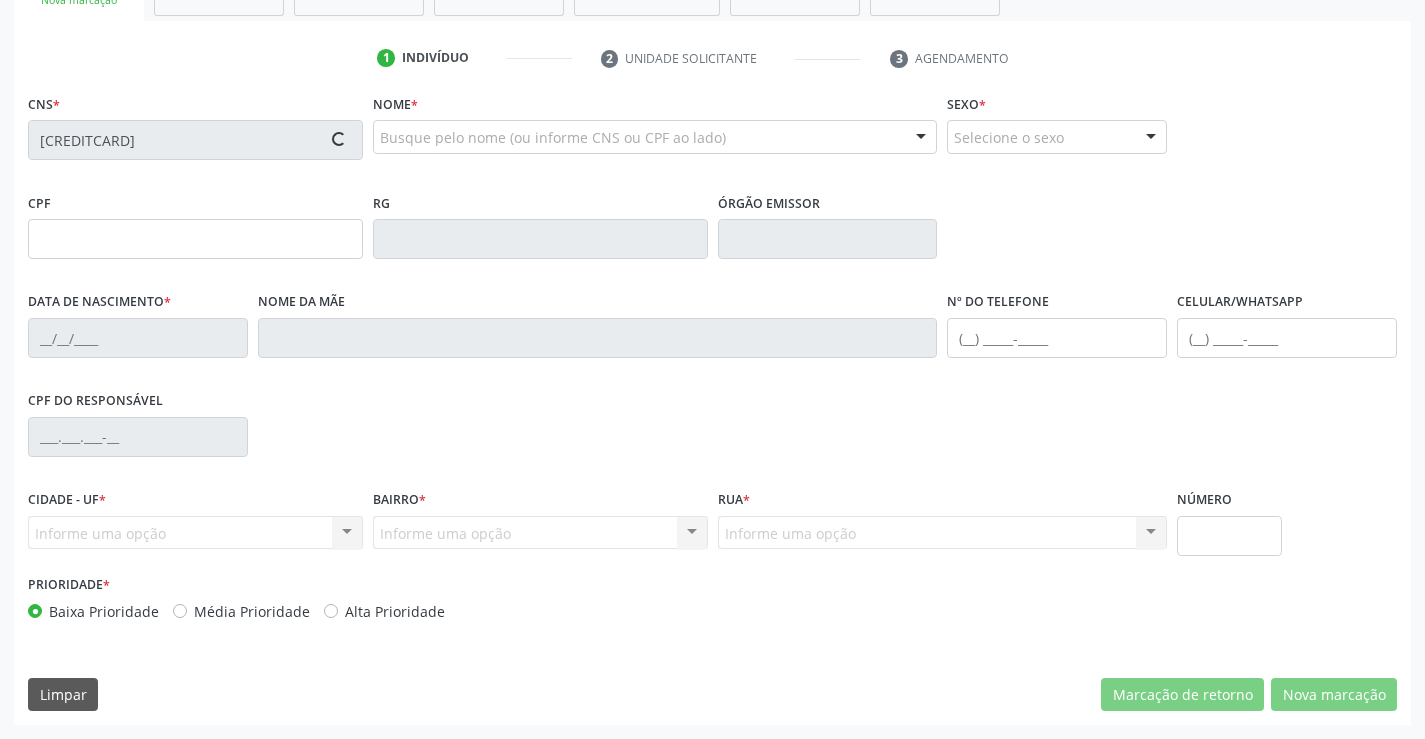 type on "(87) 99628-2142" 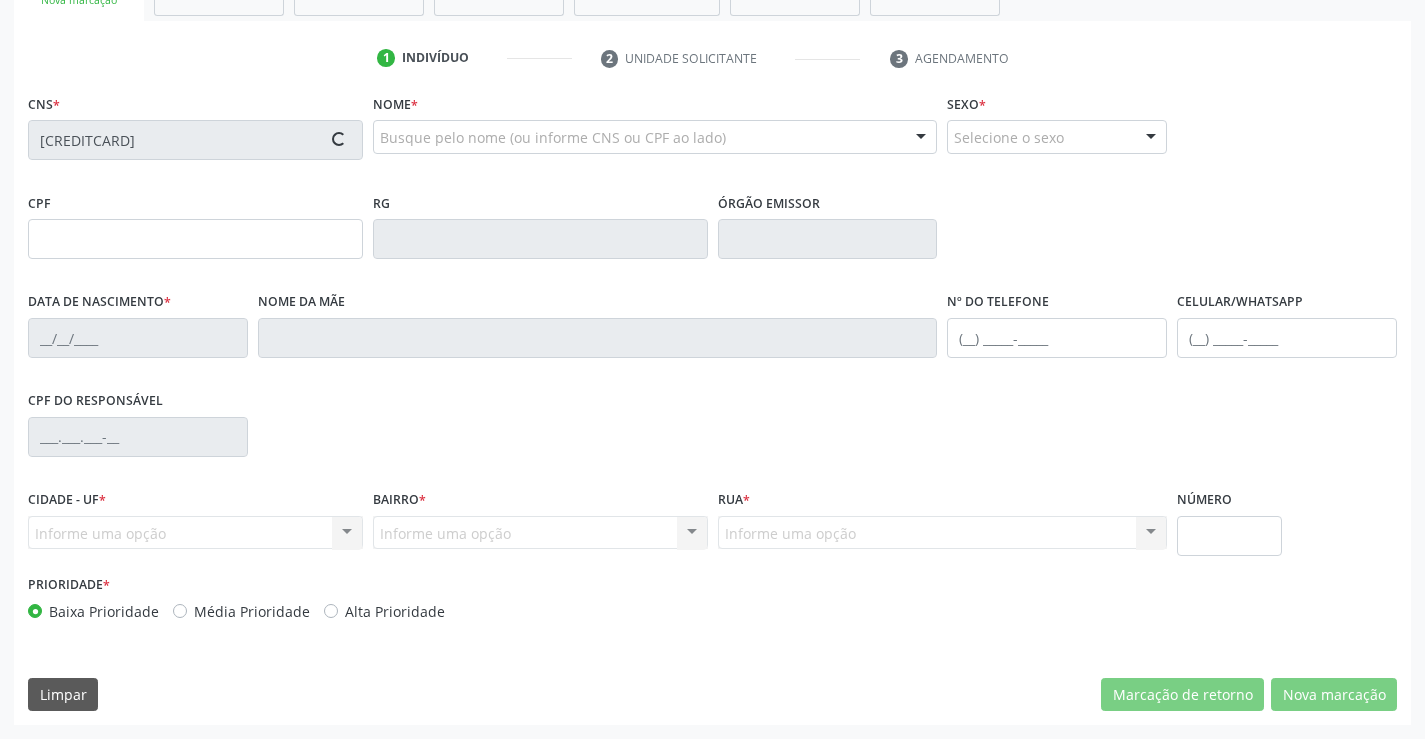 type on "040.207.004-60" 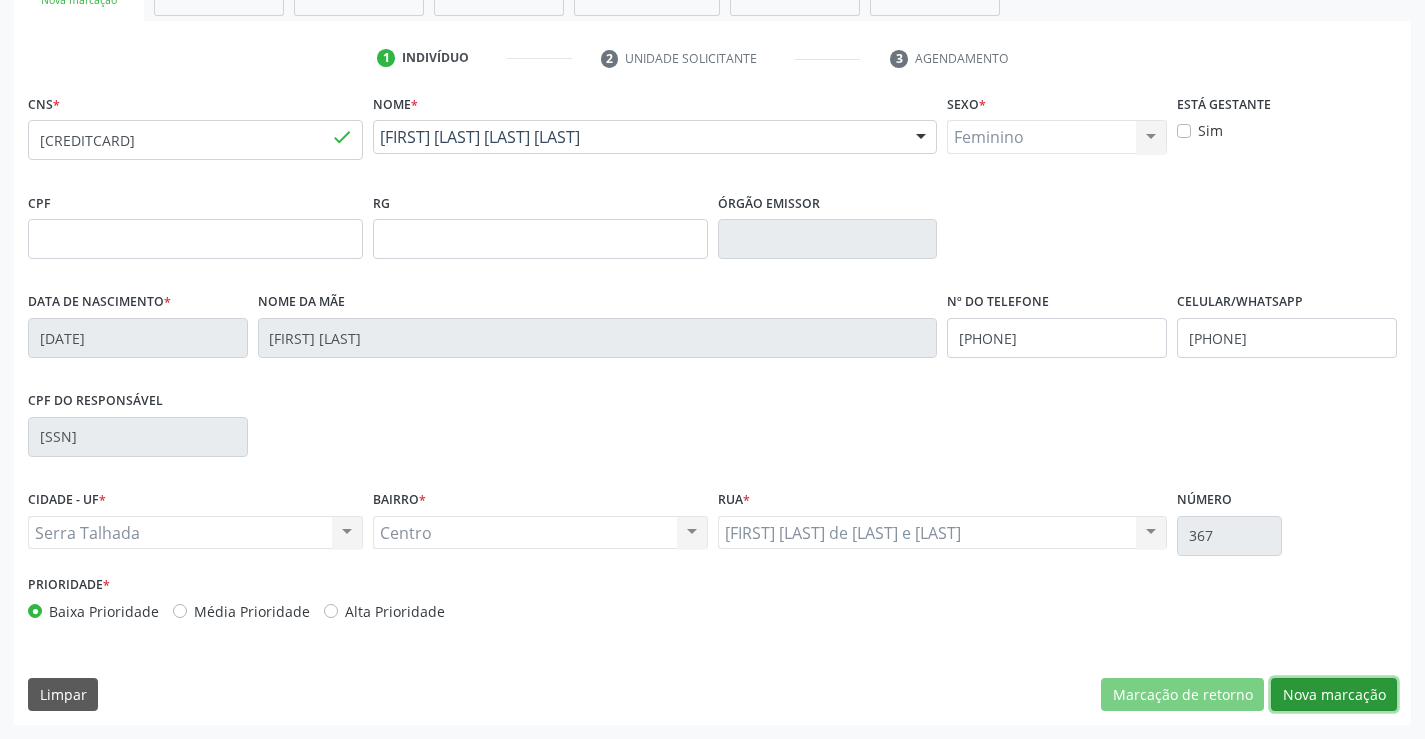 click on "Nova marcação" at bounding box center [1334, 695] 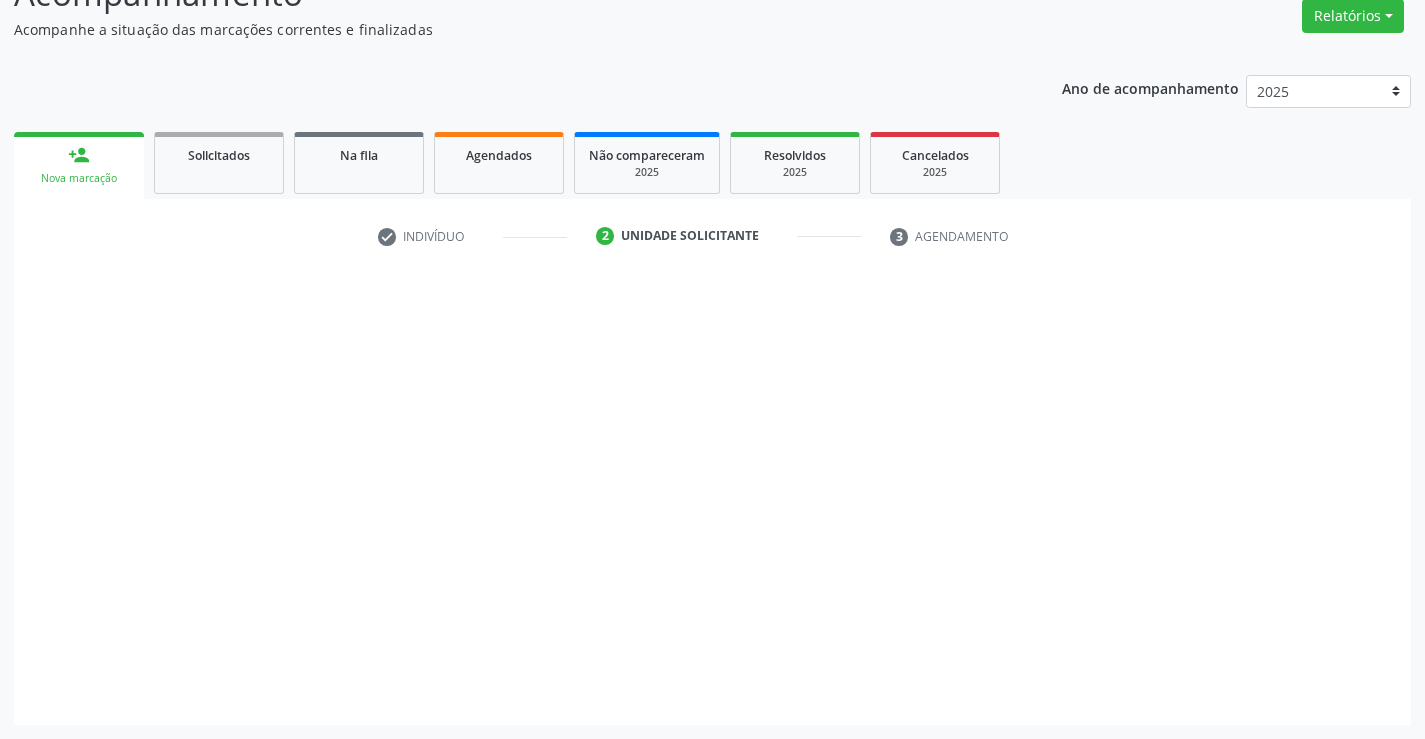scroll, scrollTop: 167, scrollLeft: 0, axis: vertical 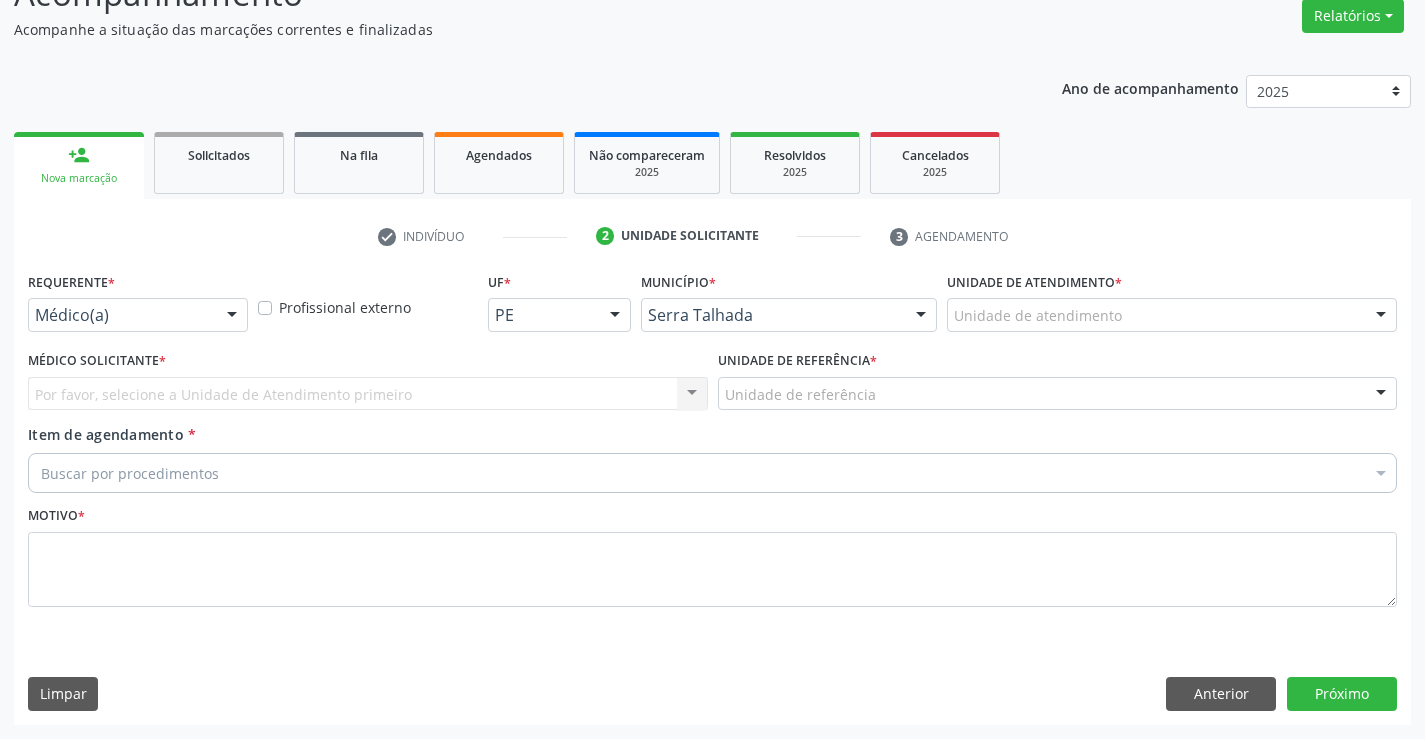 click at bounding box center [232, 316] 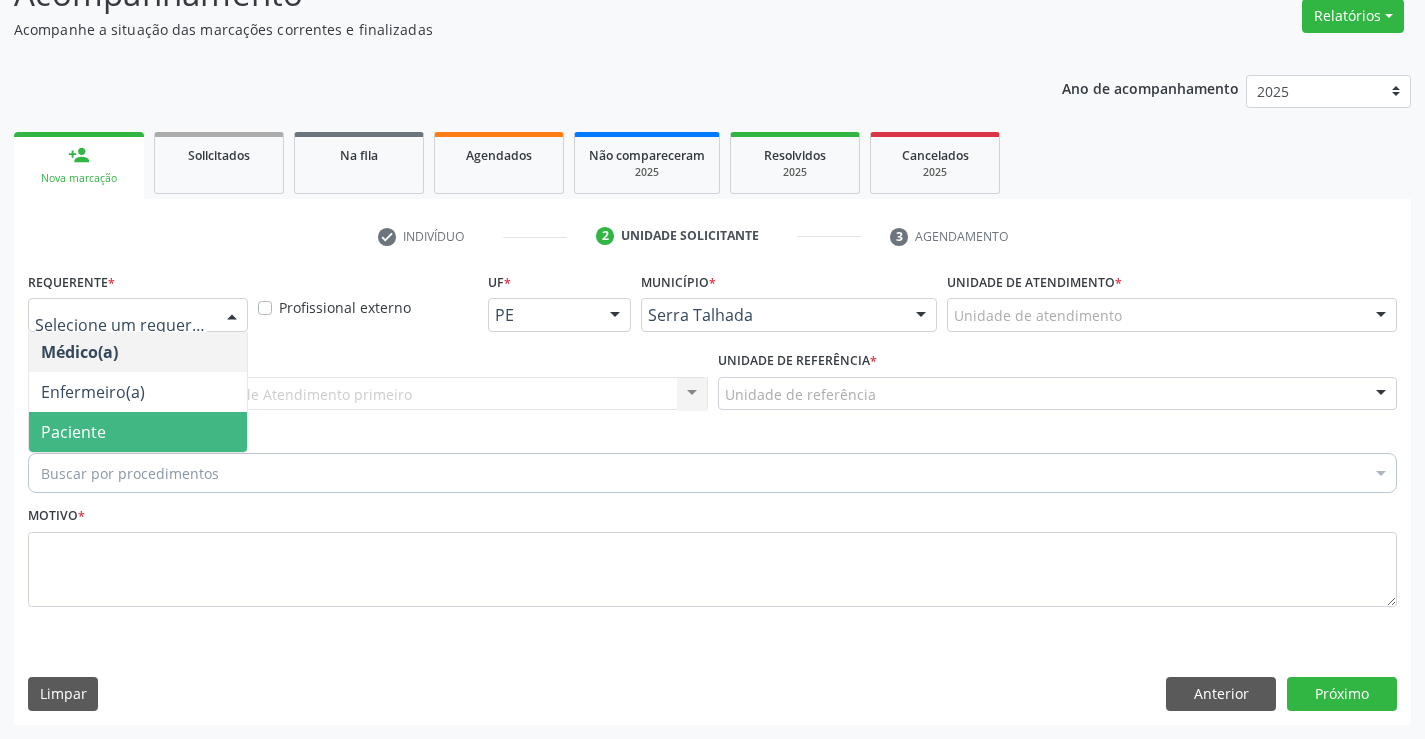 click on "Paciente" at bounding box center [138, 432] 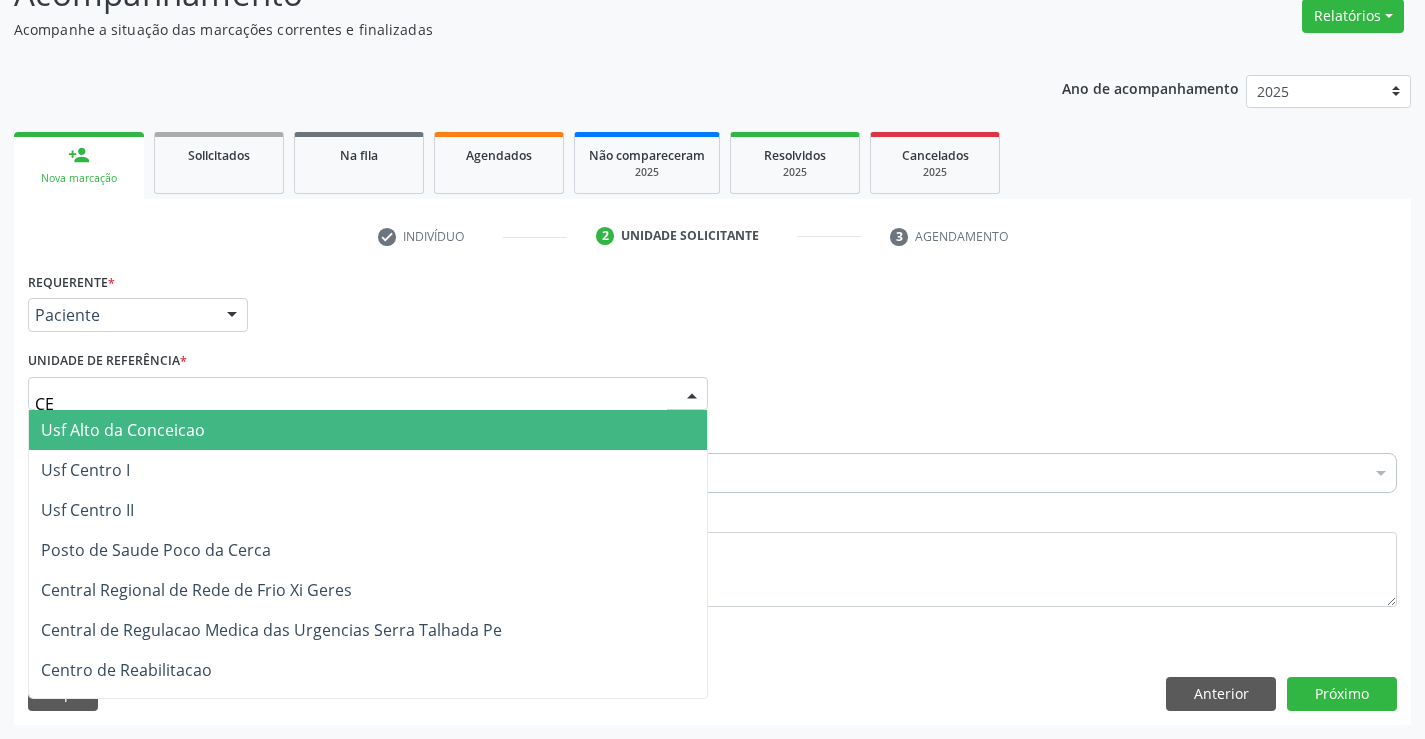 type on "CEN" 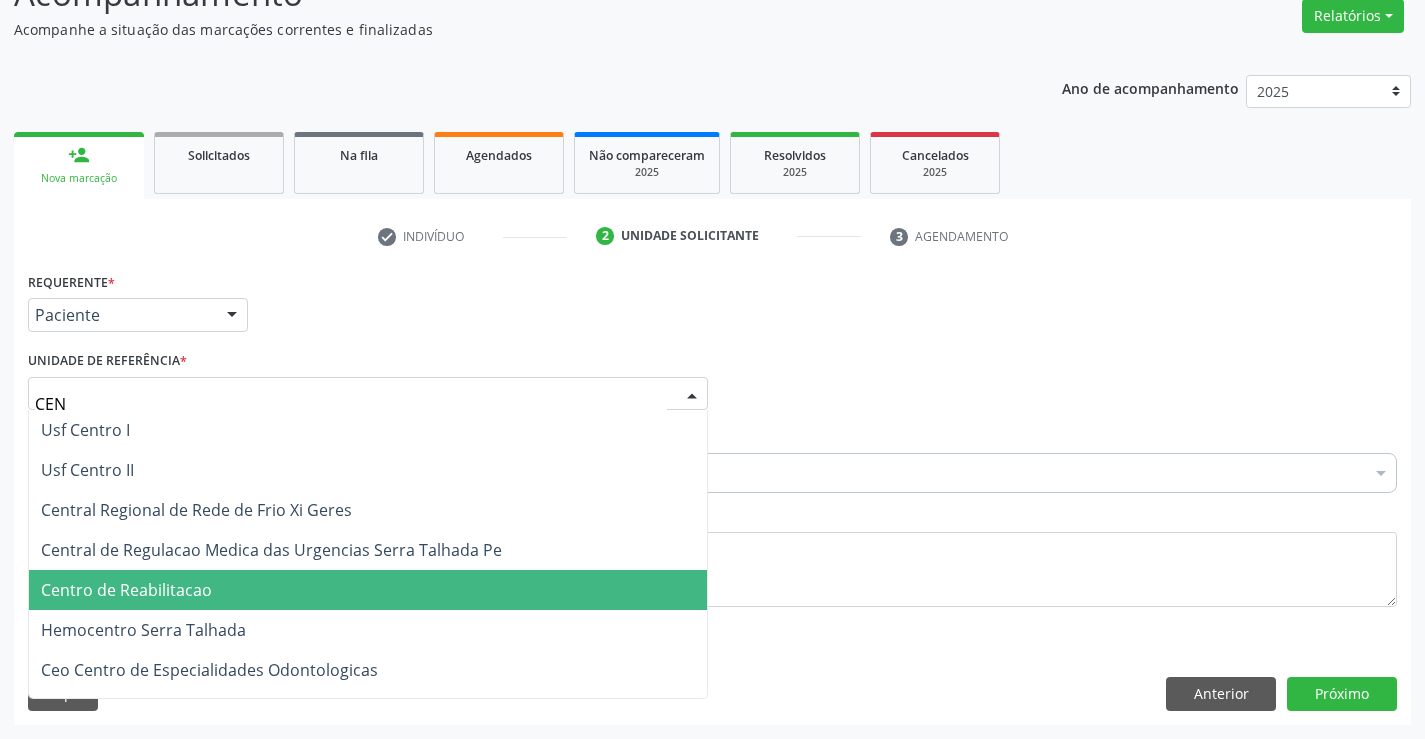 click on "Centro de Reabilitacao" at bounding box center [126, 590] 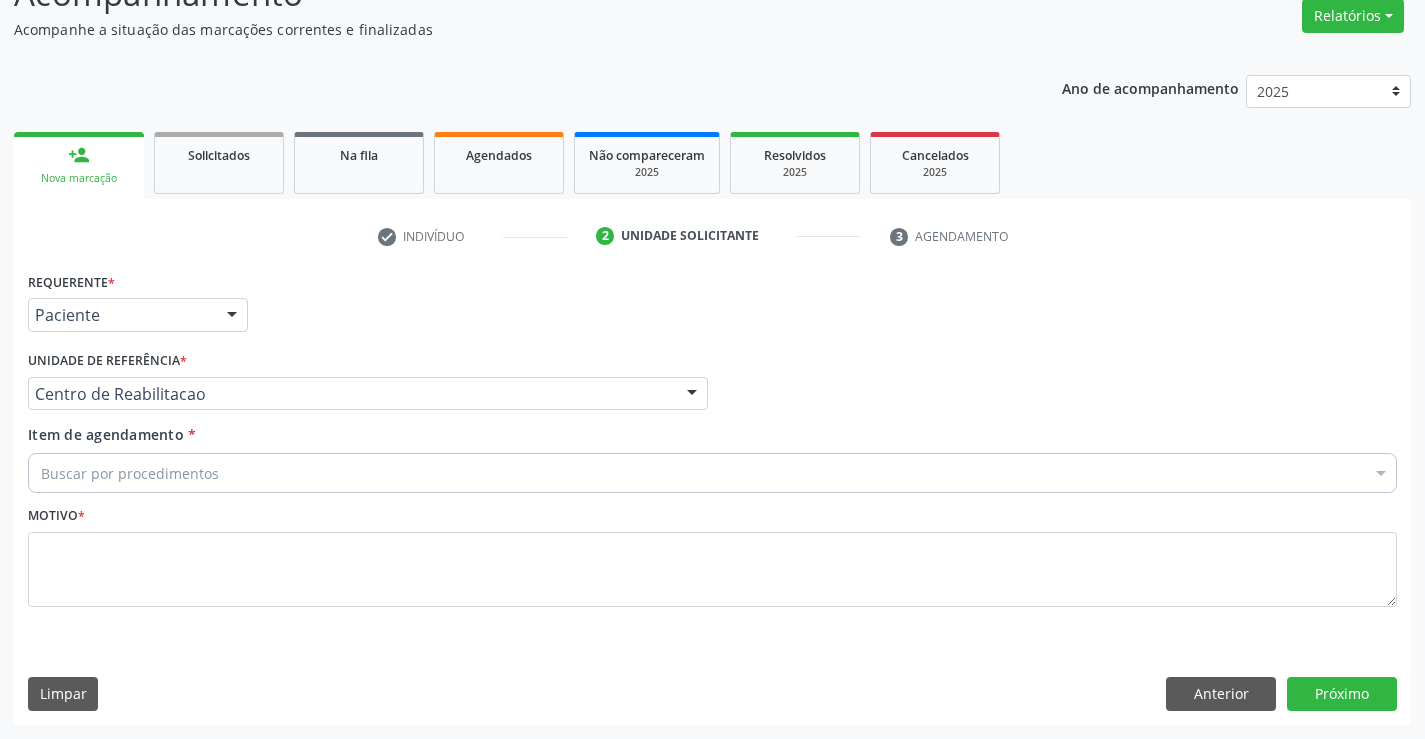 drag, startPoint x: 146, startPoint y: 475, endPoint x: 154, endPoint y: 438, distance: 37.85499 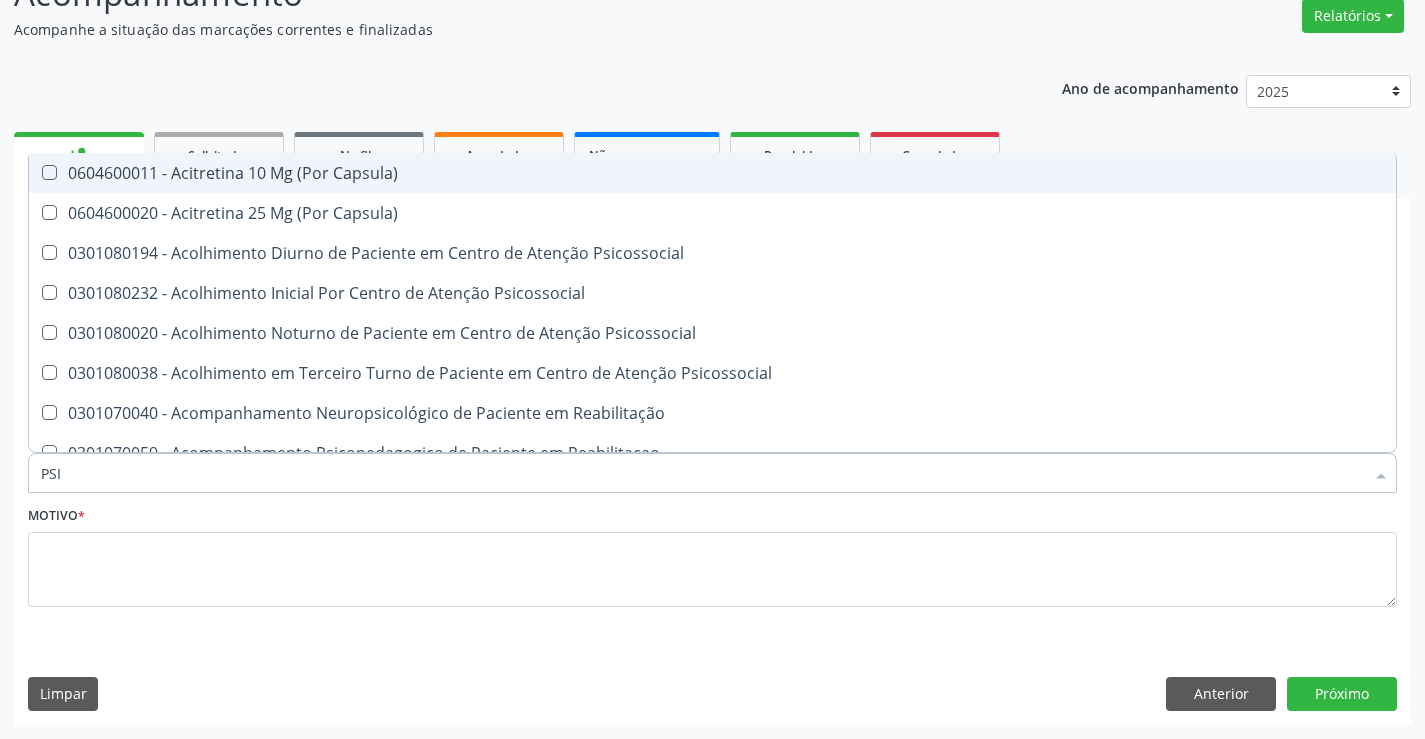 type on "PSIQ" 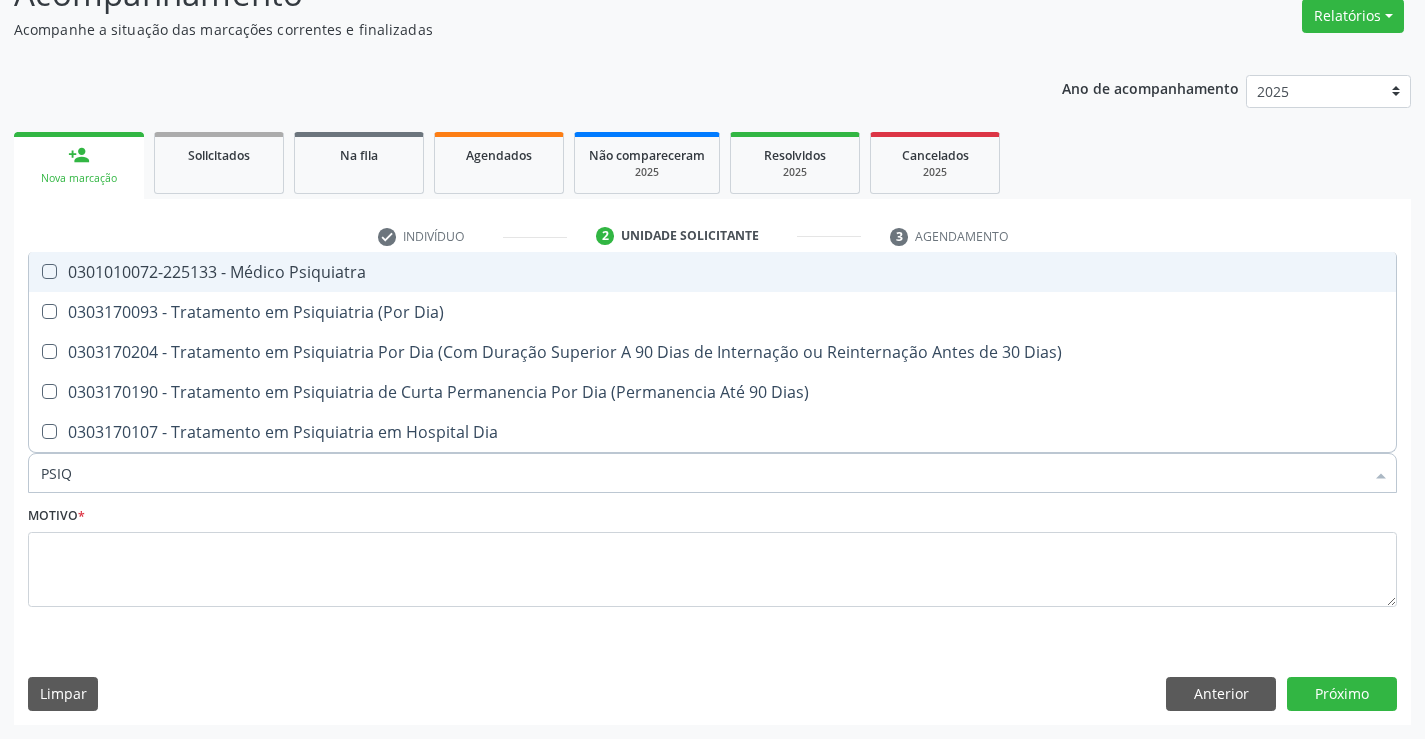 click on "0301010072-225133 - Médico Psiquiatra" at bounding box center [712, 272] 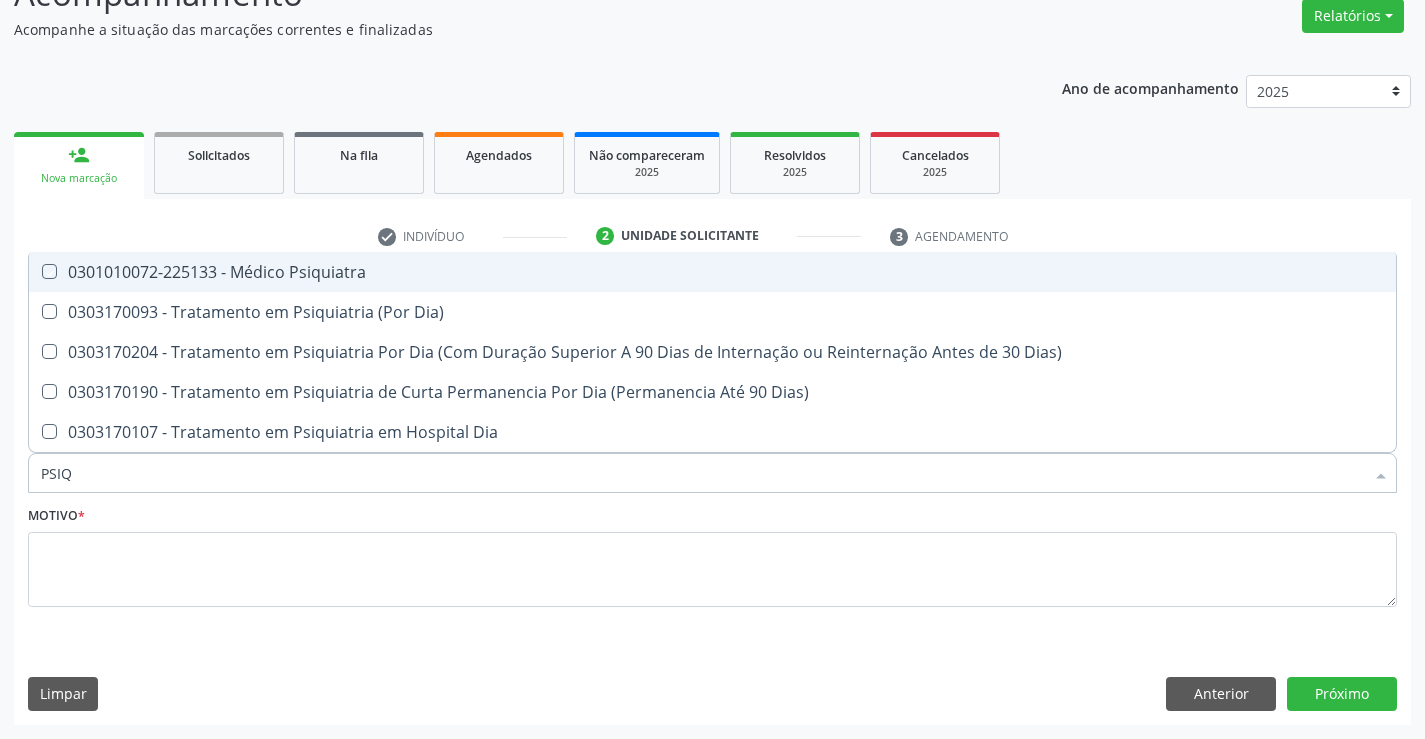 checkbox on "true" 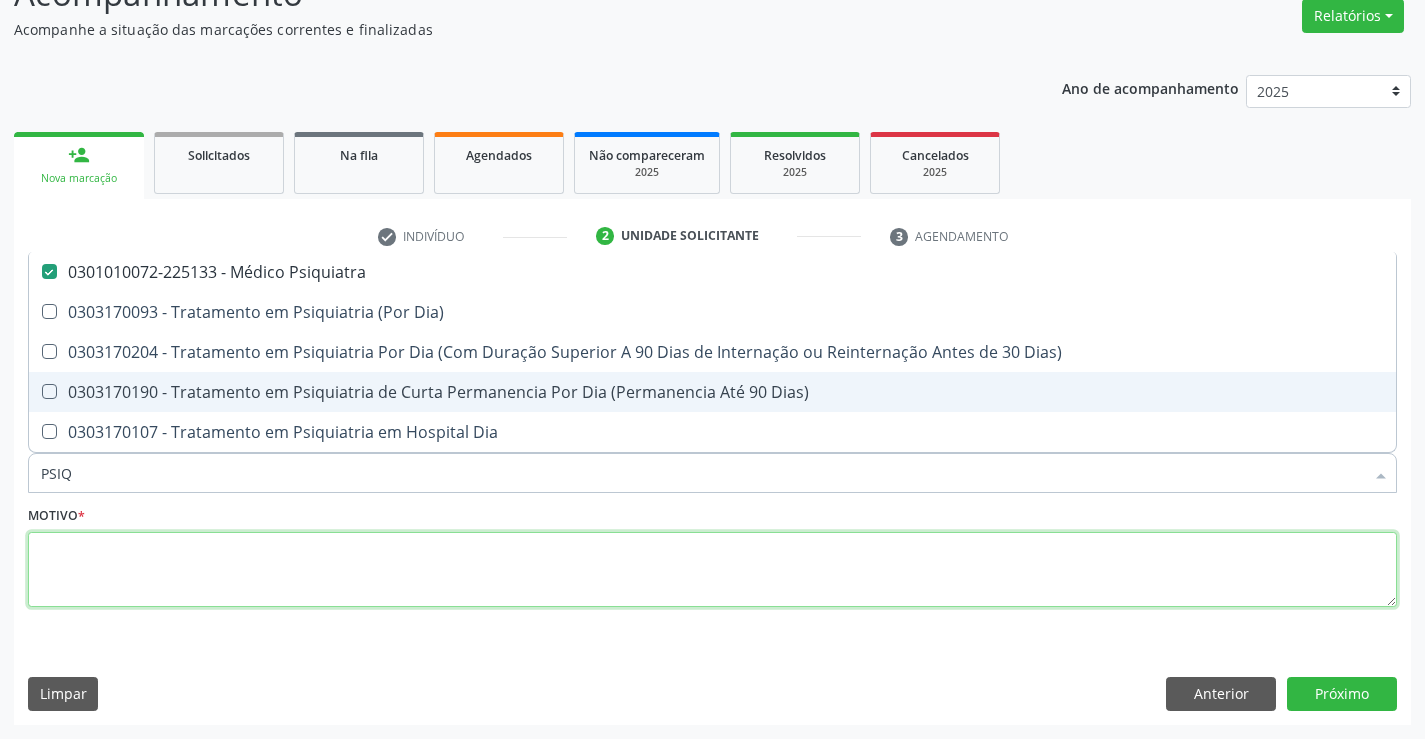 click at bounding box center (712, 570) 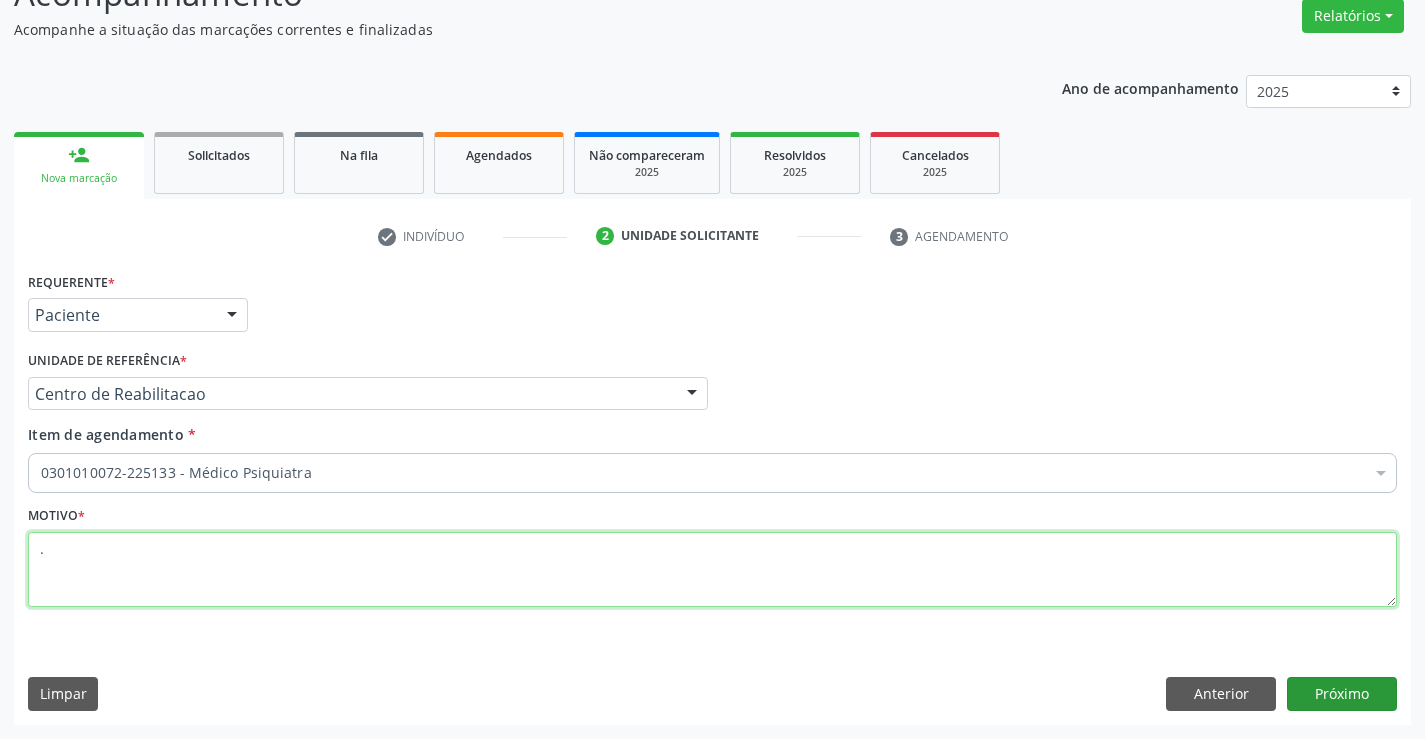 type on "." 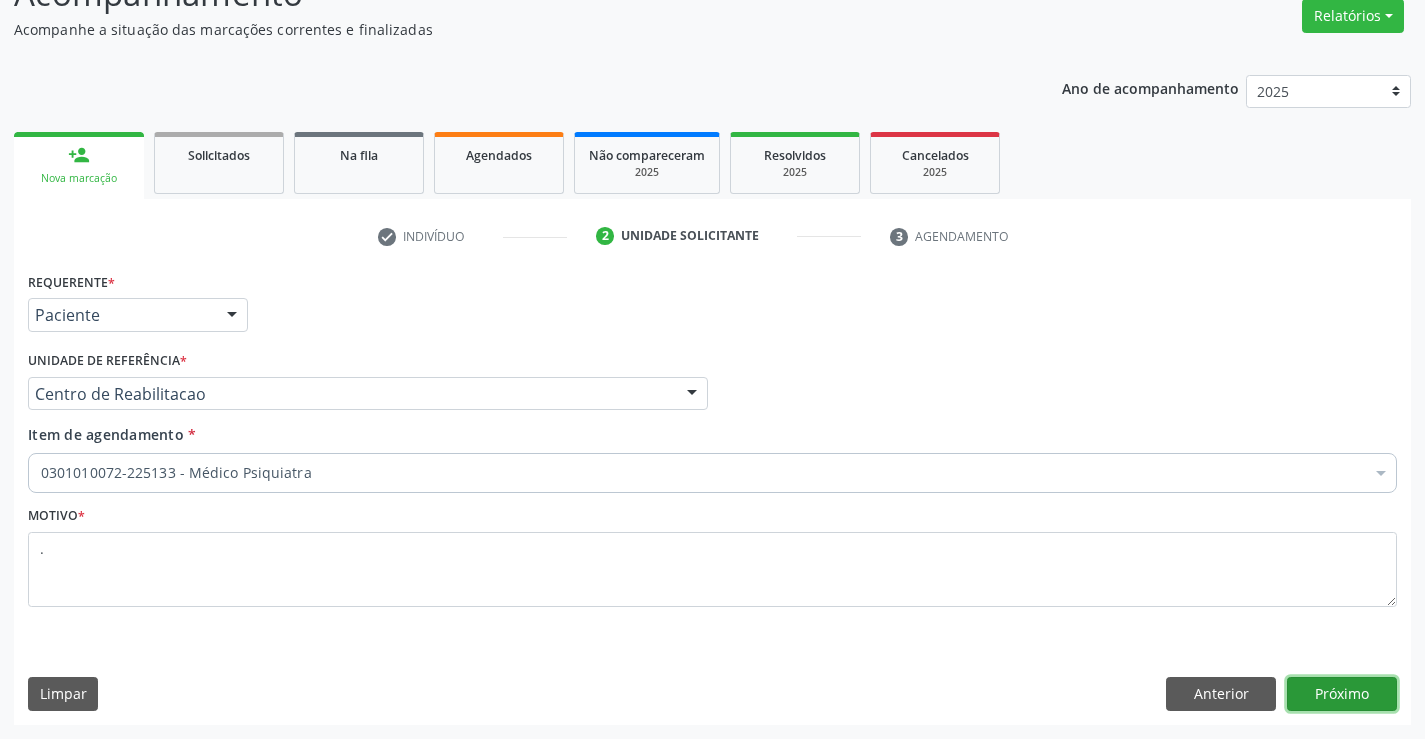 click on "Próximo" at bounding box center (1342, 694) 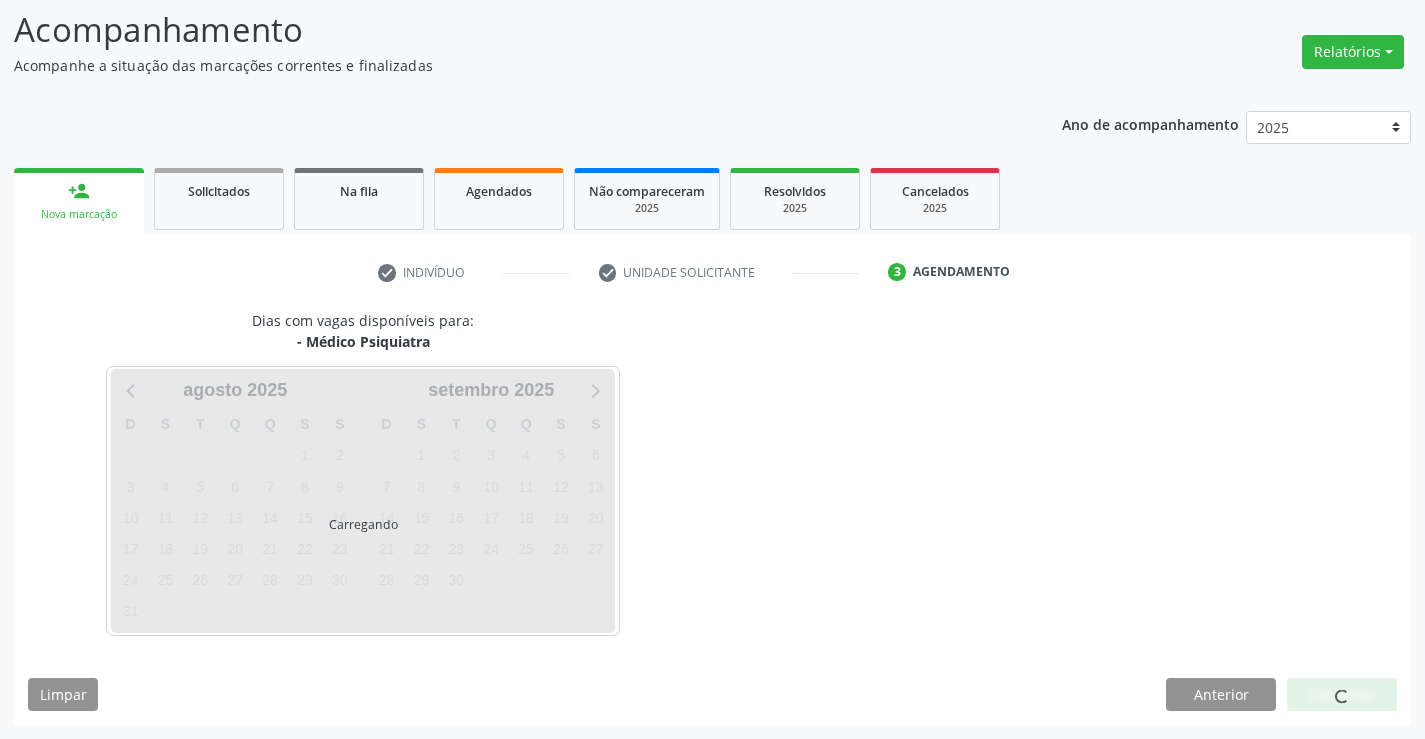 scroll, scrollTop: 131, scrollLeft: 0, axis: vertical 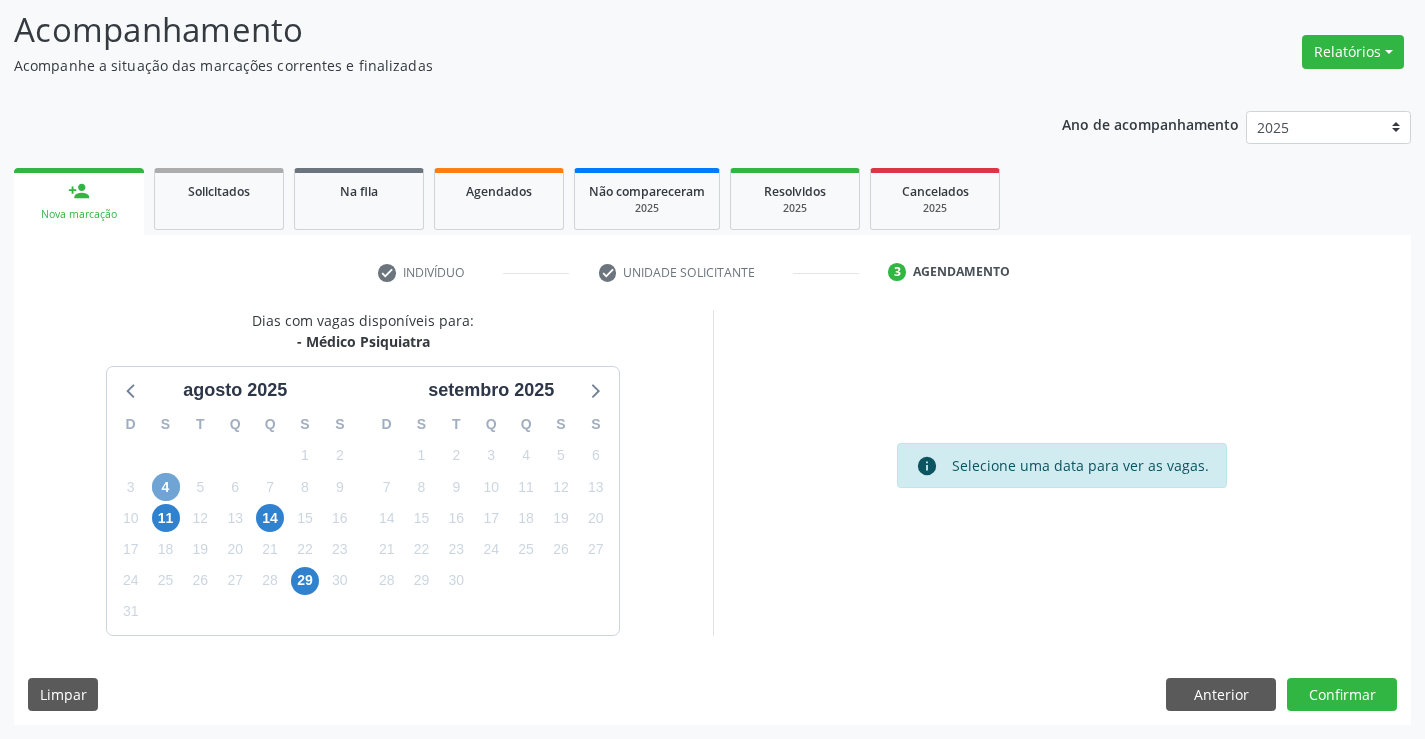 click on "4" at bounding box center (166, 487) 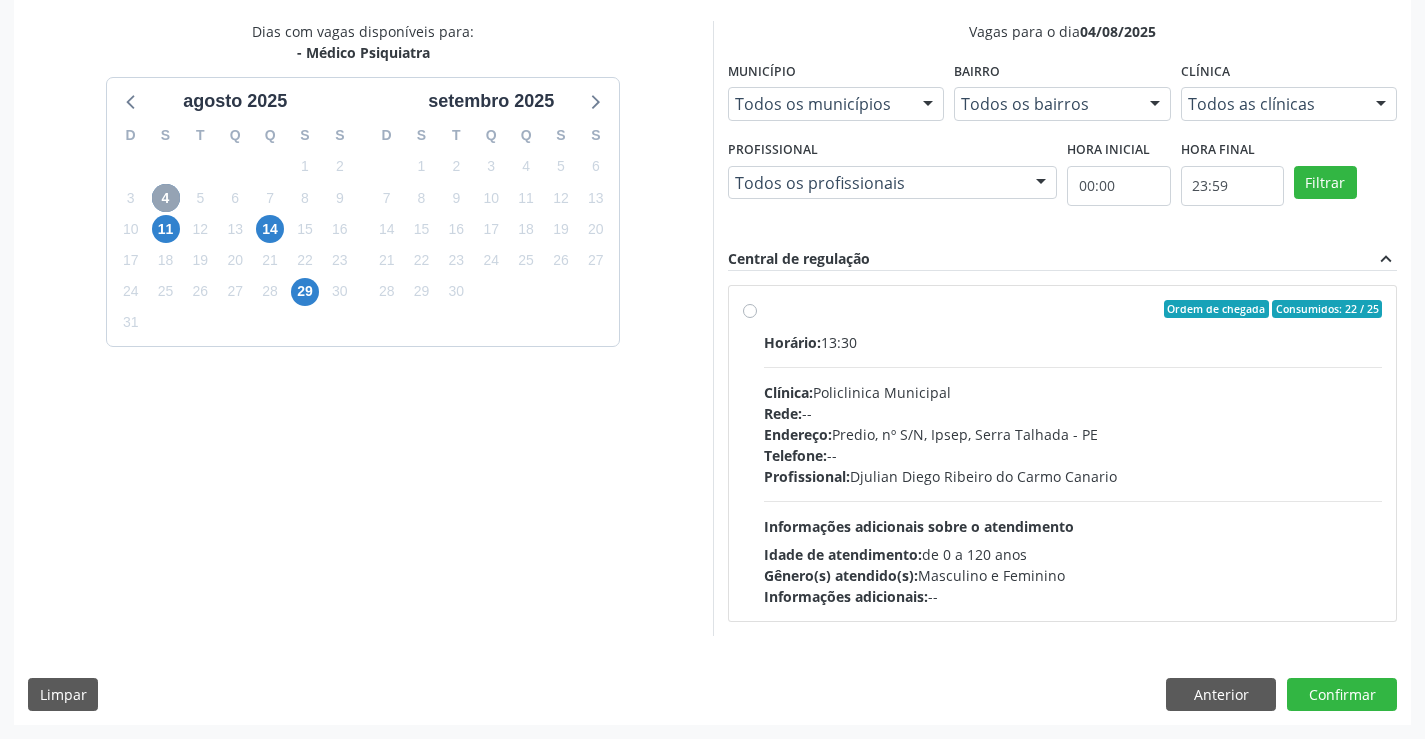 scroll, scrollTop: 0, scrollLeft: 0, axis: both 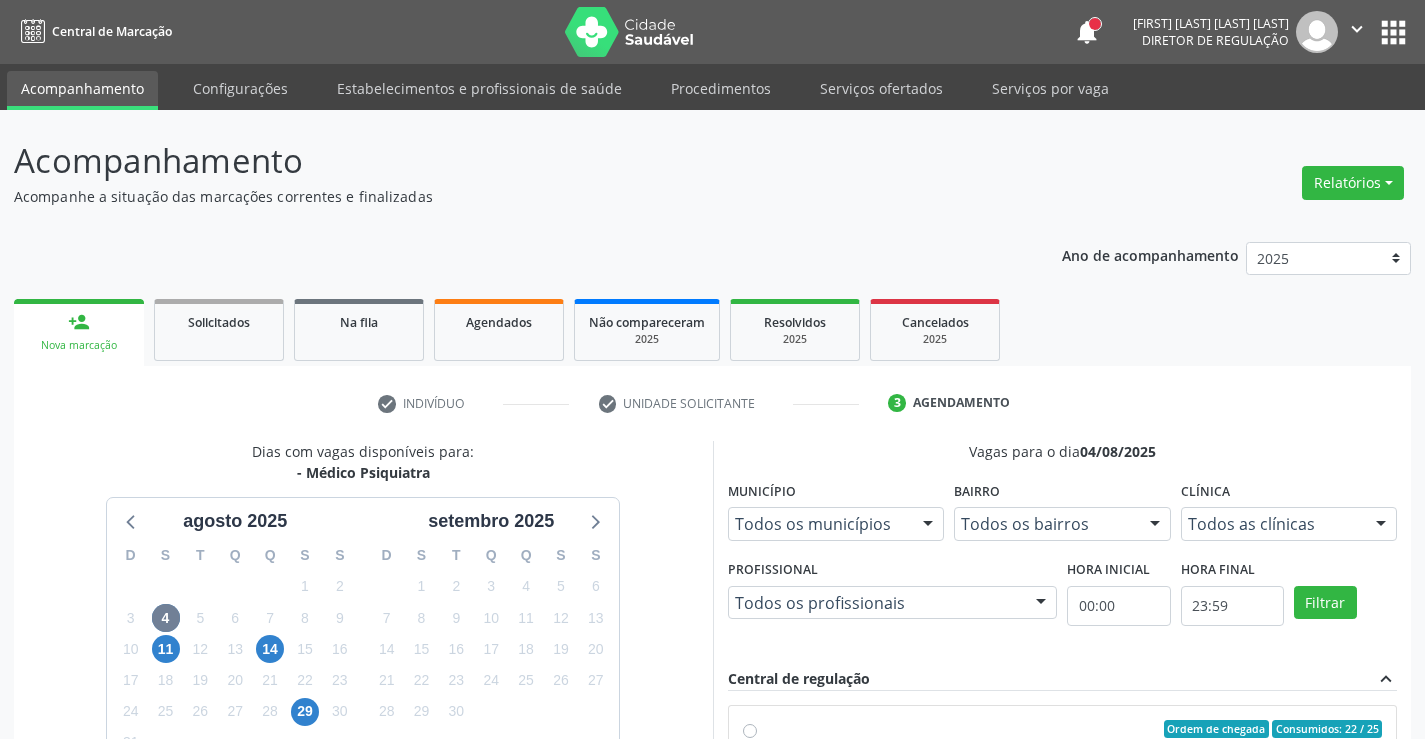 click on "apps" at bounding box center [1393, 32] 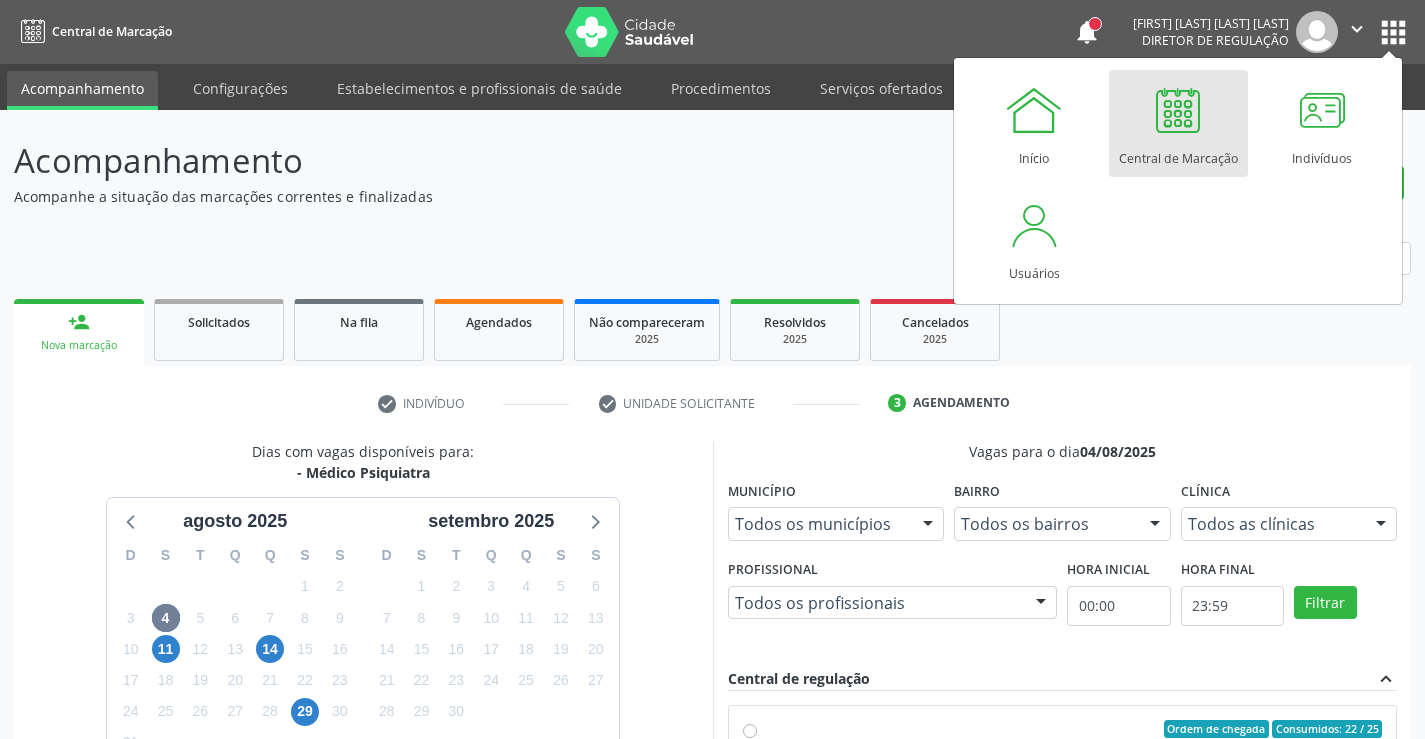 click on "Central de Marcação" at bounding box center [1178, 153] 